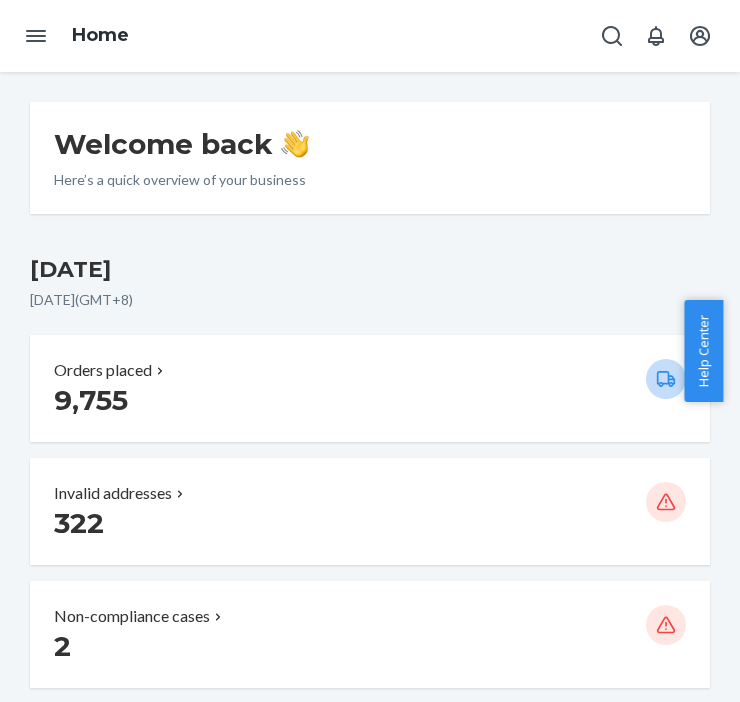 scroll, scrollTop: 0, scrollLeft: 0, axis: both 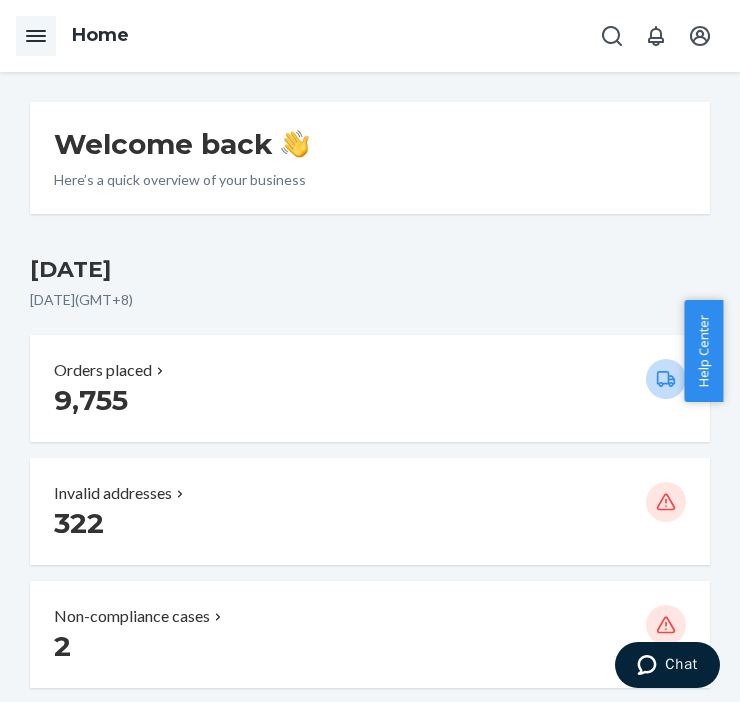 click 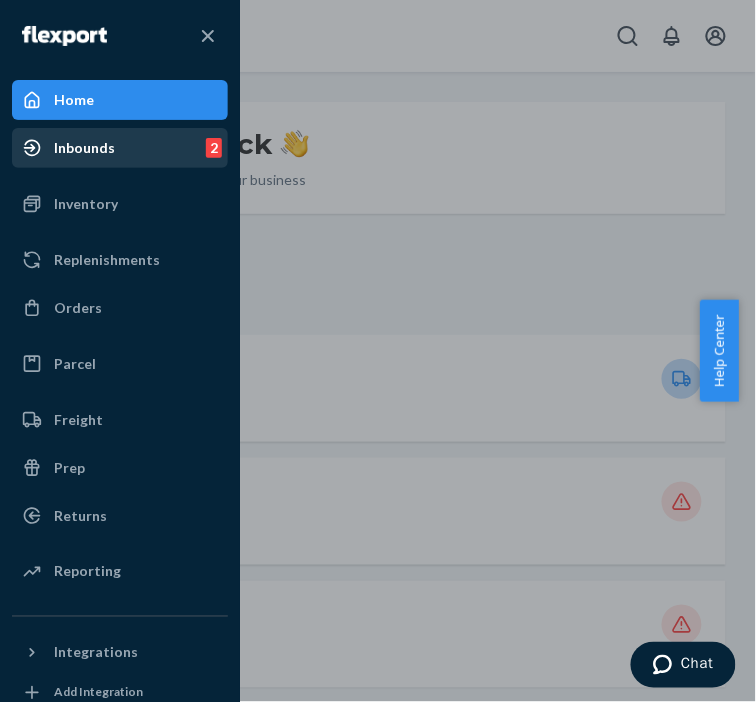 click on "Inbounds 2" at bounding box center [120, 148] 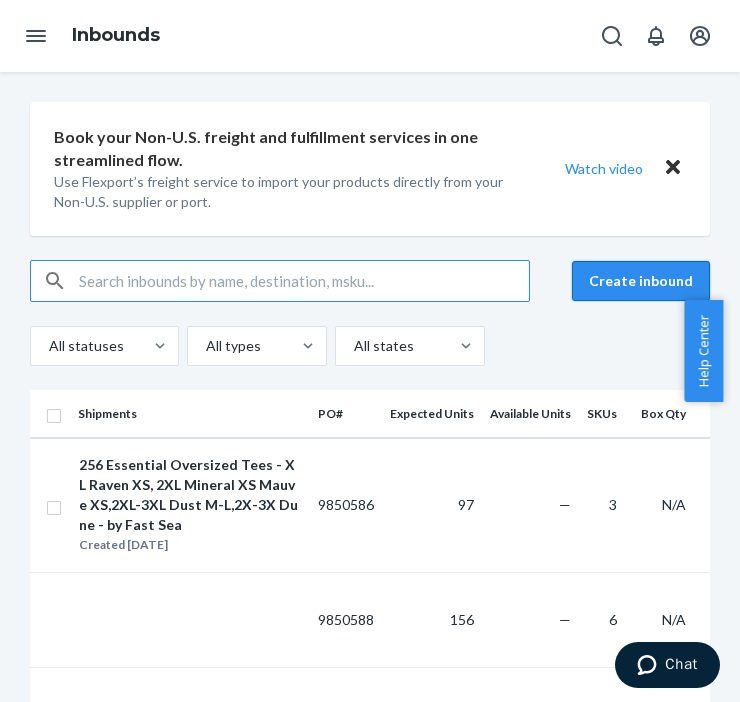 click on "Create inbound" at bounding box center [641, 281] 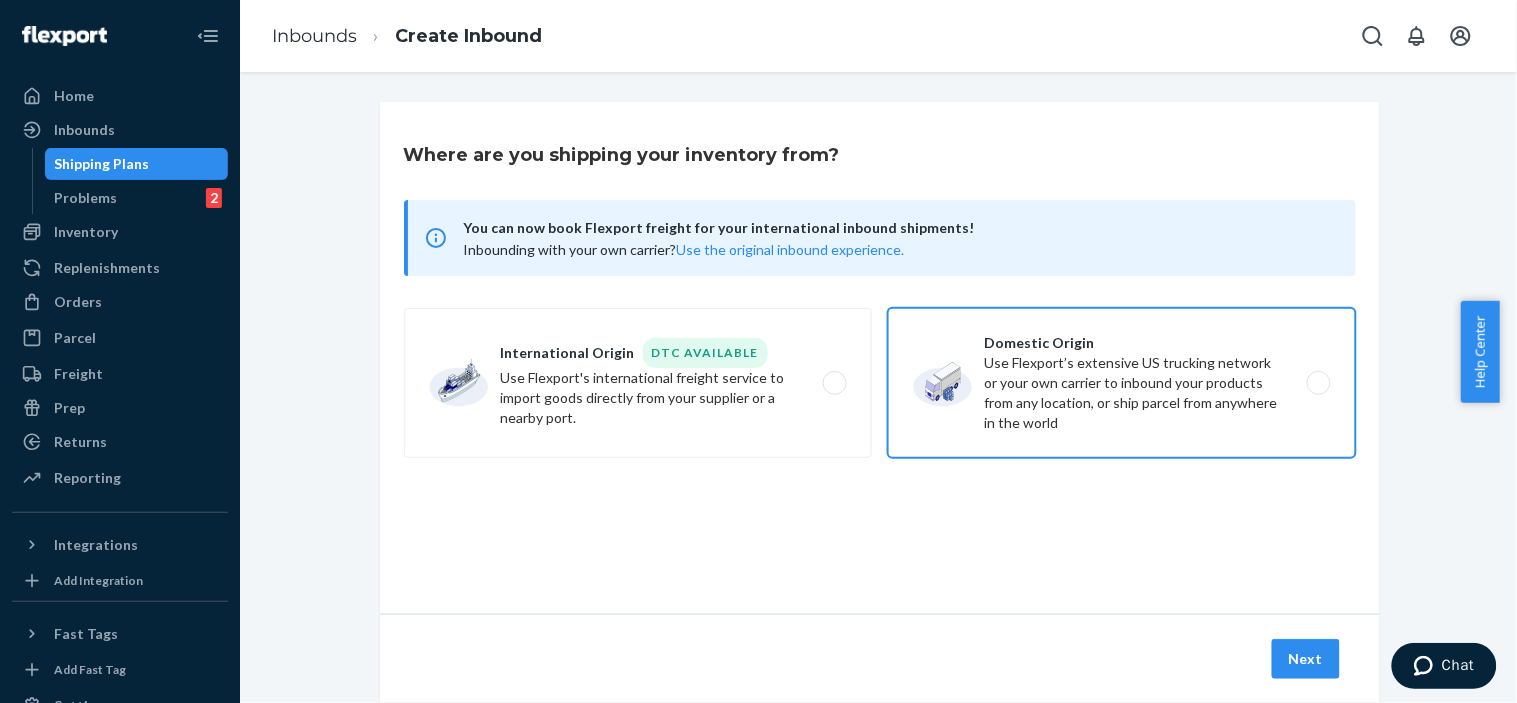 click on "Domestic Origin Use Flexport’s extensive US trucking network or your own carrier to inbound your products from any location, or ship parcel from anywhere in the world" at bounding box center (1122, 383) 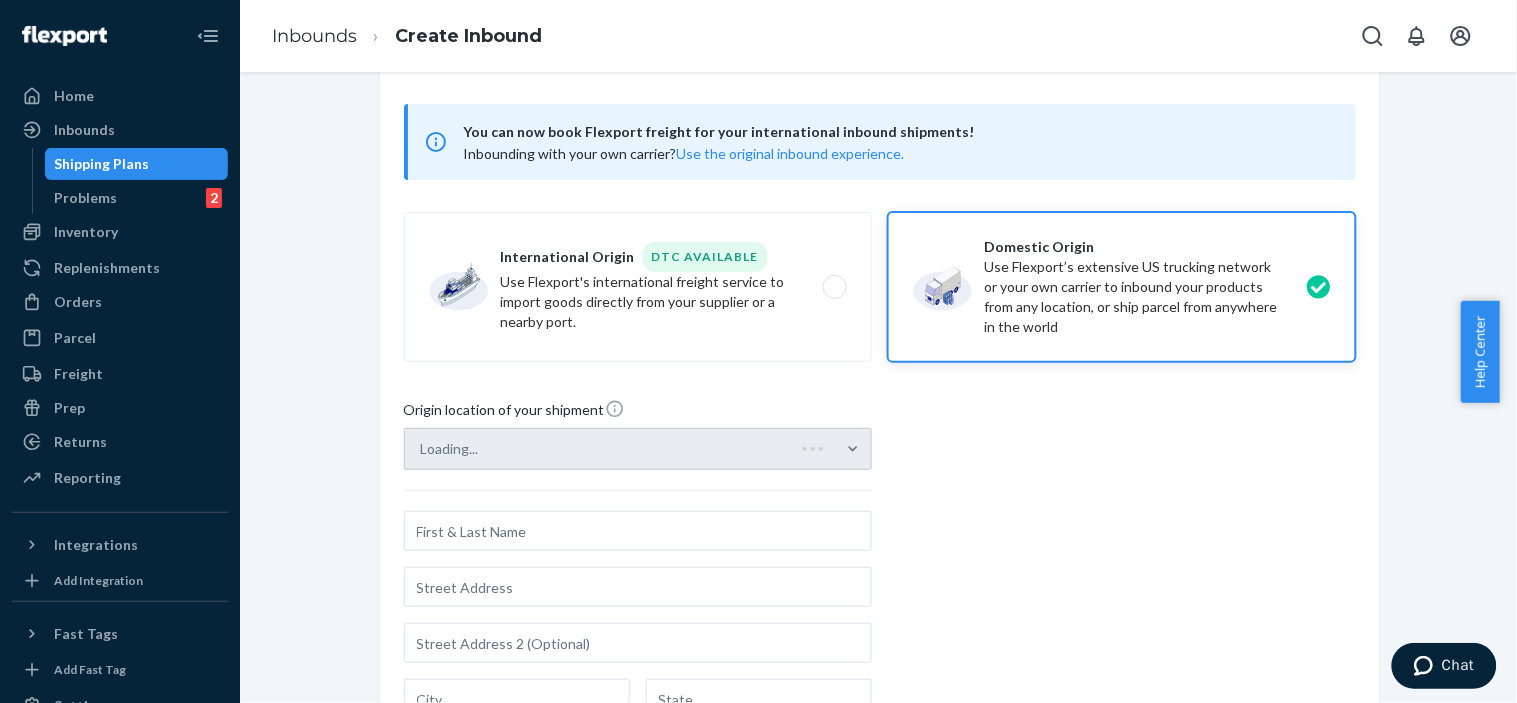 scroll, scrollTop: 222, scrollLeft: 0, axis: vertical 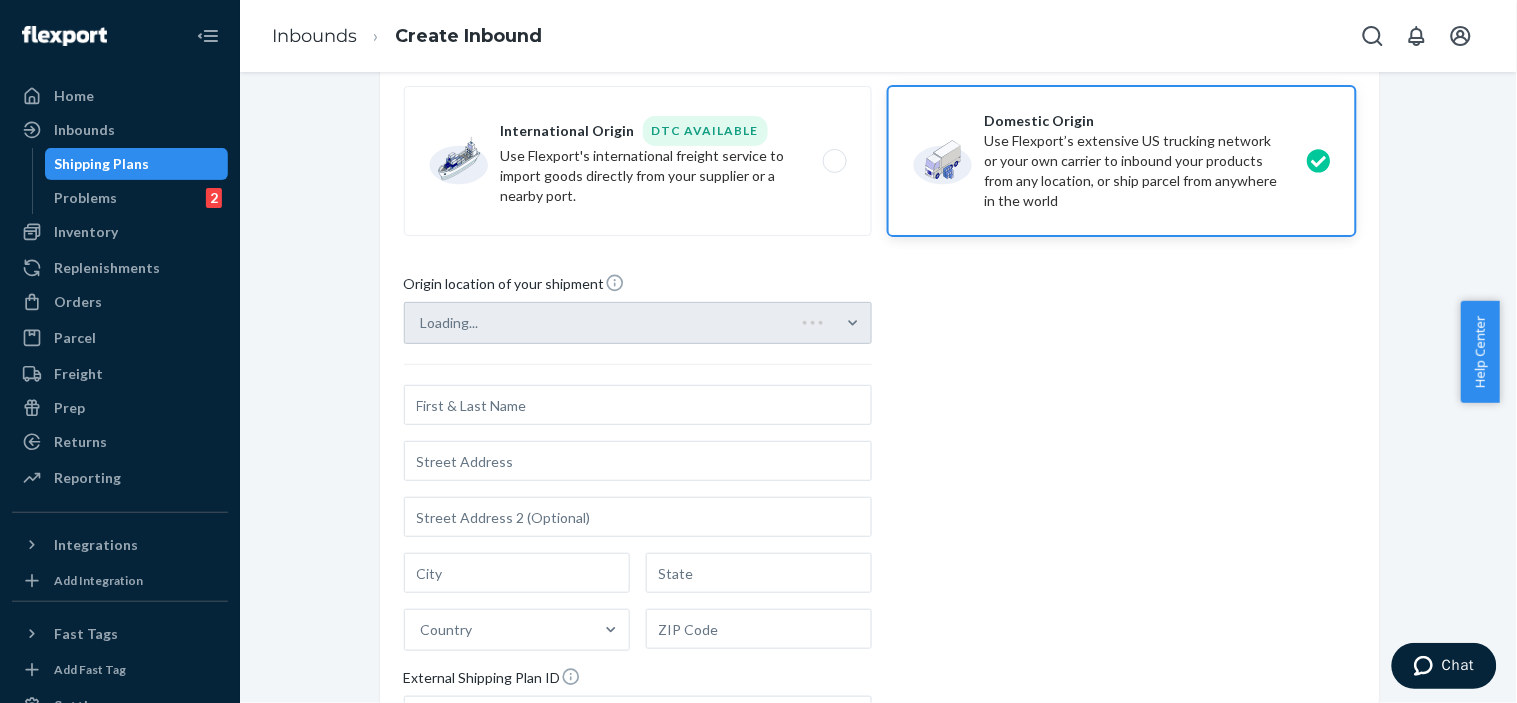 click on "Loading... Country External Shipping Plan ID" at bounding box center [638, 524] 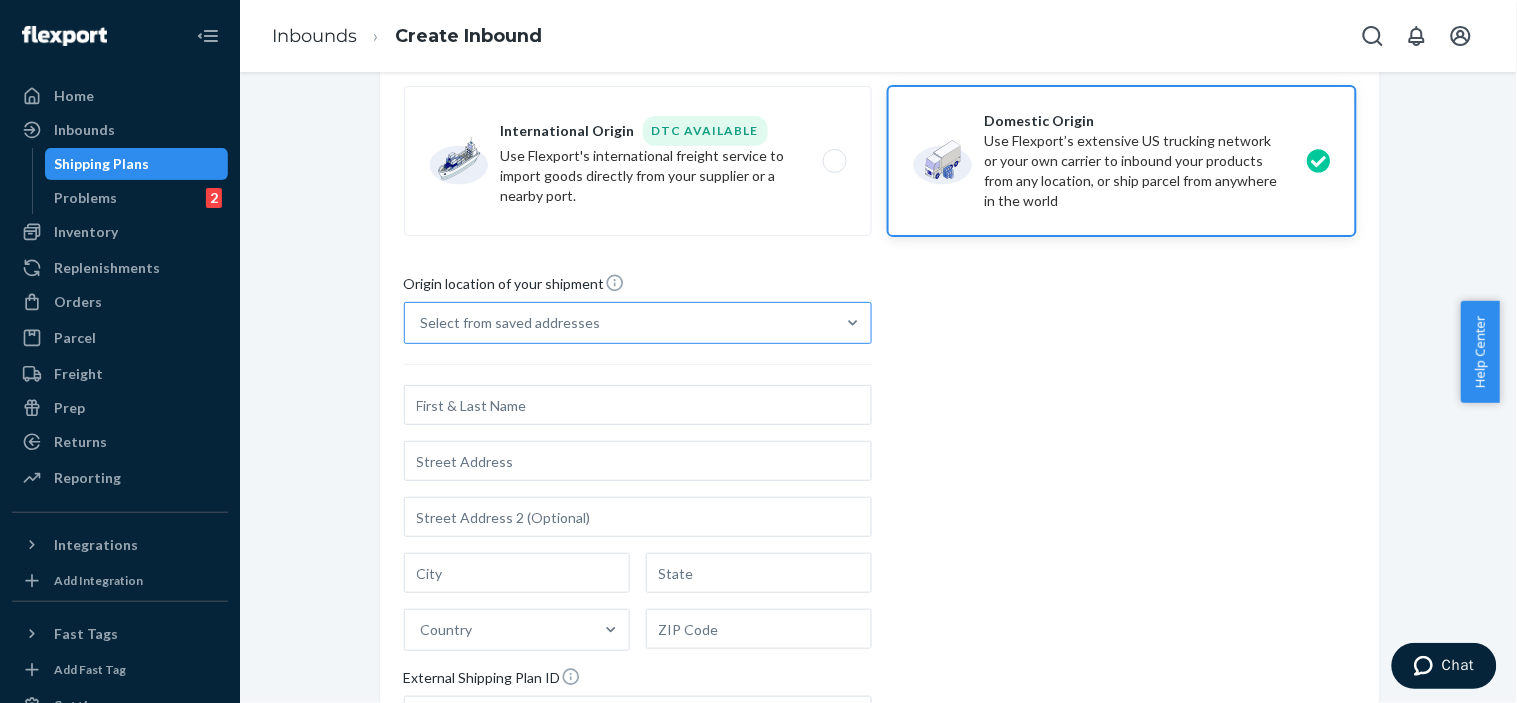click on "Select from saved addresses" at bounding box center (620, 323) 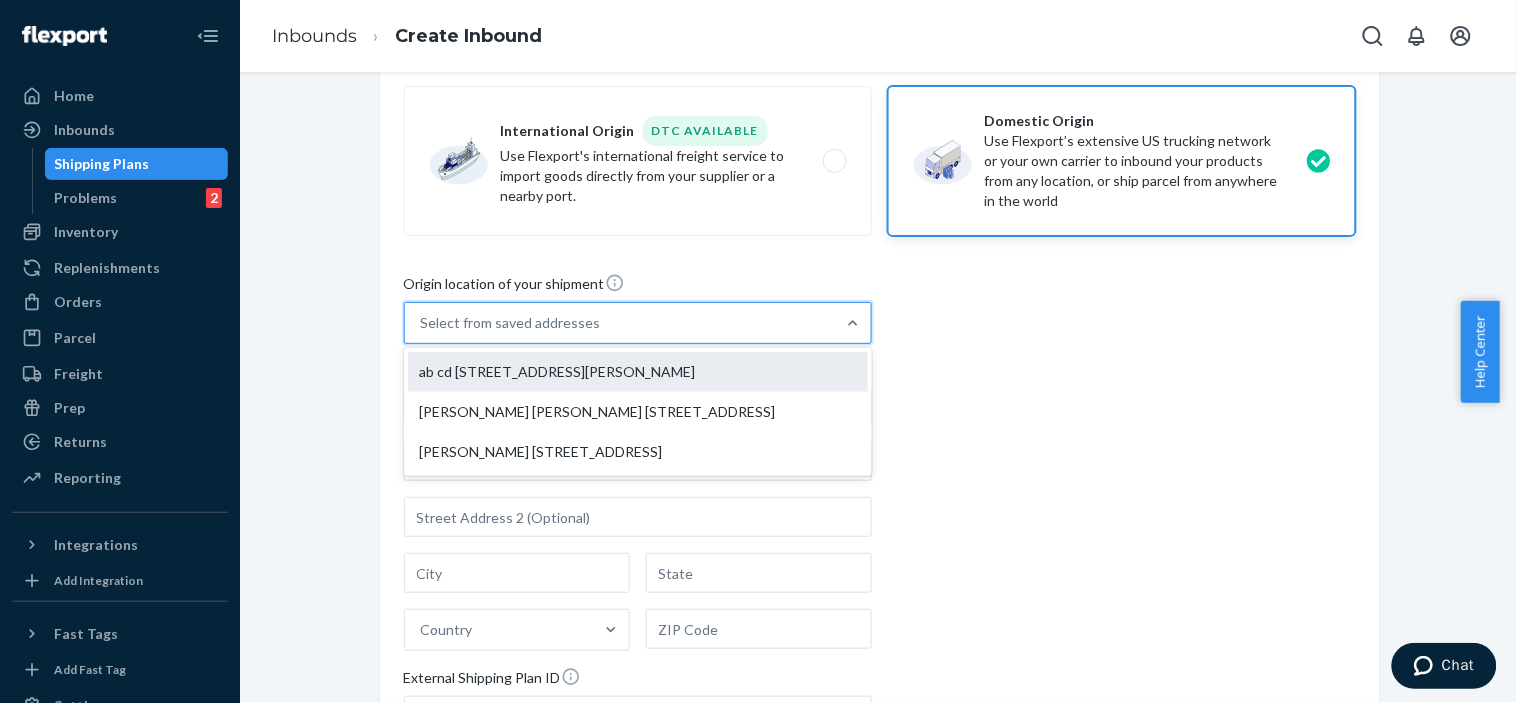 click on "ab cd
[STREET_ADDRESS][PERSON_NAME]" at bounding box center (638, 372) 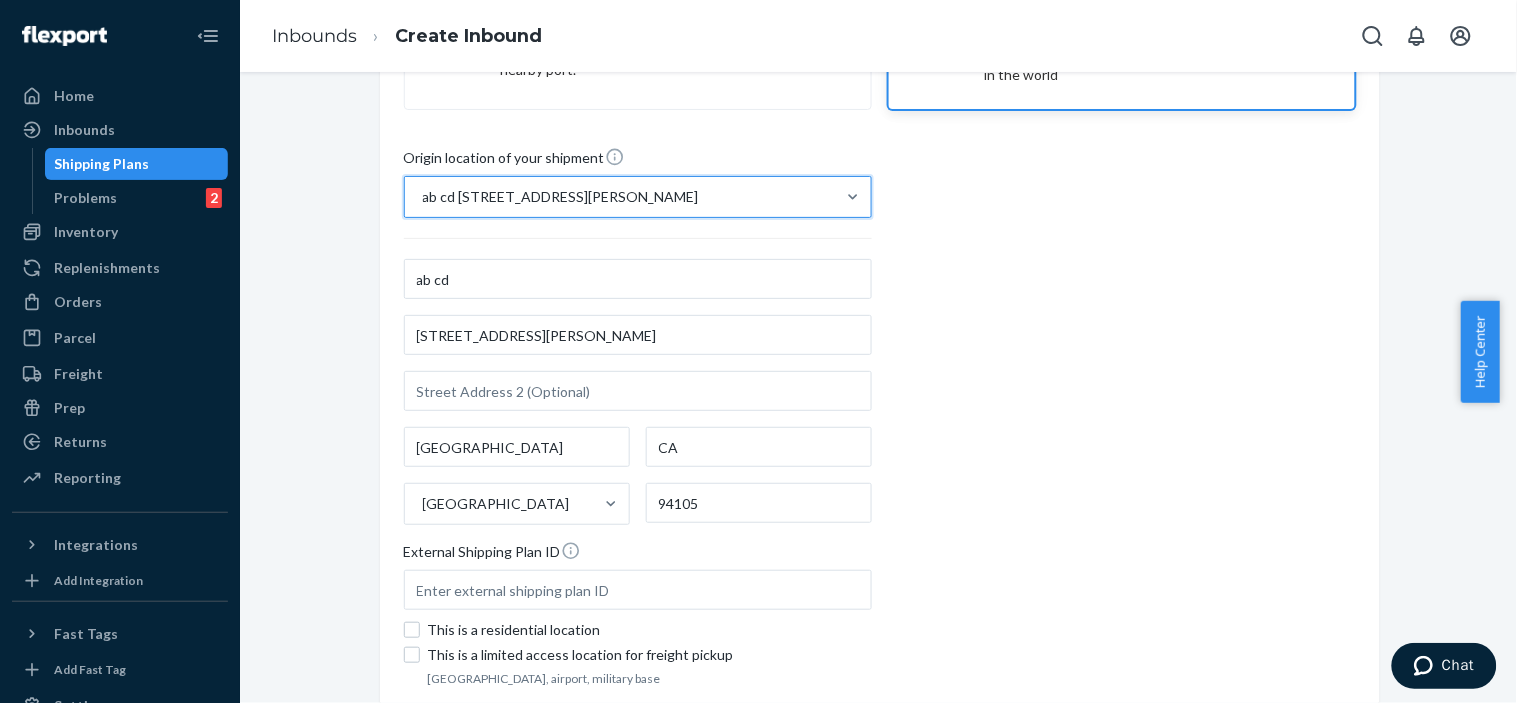 scroll, scrollTop: 467, scrollLeft: 0, axis: vertical 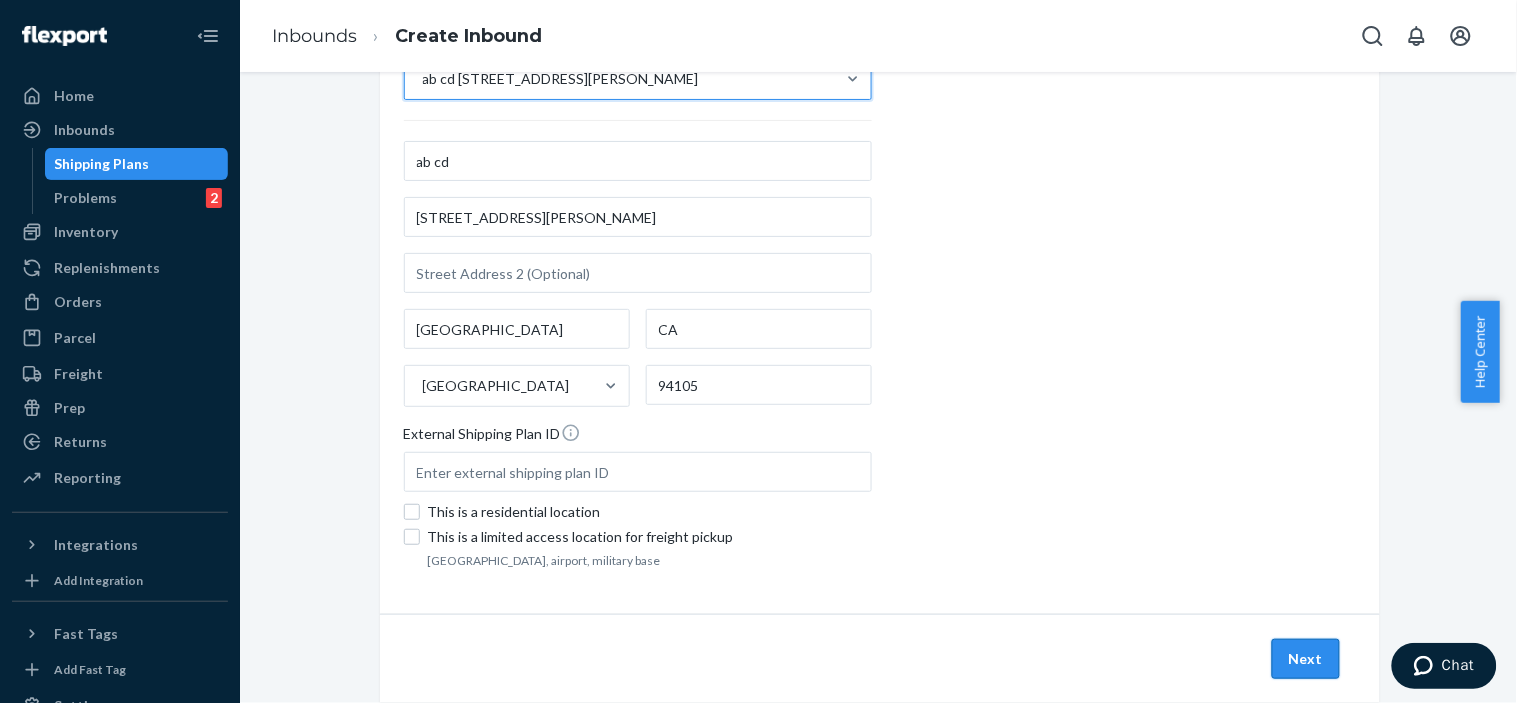 click on "Next" at bounding box center [1306, 659] 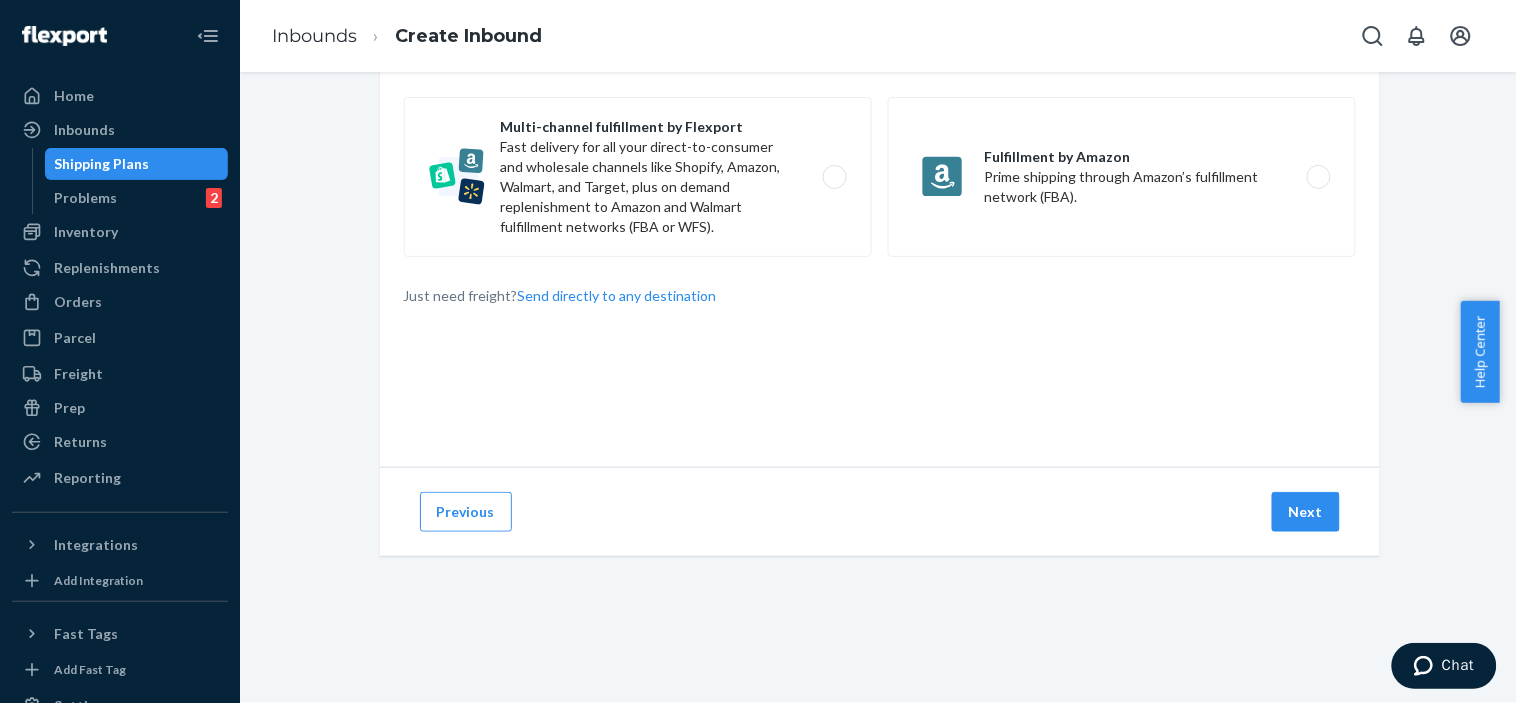 scroll, scrollTop: 0, scrollLeft: 0, axis: both 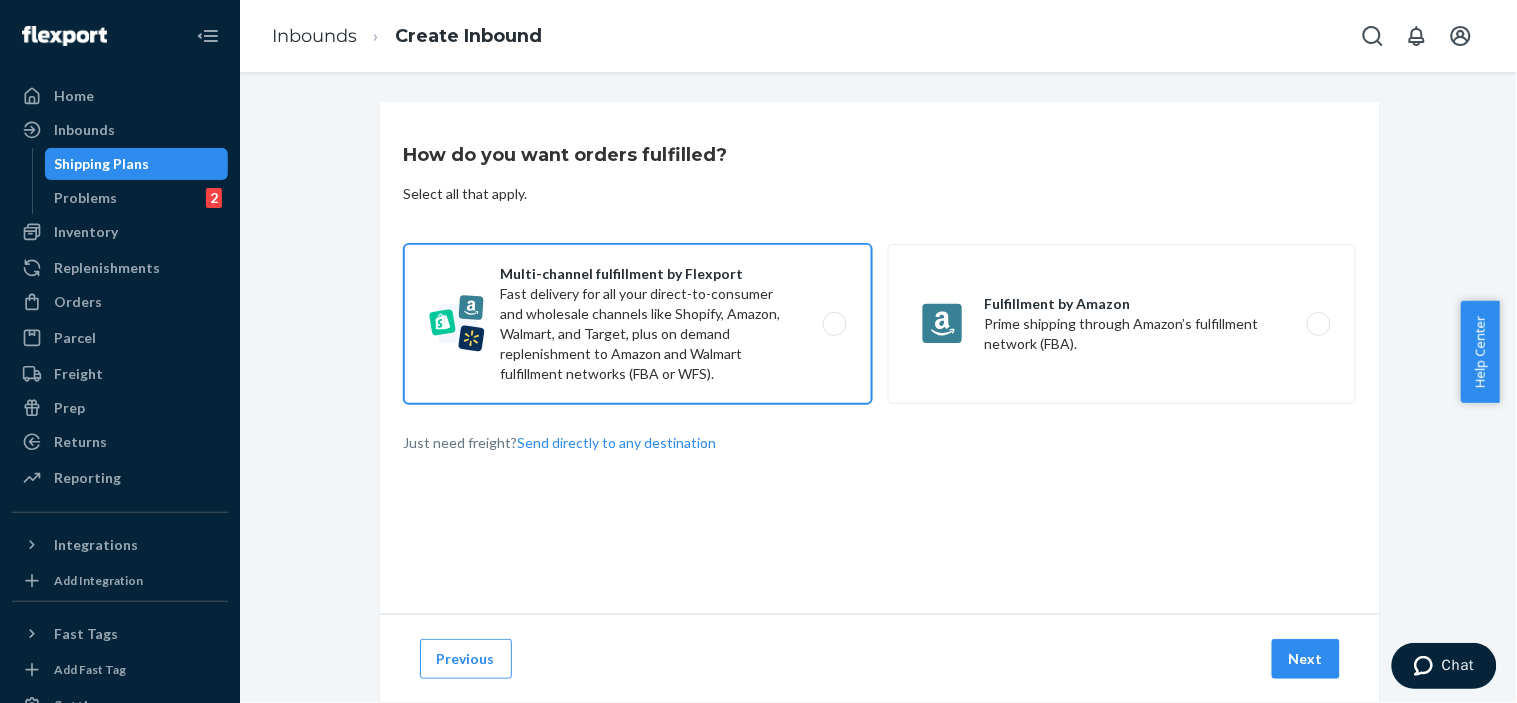 click on "Multi-channel fulfillment by Flexport Fast delivery for all your direct-to-consumer and wholesale channels like Shopify, Amazon, Walmart, and Target, plus on demand replenishment to Amazon and Walmart fulfillment networks (FBA or WFS)." at bounding box center [638, 324] 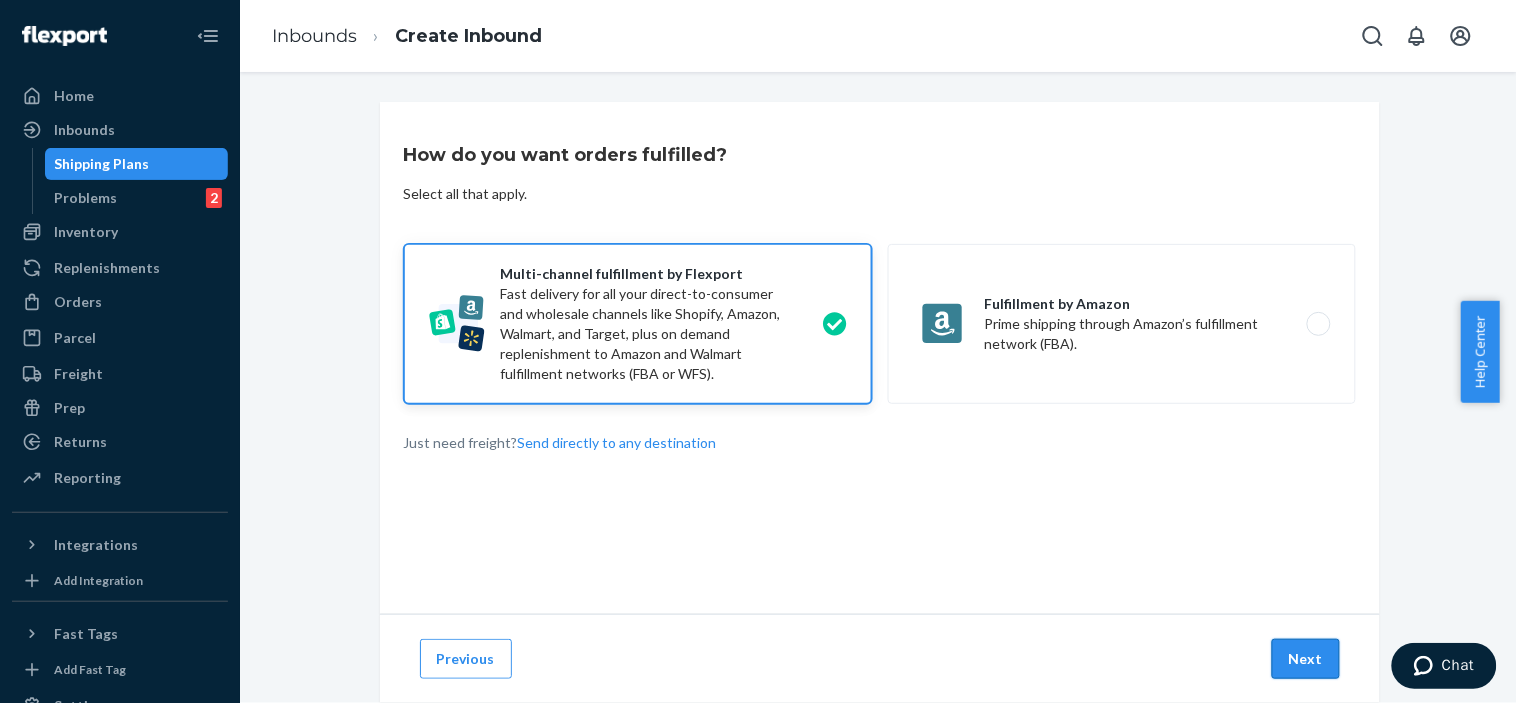 click on "Next" at bounding box center (1306, 659) 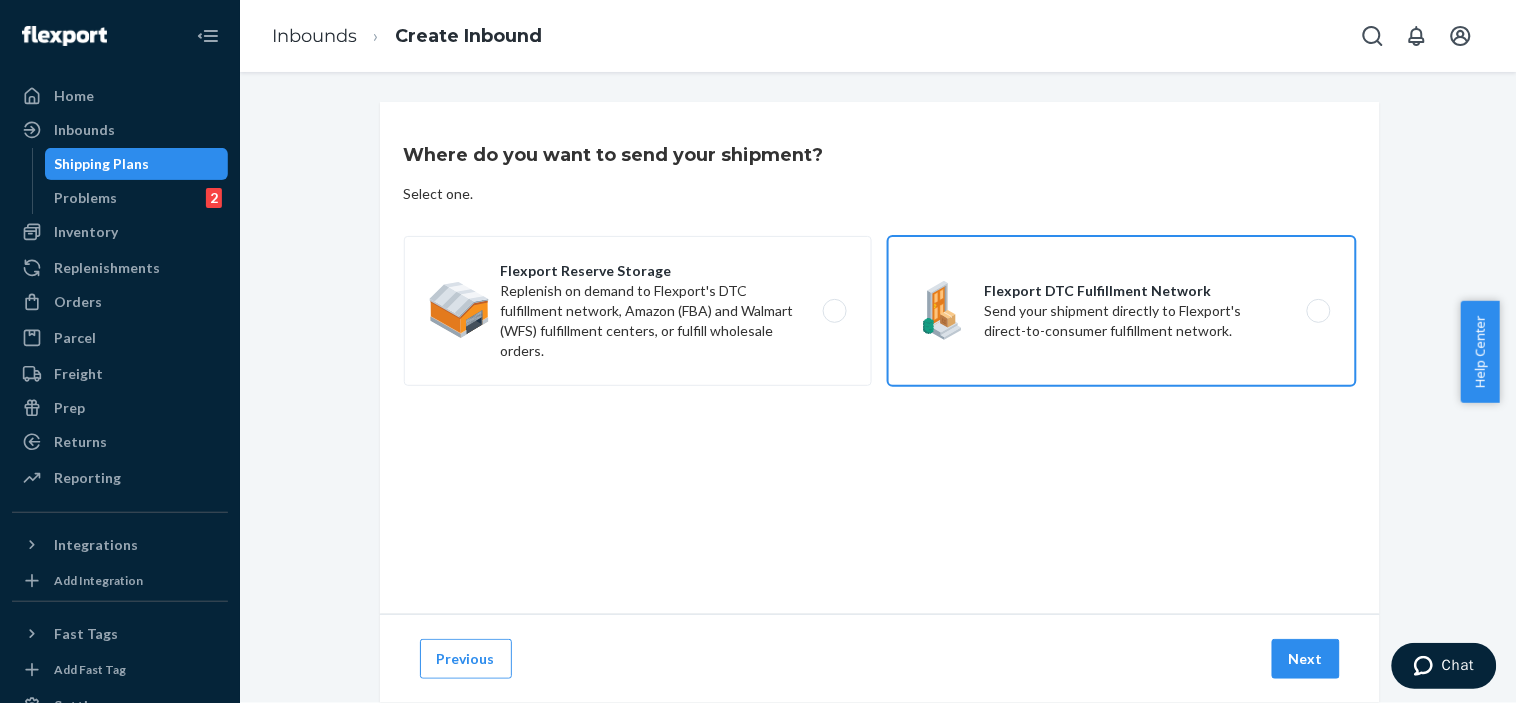 click on "Flexport DTC Fulfillment Network Send your shipment directly to Flexport's direct-to-consumer fulfillment network." at bounding box center (1122, 311) 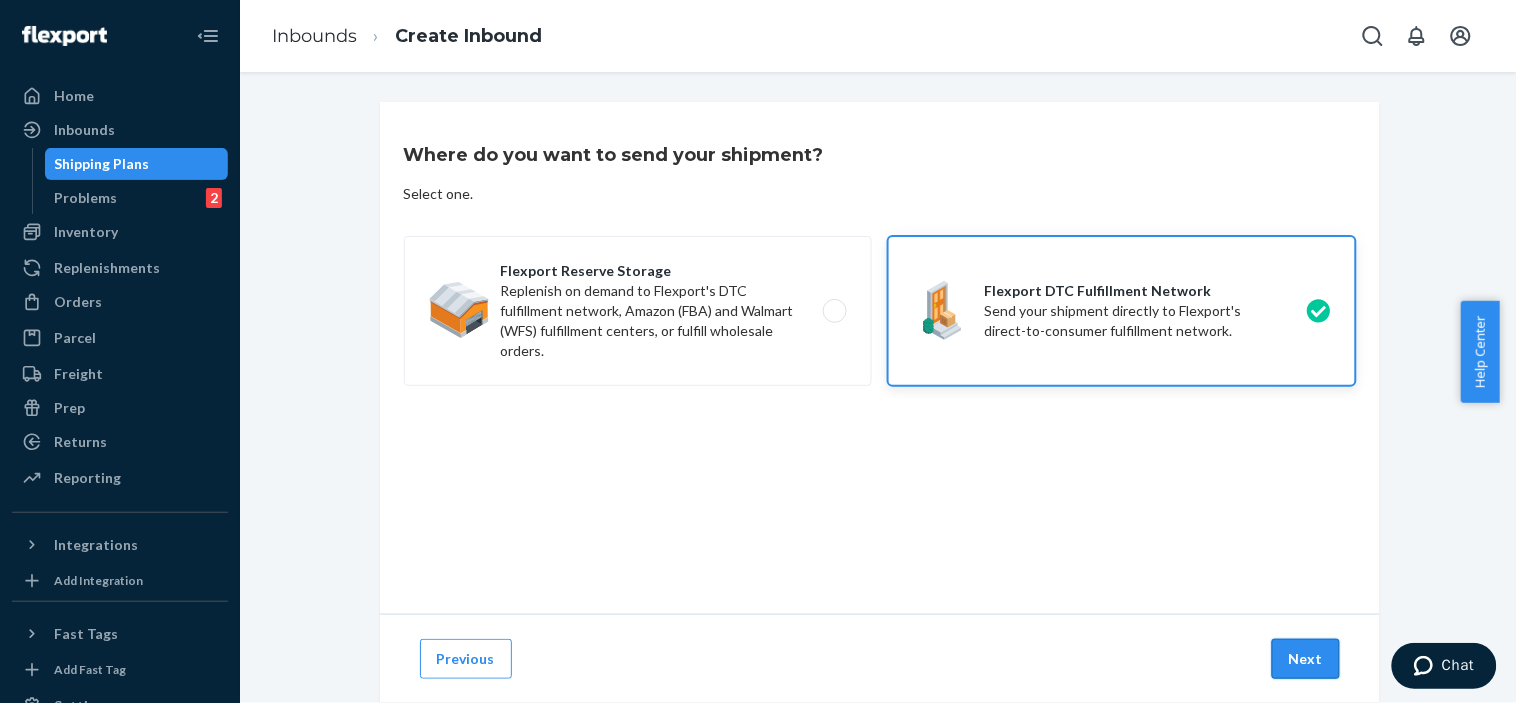 click on "Next" at bounding box center [1306, 659] 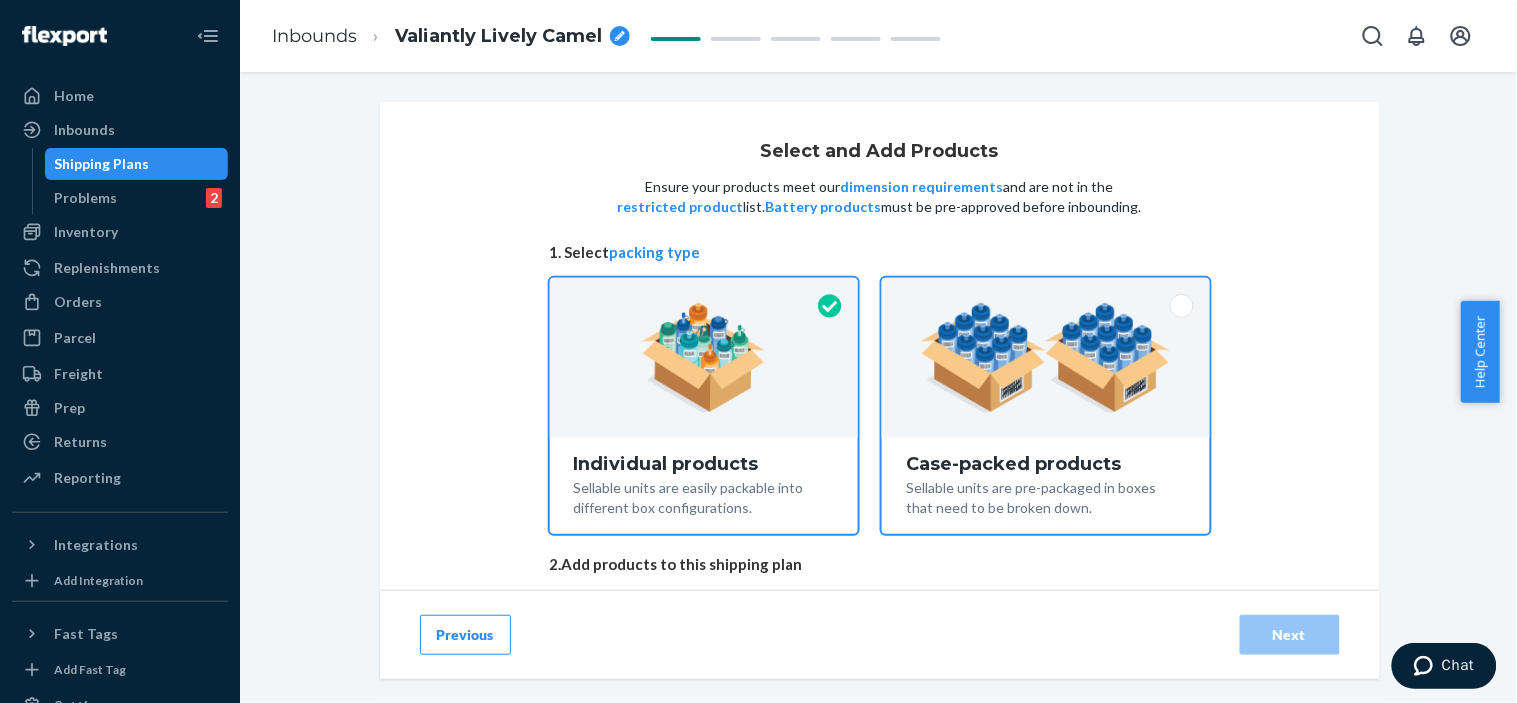 scroll, scrollTop: 104, scrollLeft: 0, axis: vertical 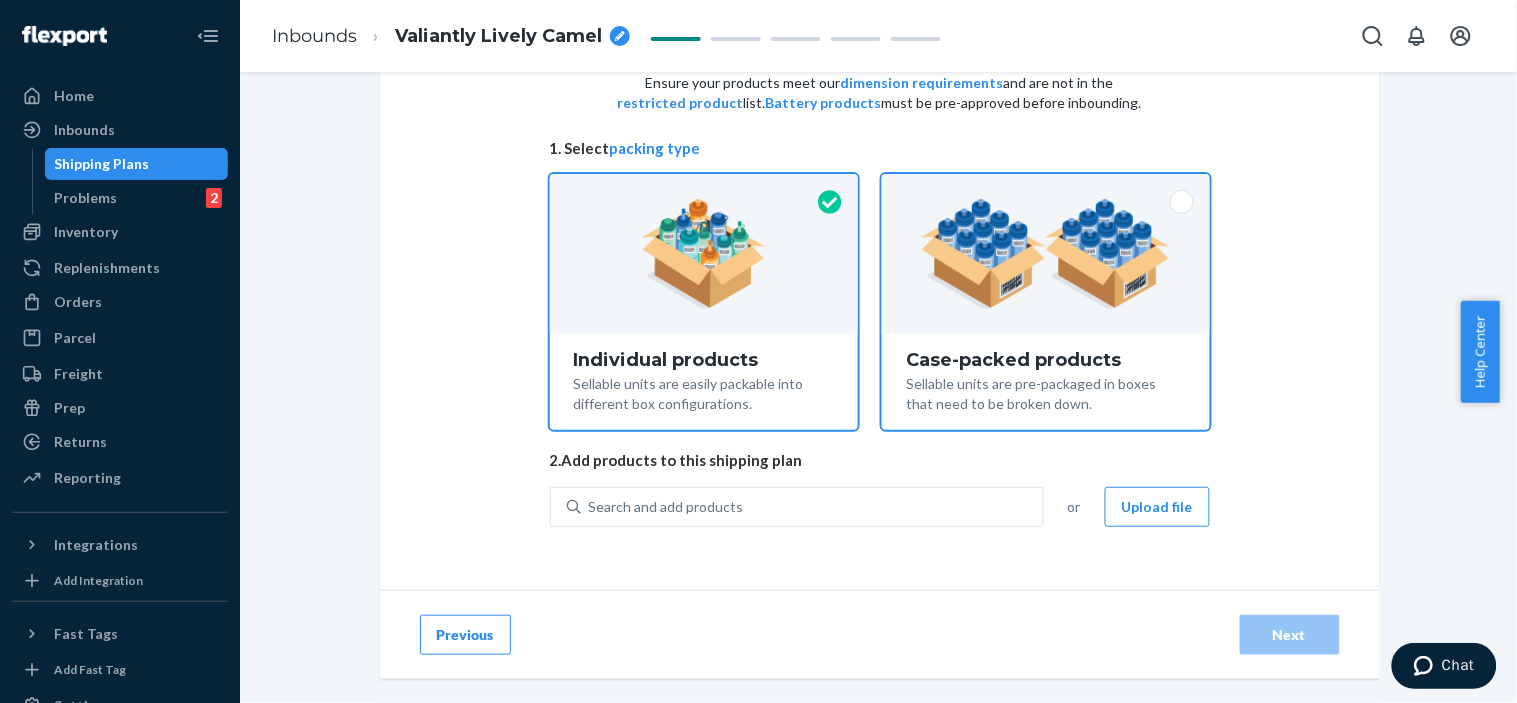 click on "Case-packed products Sellable units are pre-packaged in boxes that need to be broken down." at bounding box center (1045, 382) 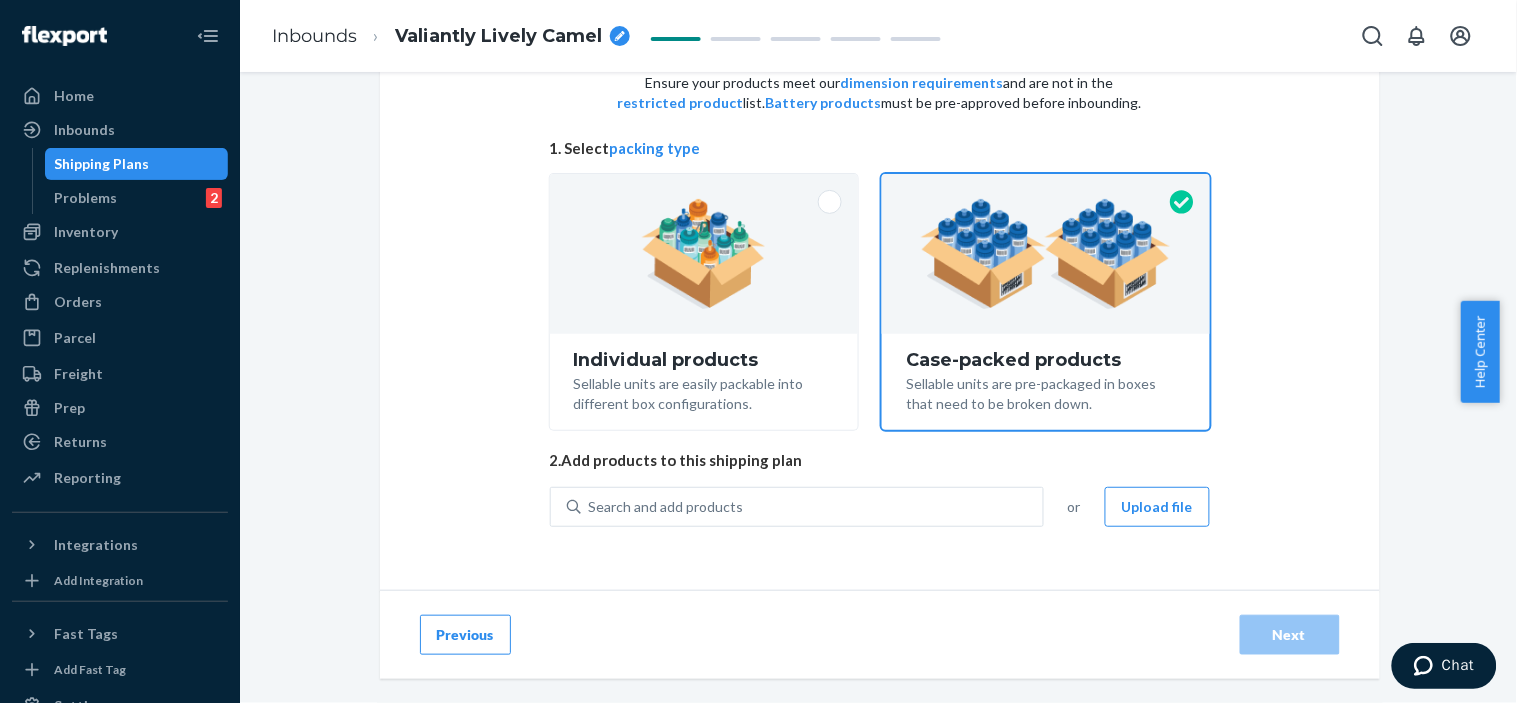 radio on "false" 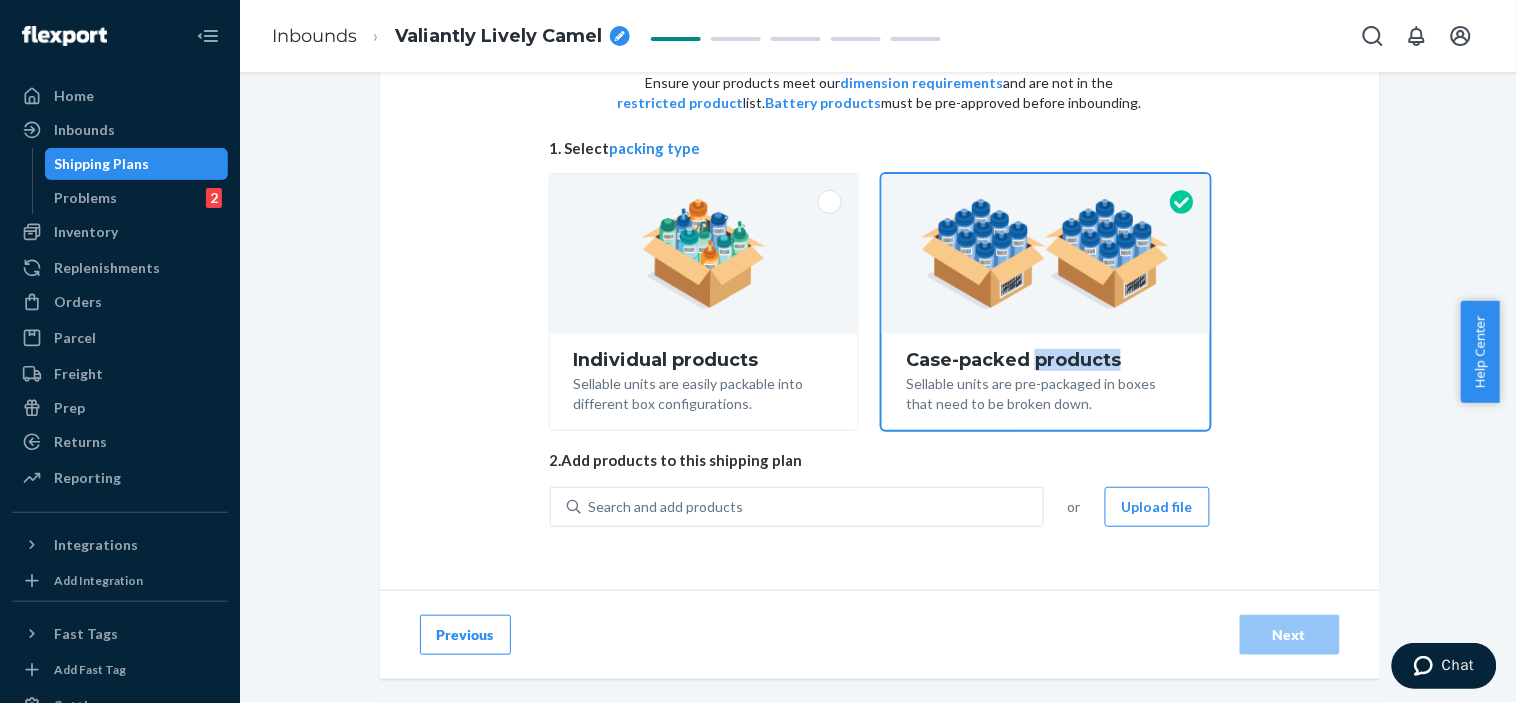 click on "Case-packed products Sellable units are pre-packaged in boxes that need to be broken down." at bounding box center (1045, 382) 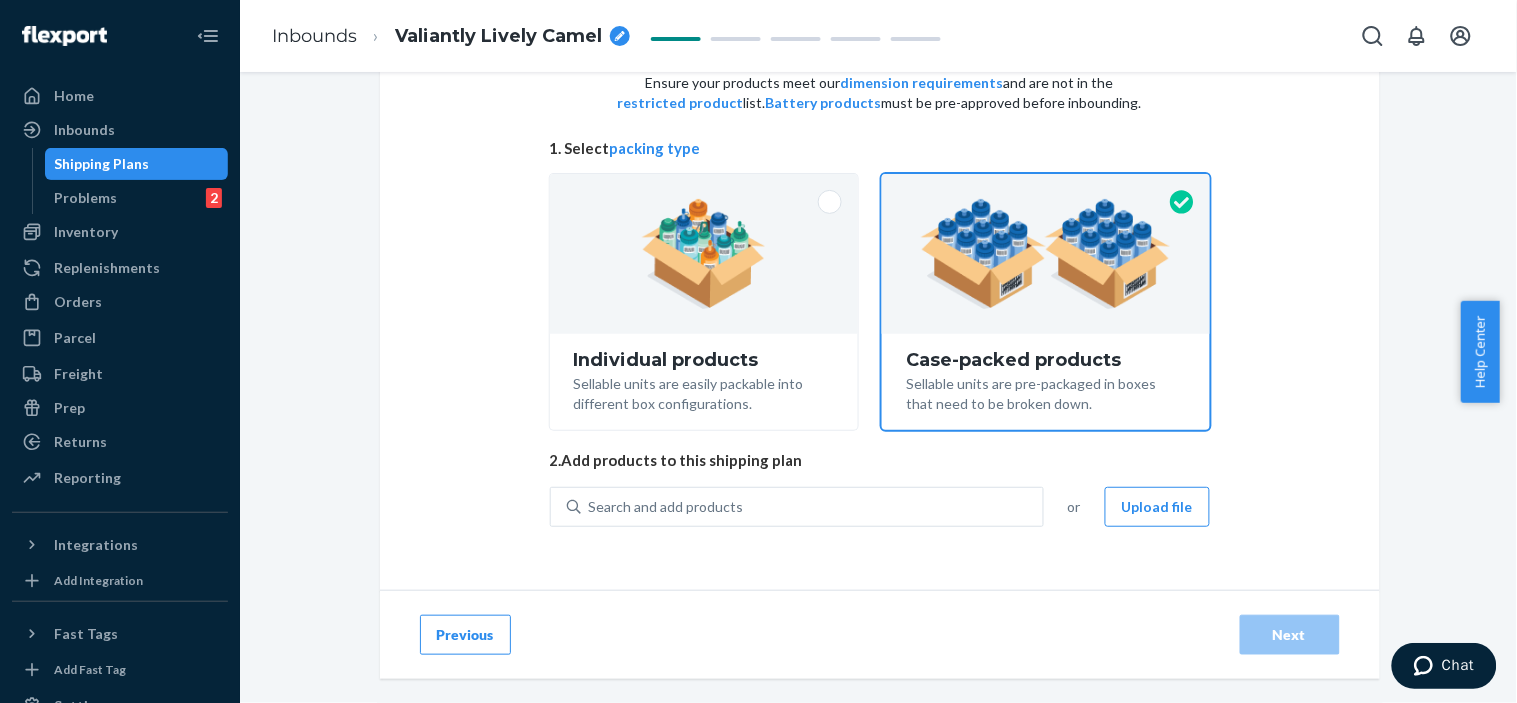 click on "Select and Add Products
Ensure your products meet our  dimension requirements  and are not in the  restricted product  list.
Battery products  must be pre-approved before inbounding.
1.   Select  packing type Individual products Sellable units are easily packable into different box configurations. Case-packed products Sellable units are pre-packaged in boxes that need to be broken down. 2.  Add products to this shipping plan Search and add products or Upload file" at bounding box center (880, 294) 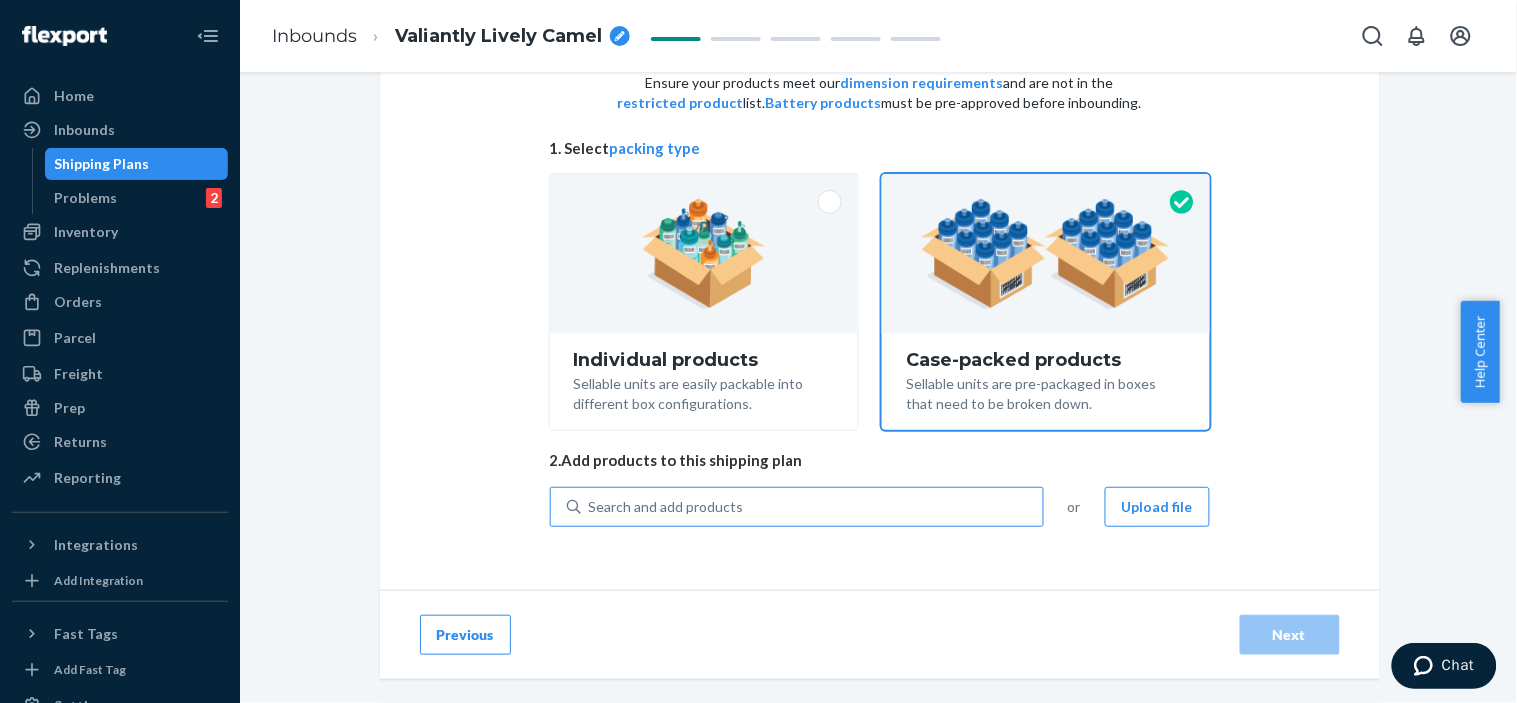 click on "Search and add products" at bounding box center [812, 507] 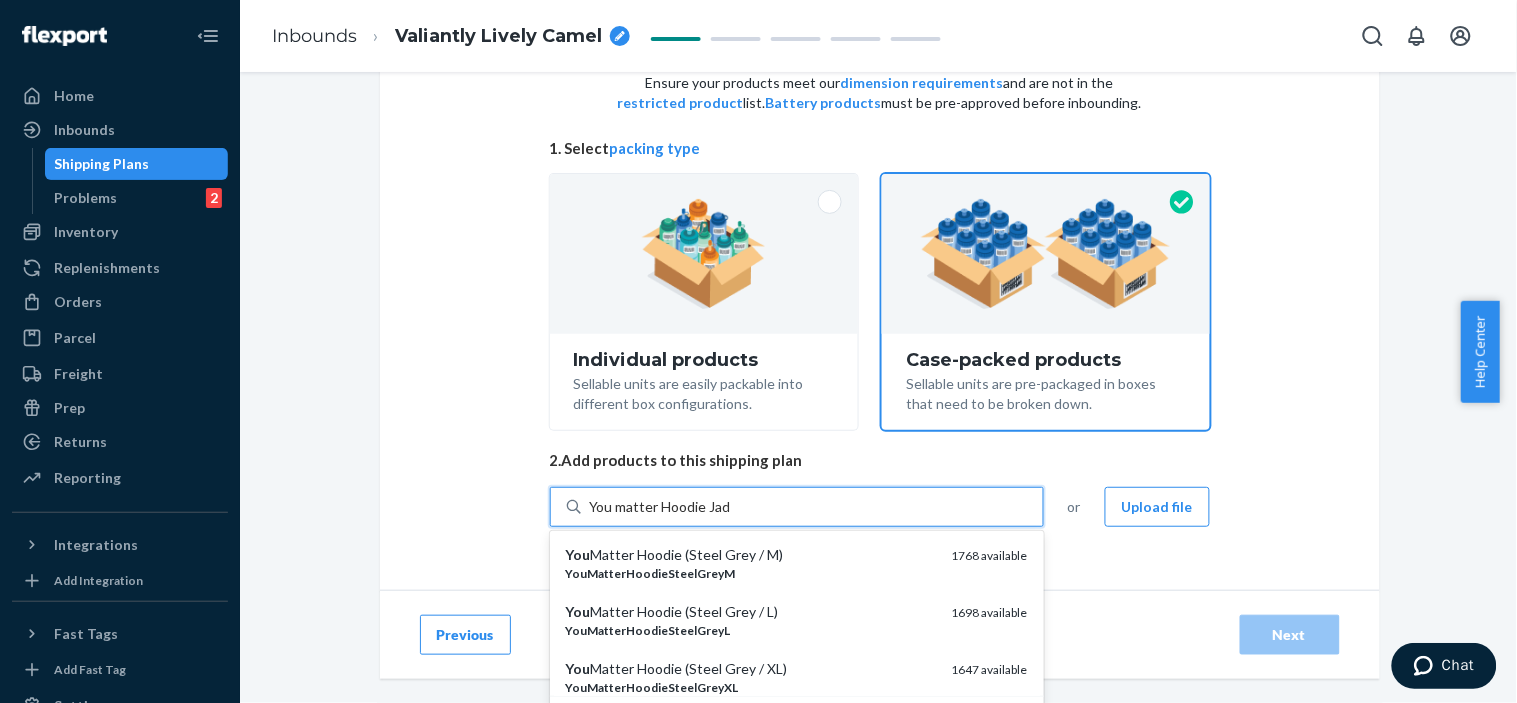 type on "You matter [PERSON_NAME]" 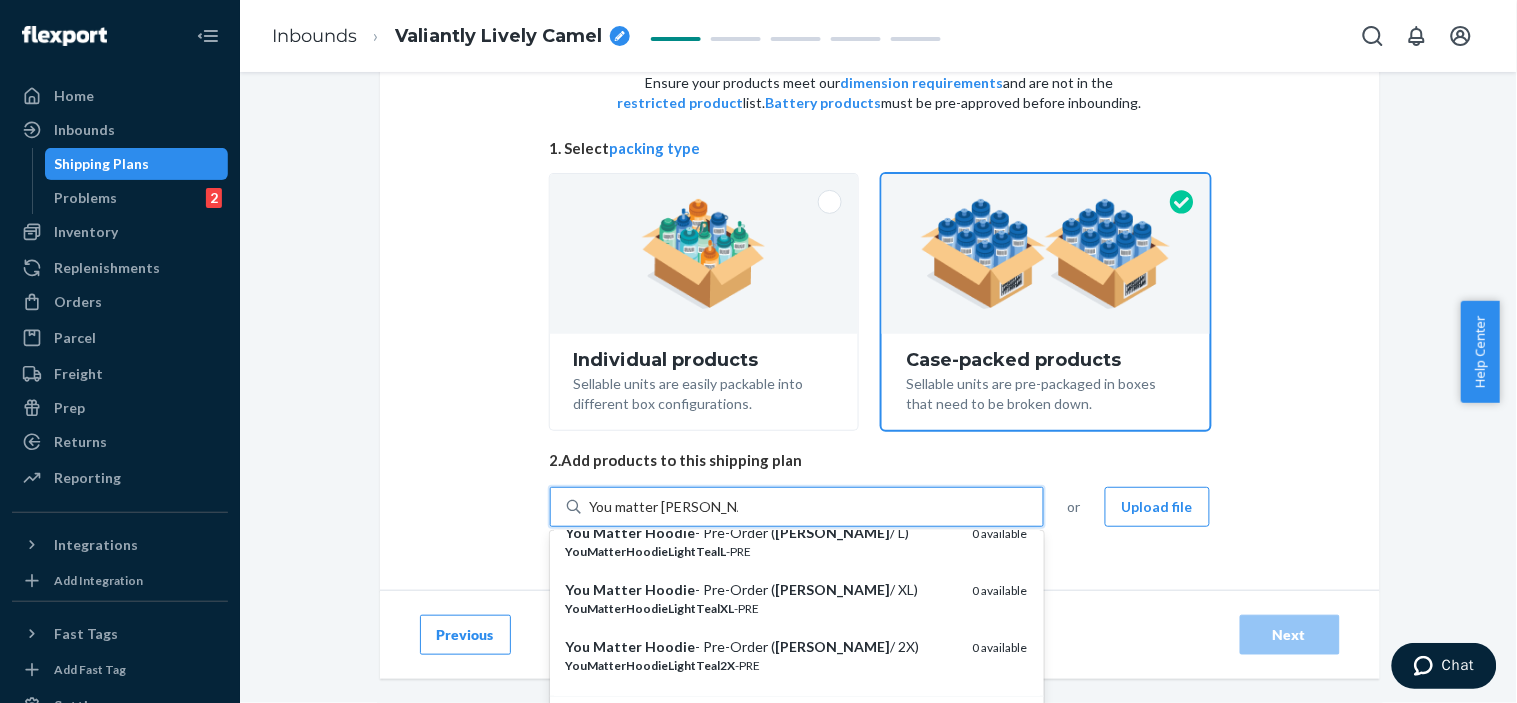 scroll, scrollTop: 283, scrollLeft: 0, axis: vertical 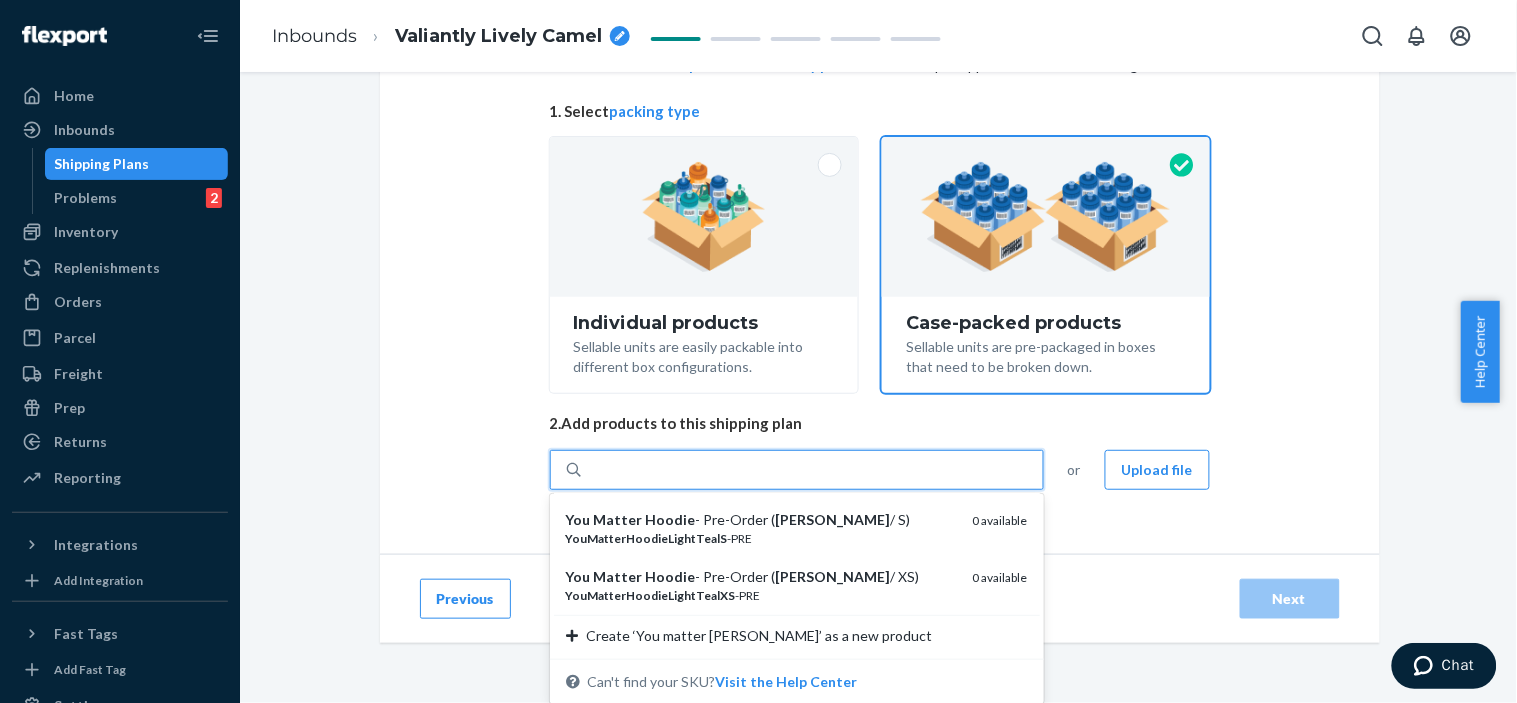 click on "Select and Add Products
Ensure your products meet our  dimension requirements  and are not in the  restricted product  list.
Battery products  must be pre-approved before inbounding.
1.   Select  packing type Individual products Sellable units are easily packable into different box configurations. Case-packed products Sellable units are pre-packaged in boxes that need to be broken down. 2.  Add products to this shipping plan      option undefined focused, 5 of 7. 7 results available for search term You matter [PERSON_NAME]. Use Up and Down to choose options, press Enter to select the currently focused option, press Escape to exit the menu, press Tab to select the option and exit the menu. You matter Hoodie Jade You   Matter   Hoodie  - Pre-Order ( [PERSON_NAME]  / 3X) YouMatterHoodieLightTeal3X -PRE 0 available You   Matter   Hoodie  - Pre-Order ( Jade  / M) YouMatterHoodieLightTealM -PRE 0 available You   Matter   Hoodie  - Pre-Order ( Jade  / L) YouMatterHoodieLightTealL -PRE 0 available You" at bounding box center (880, 257) 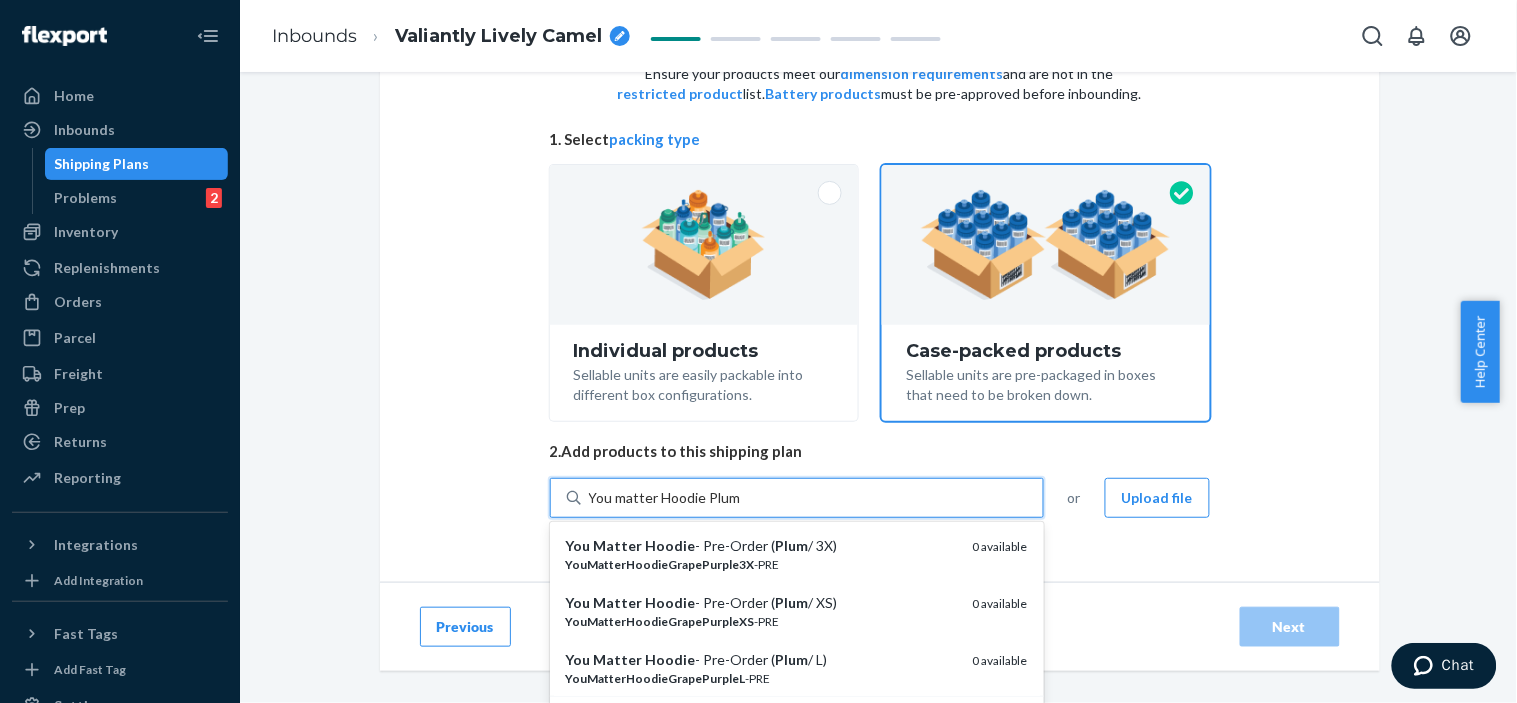 scroll, scrollTop: 141, scrollLeft: 0, axis: vertical 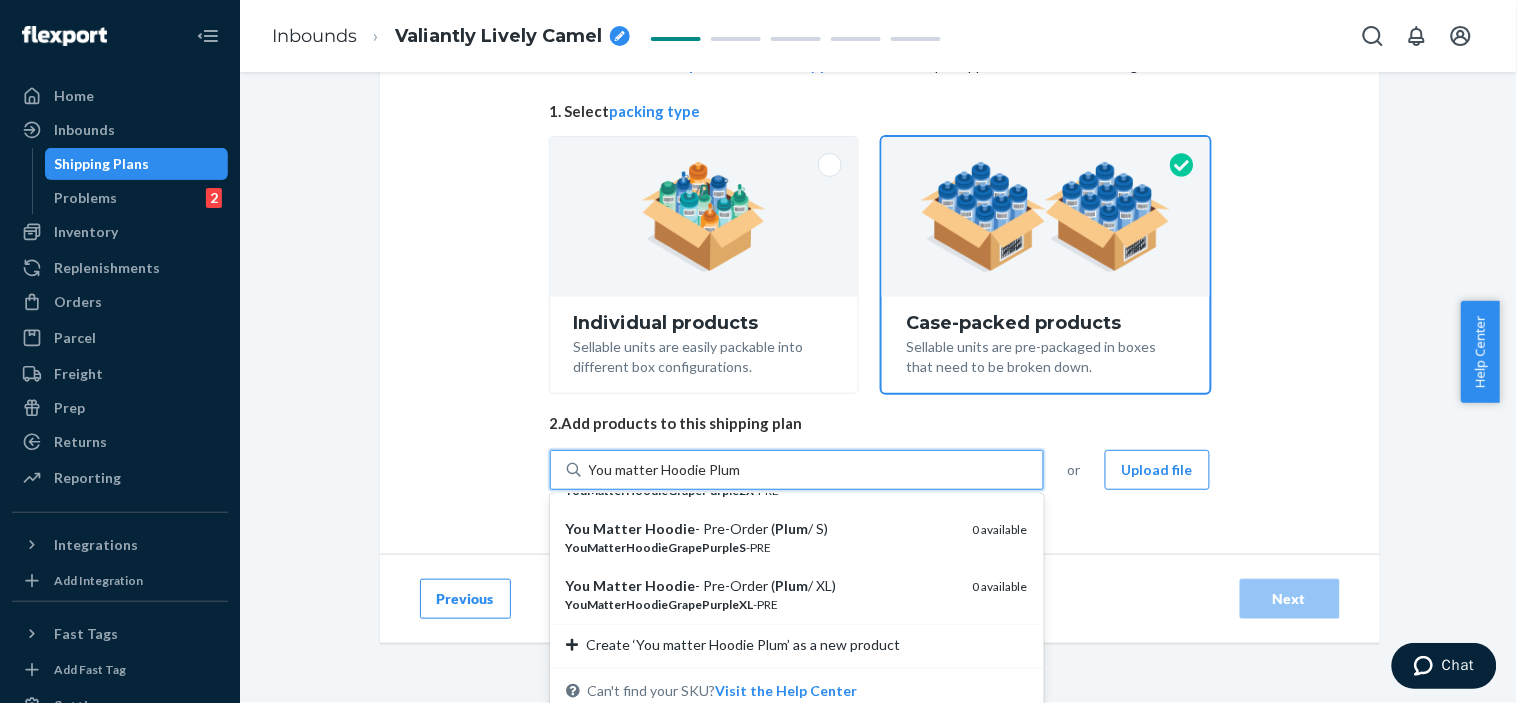 type on "You matter Hoodie Plum" 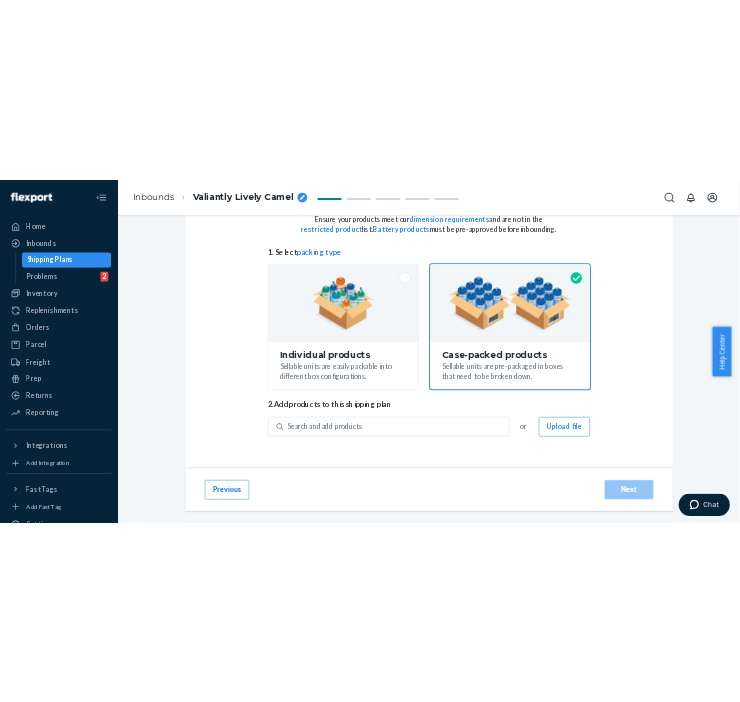 scroll, scrollTop: 104, scrollLeft: 0, axis: vertical 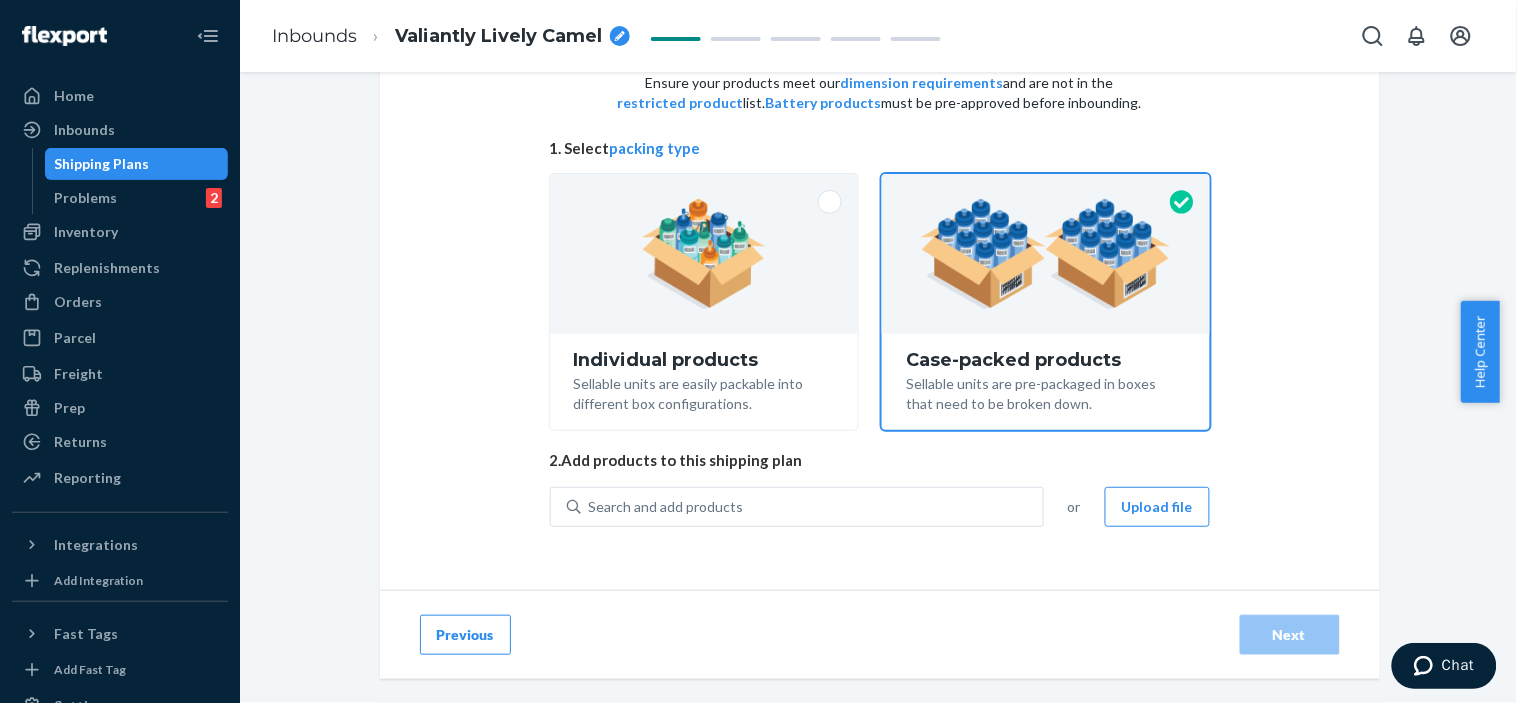 click on "Select and Add Products
Ensure your products meet our  dimension requirements  and are not in the  restricted product  list.
Battery products  must be pre-approved before inbounding.
1.   Select  packing type Individual products Sellable units are easily packable into different box configurations. Case-packed products Sellable units are pre-packaged in boxes that need to be broken down. 2.  Add products to this shipping plan Search and add products or Upload file" at bounding box center [880, 294] 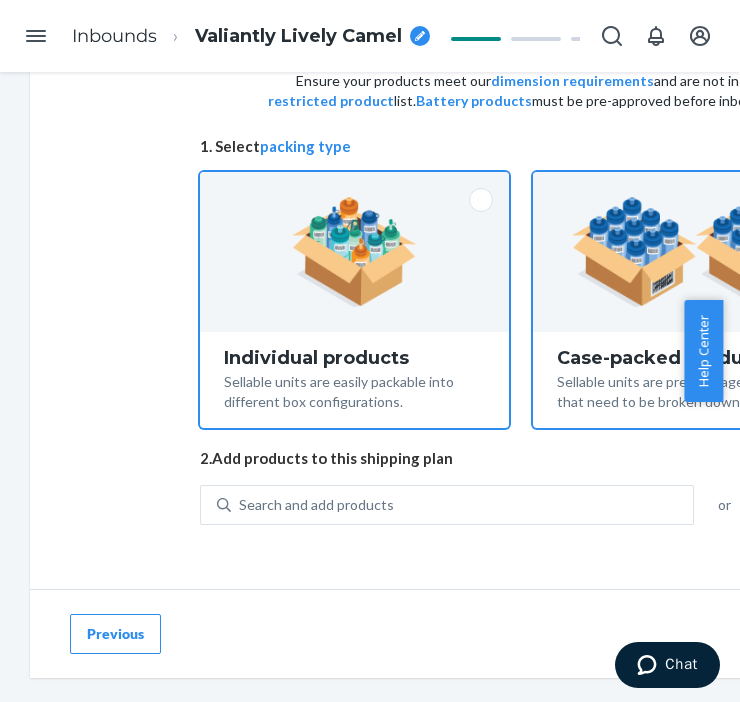 scroll, scrollTop: 122, scrollLeft: 0, axis: vertical 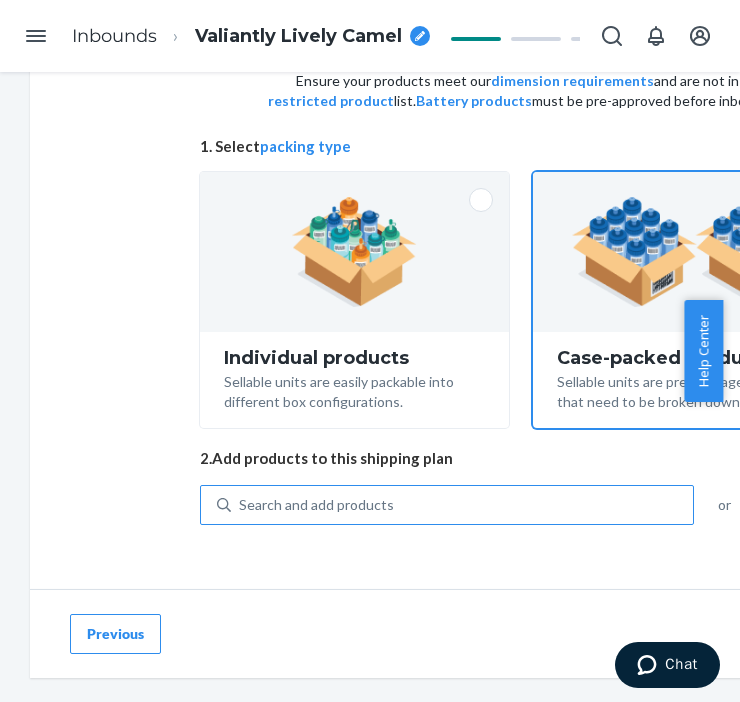drag, startPoint x: 338, startPoint y: 455, endPoint x: 326, endPoint y: 486, distance: 33.24154 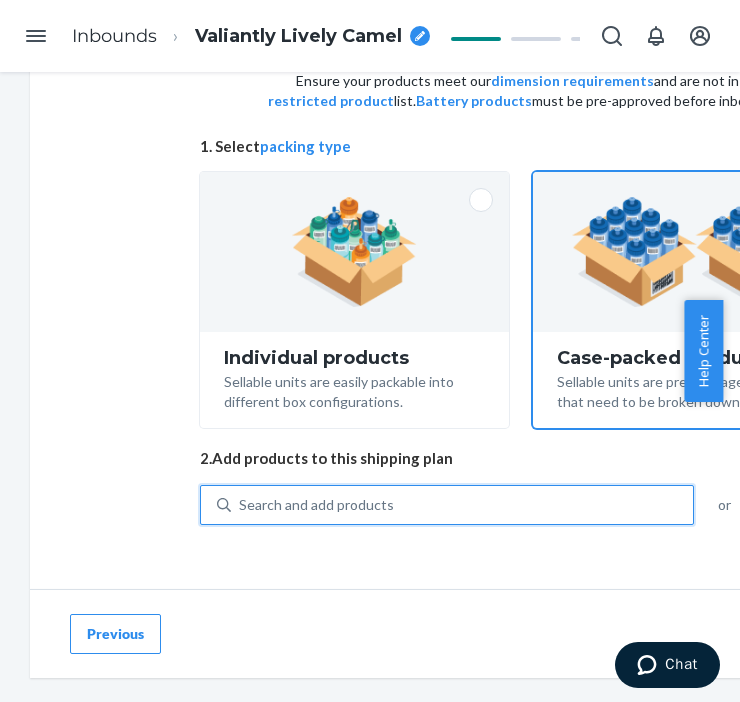 click on "Search and add products" at bounding box center (316, 505) 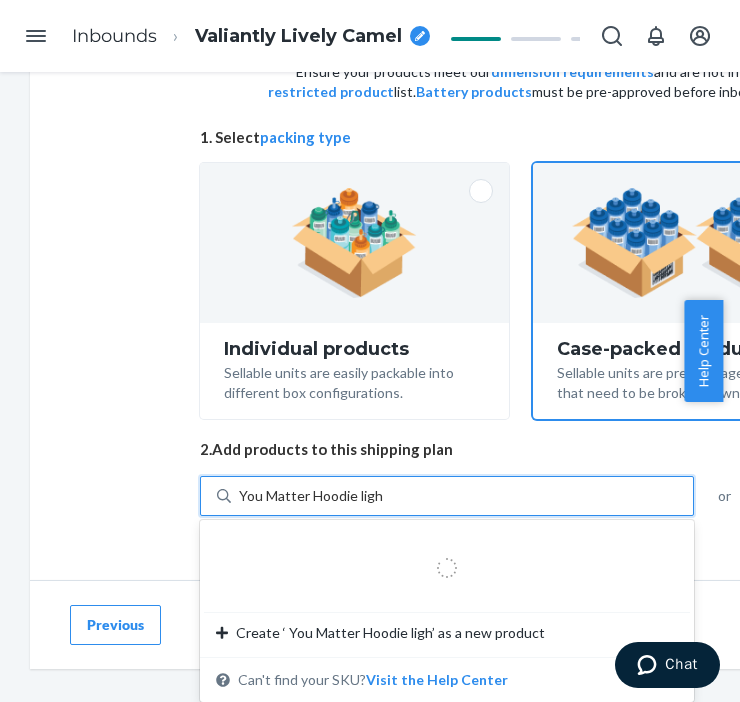type on "You Matter Hoodie light" 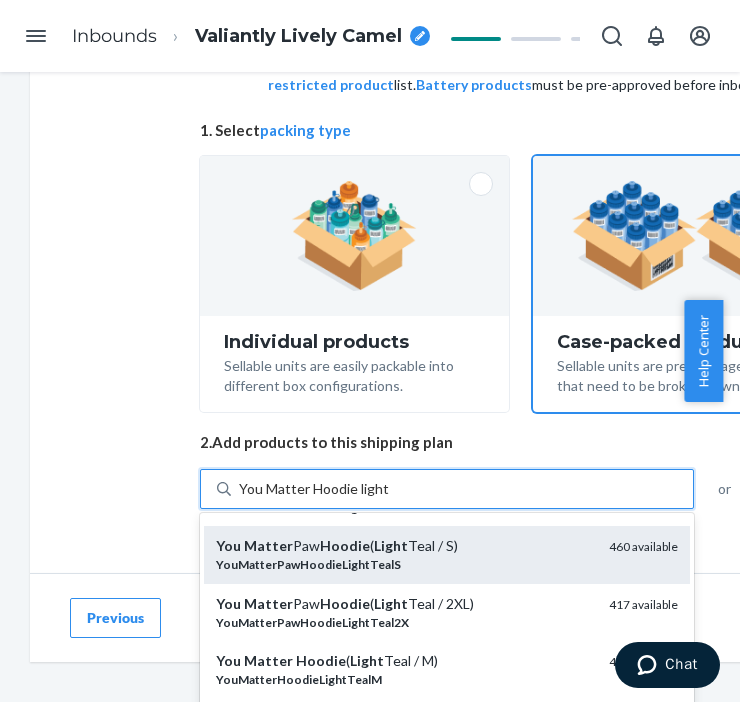 scroll, scrollTop: 0, scrollLeft: 0, axis: both 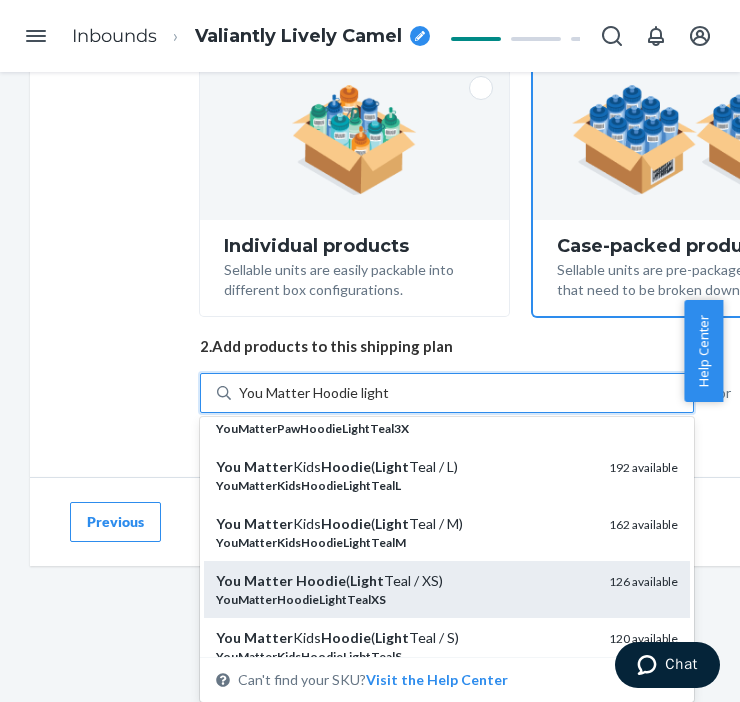 click on "You   Matter   Hoodie  ( Light  Teal / XS)" at bounding box center [404, 581] 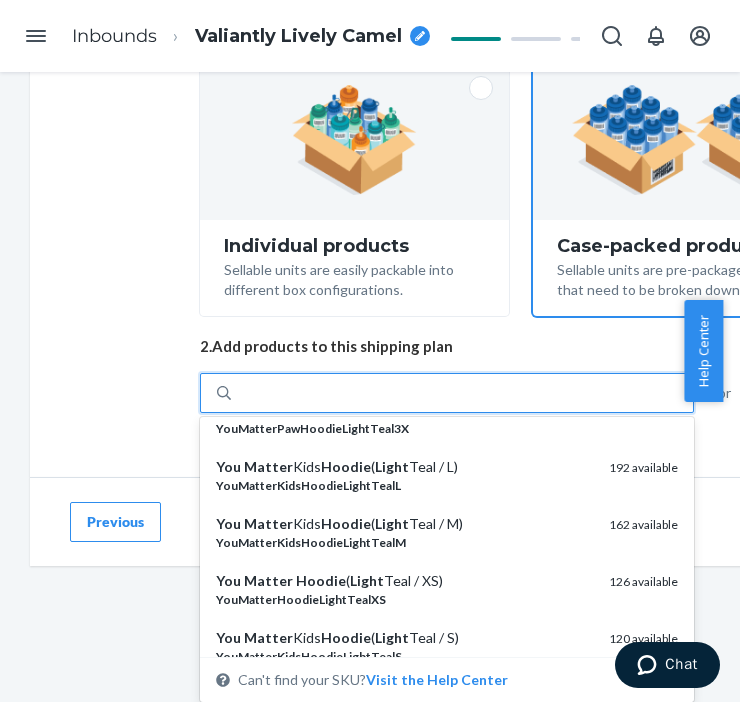 scroll, scrollTop: 122, scrollLeft: 0, axis: vertical 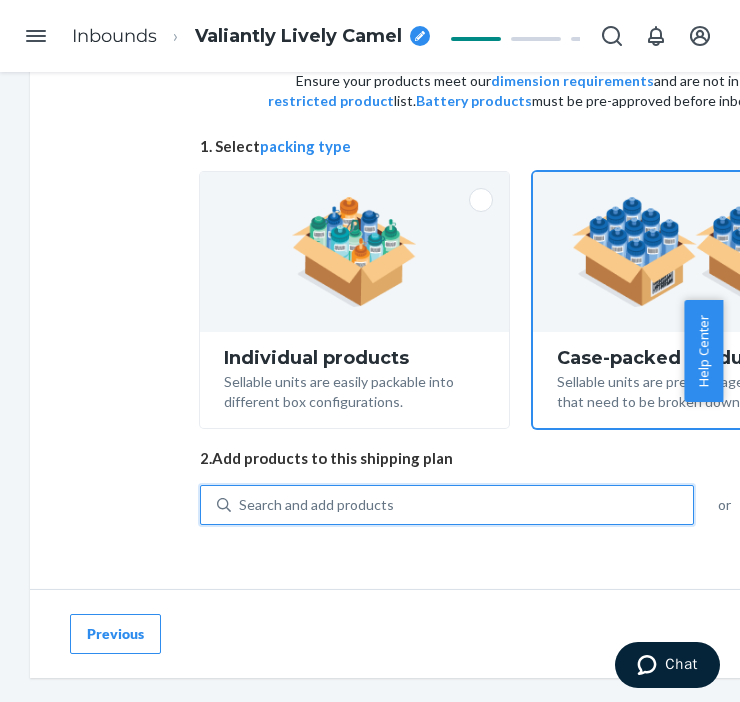 click on "Search and add products" at bounding box center [316, 505] 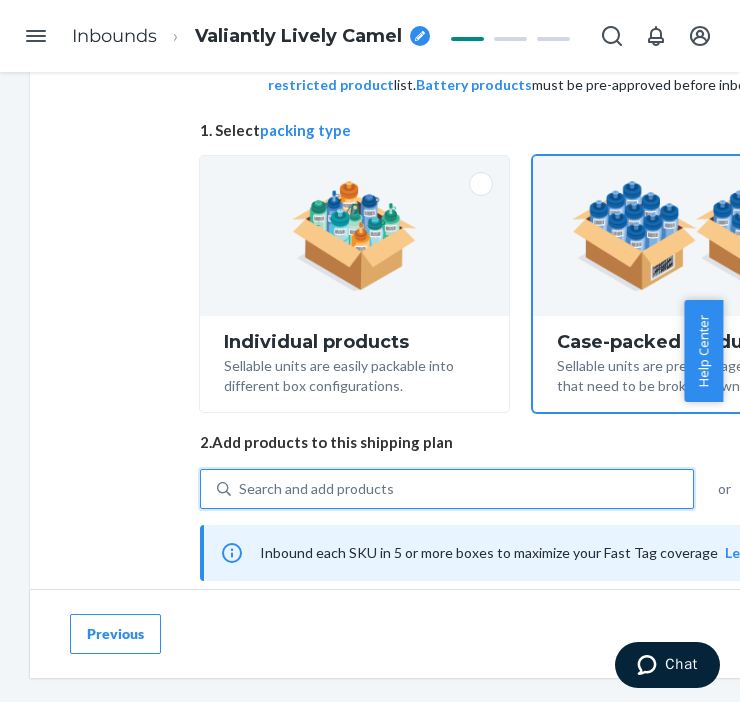 scroll, scrollTop: 234, scrollLeft: 0, axis: vertical 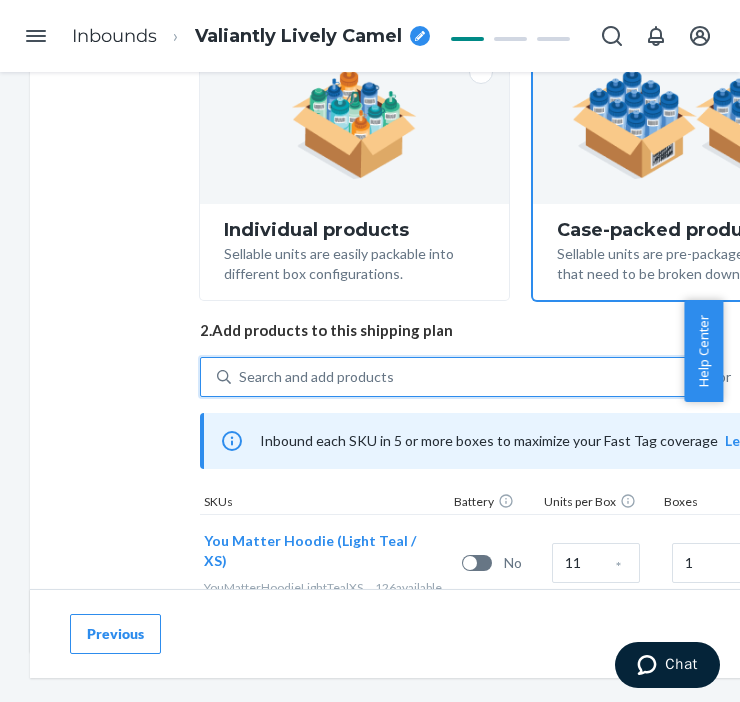 paste on "You Matter Hoodie light" 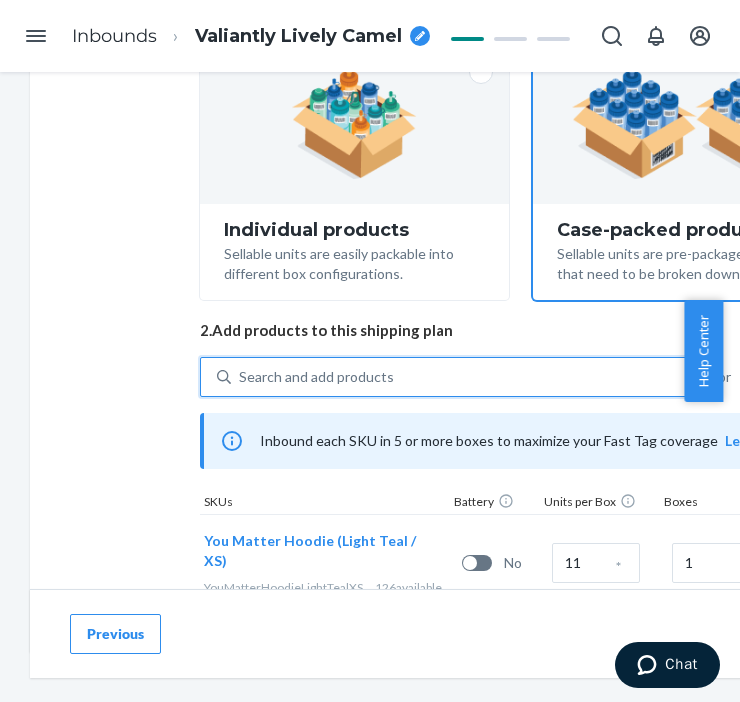type on "You Matter Hoodie light" 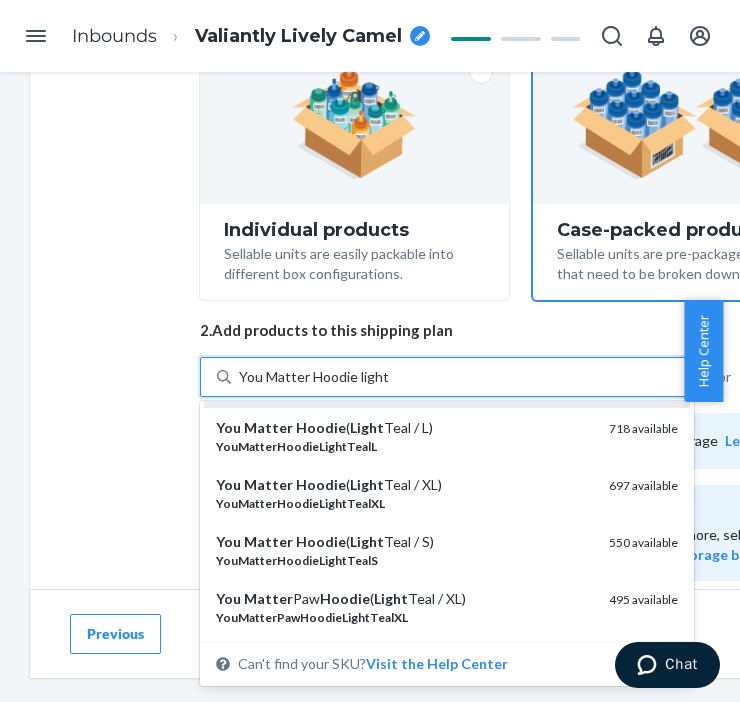 scroll, scrollTop: 222, scrollLeft: 0, axis: vertical 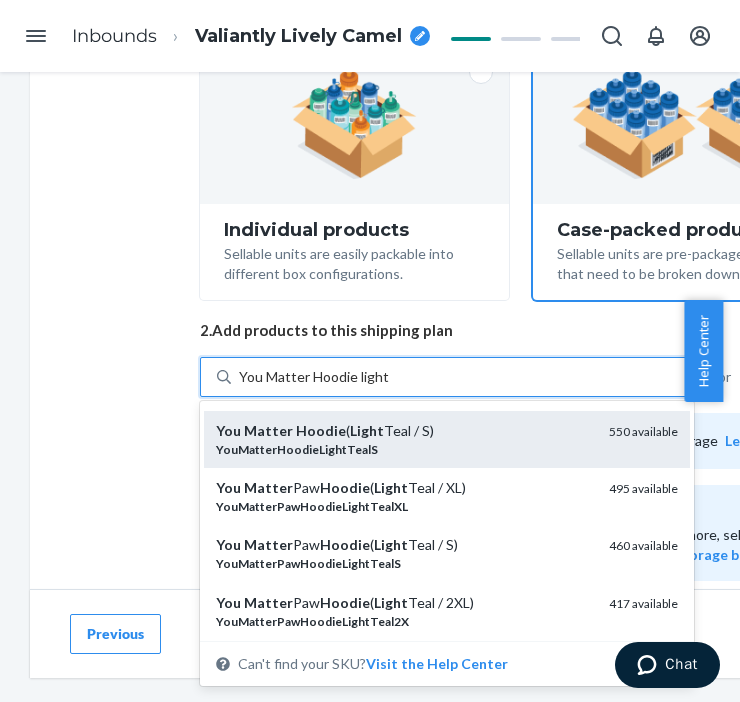 click on "YouMatterHoodieLightTealS" at bounding box center [297, 449] 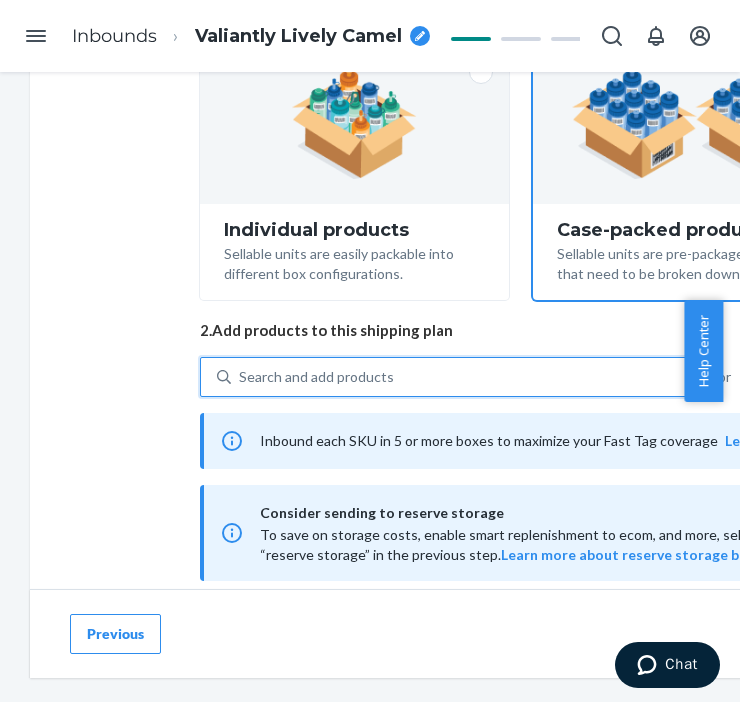 click on "Search and add products" at bounding box center (462, 377) 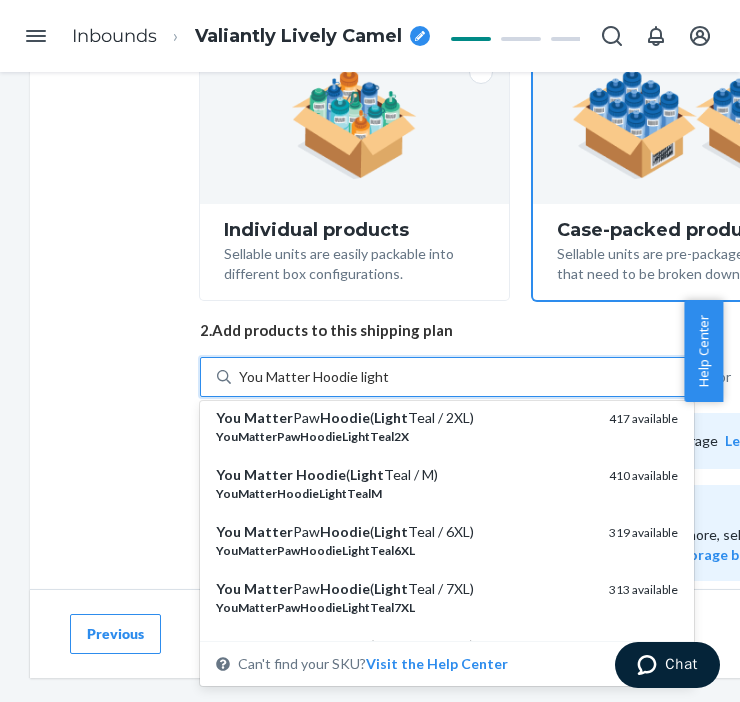 scroll, scrollTop: 444, scrollLeft: 0, axis: vertical 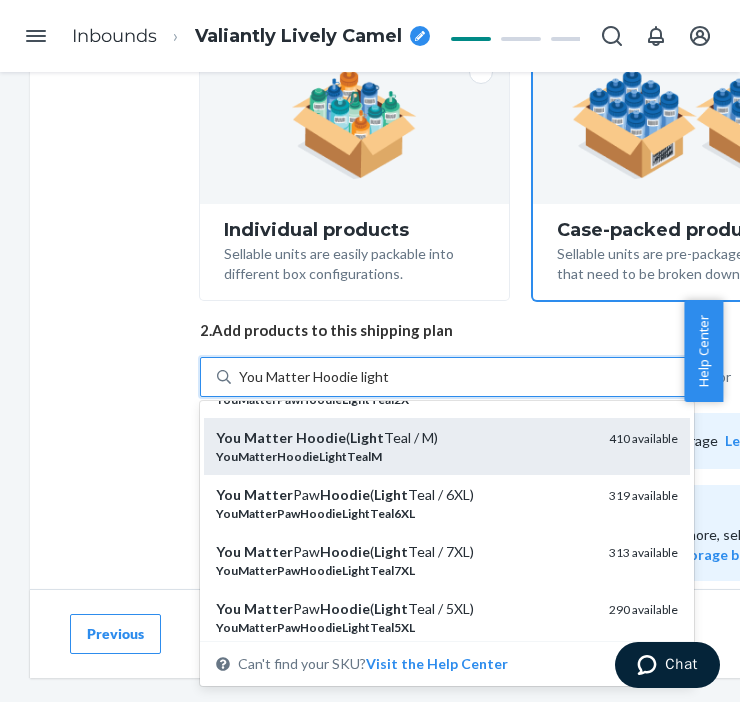 click on "YouMatterHoodieLightTealM" at bounding box center [404, 456] 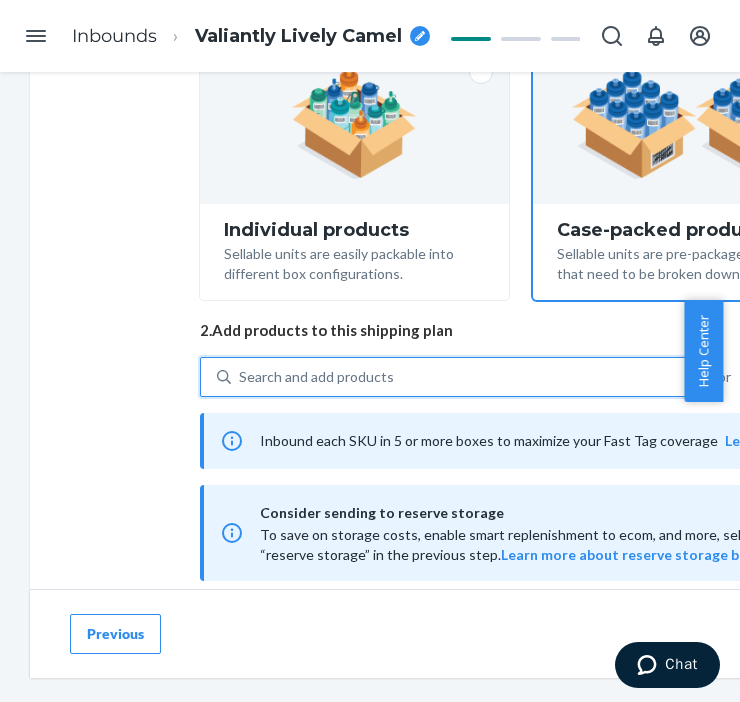click on "Search and add products" at bounding box center (316, 377) 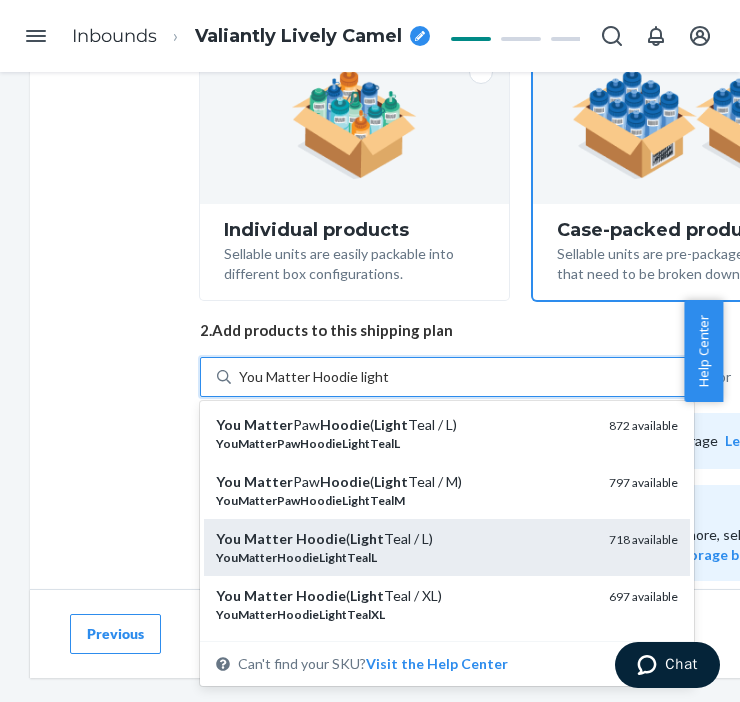 click on "You   Matter   Hoodie  ( Light  Teal / L)" at bounding box center (404, 539) 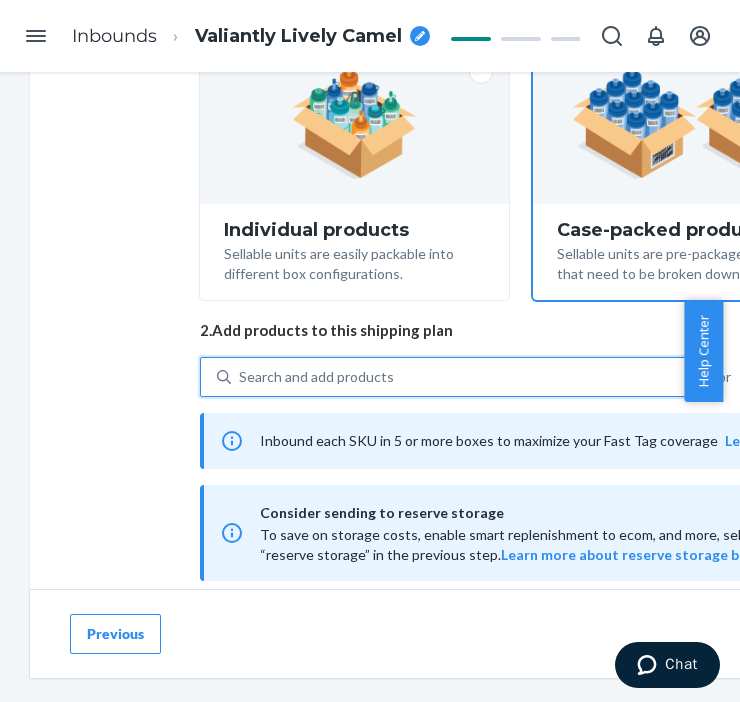 click on "Search and add products" at bounding box center [316, 377] 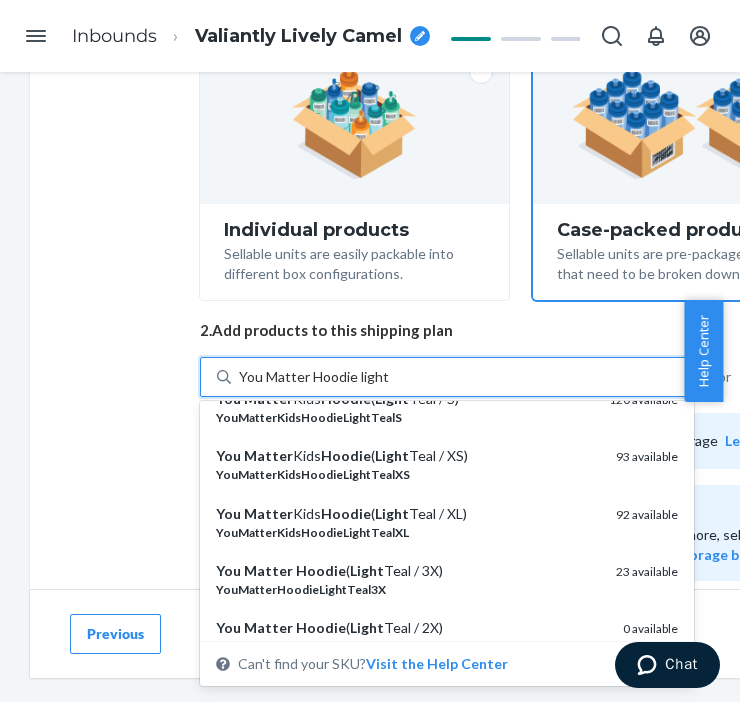scroll, scrollTop: 1180, scrollLeft: 0, axis: vertical 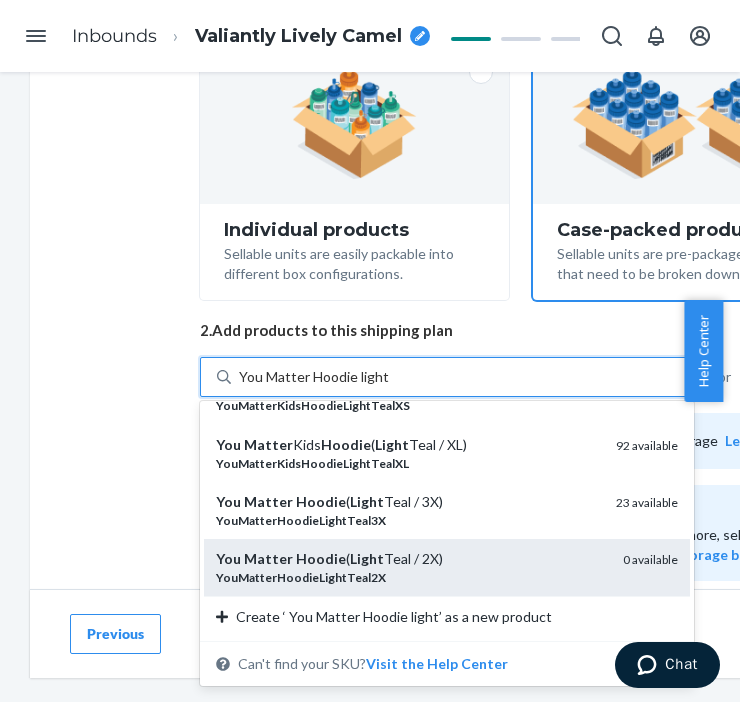 click on "Light" at bounding box center (367, 558) 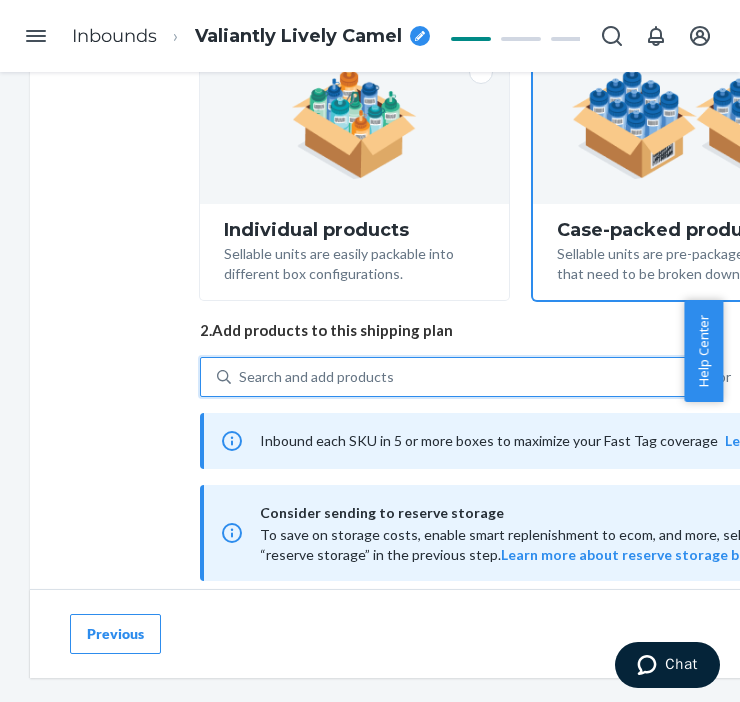 click on "Search and add products" at bounding box center [316, 377] 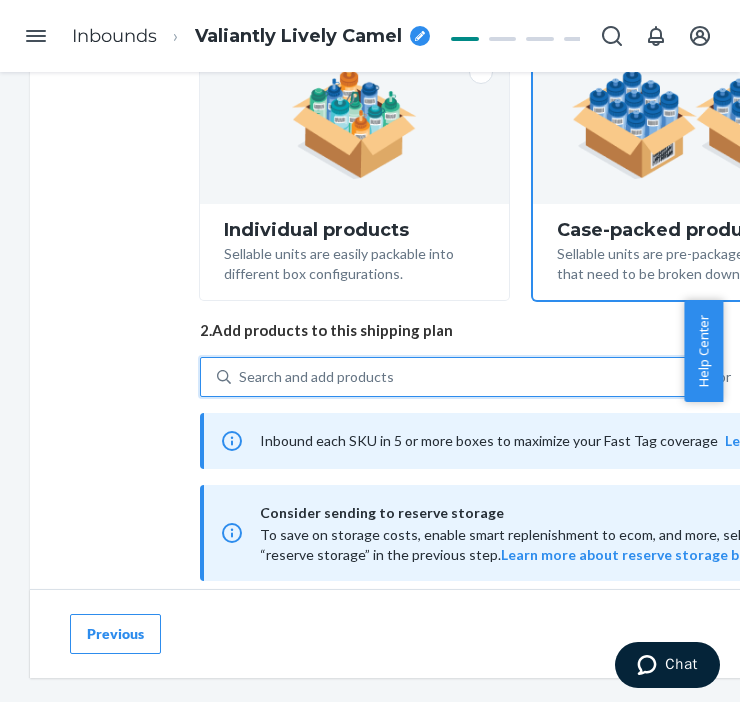 paste on "You Matter Hoodie light" 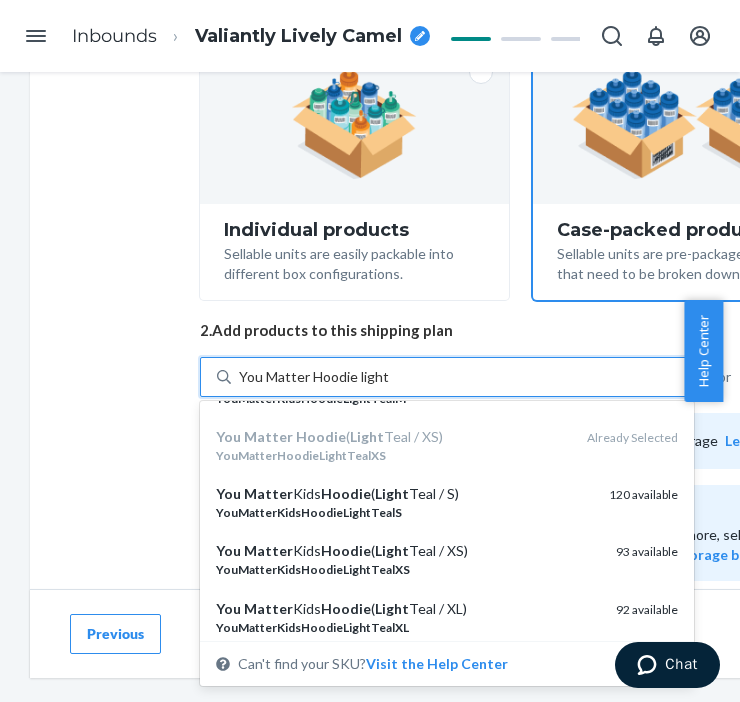 scroll, scrollTop: 1180, scrollLeft: 0, axis: vertical 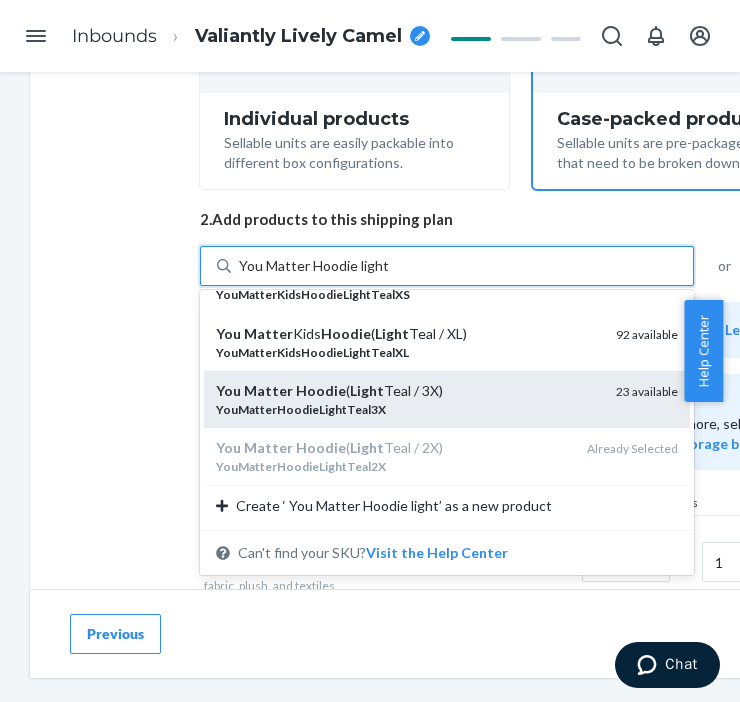 click on "YouMatterHoodieLightTeal3X" at bounding box center [408, 409] 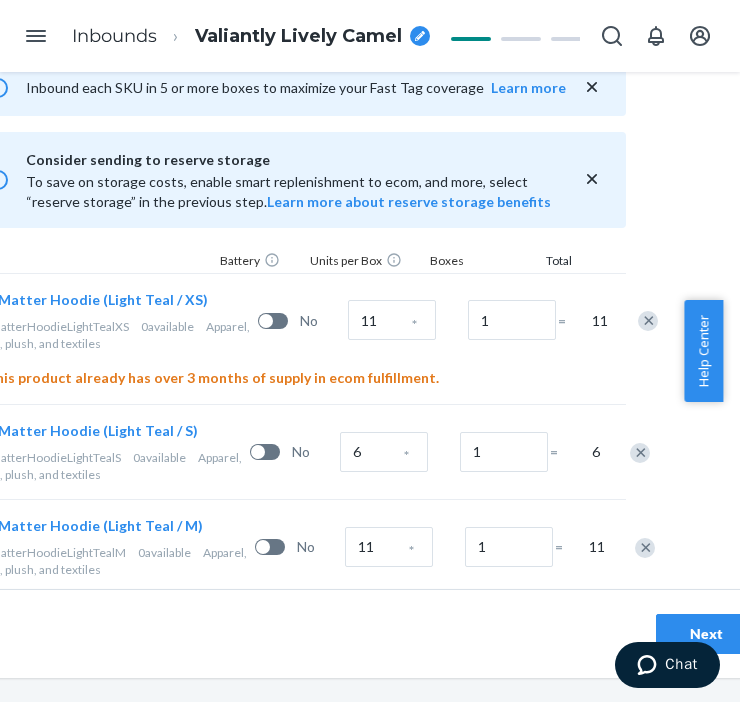 scroll, scrollTop: 431, scrollLeft: 234, axis: both 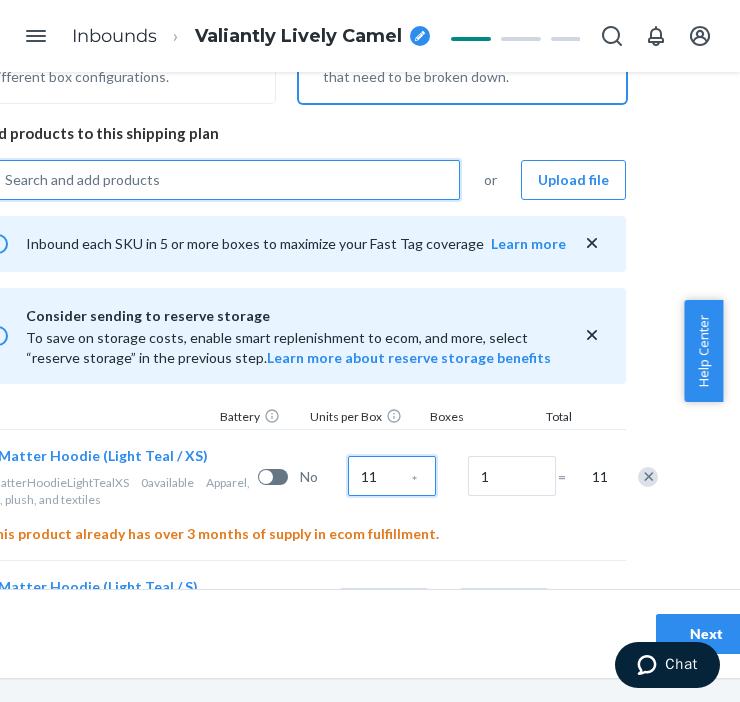 click on "11" at bounding box center (392, 476) 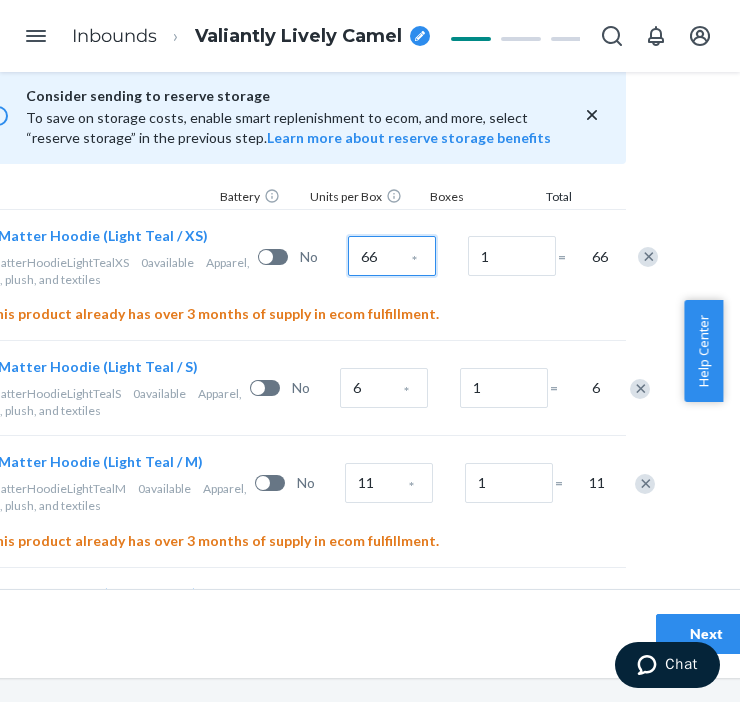 scroll, scrollTop: 653, scrollLeft: 234, axis: both 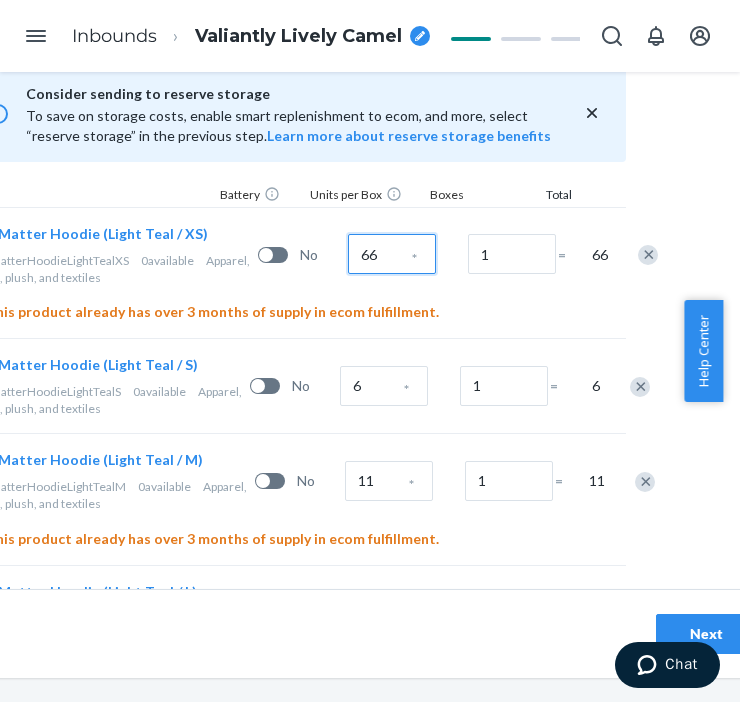 type on "66" 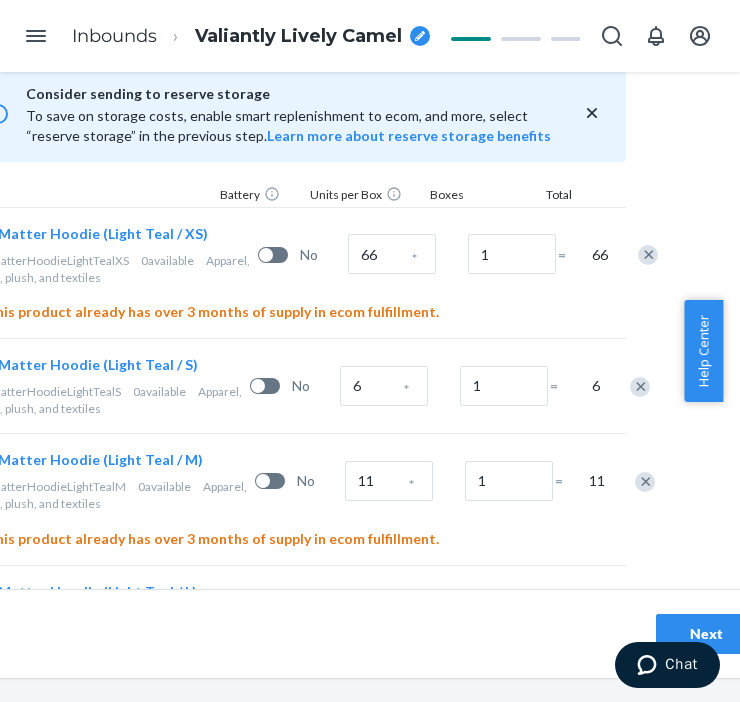 click on "6 *" at bounding box center (396, 386) 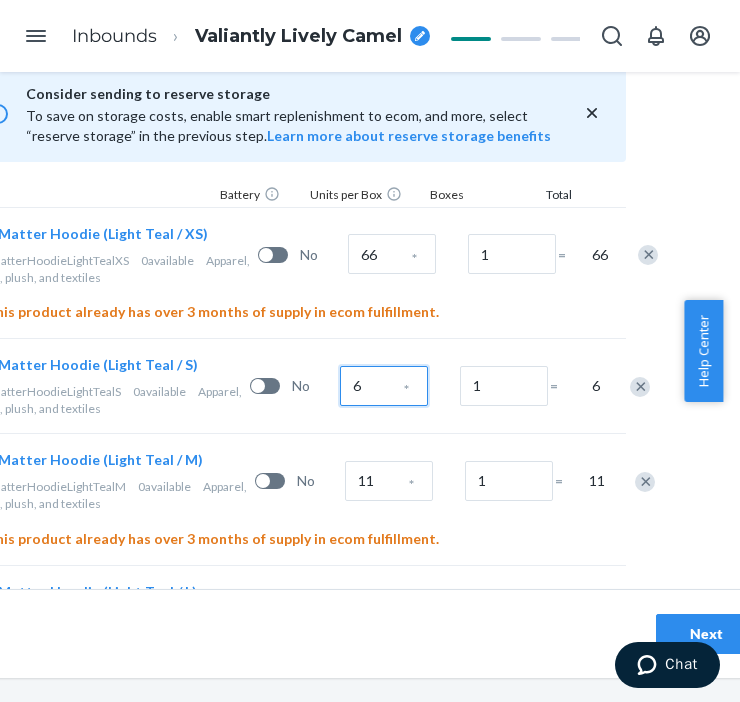 click on "6" at bounding box center [384, 386] 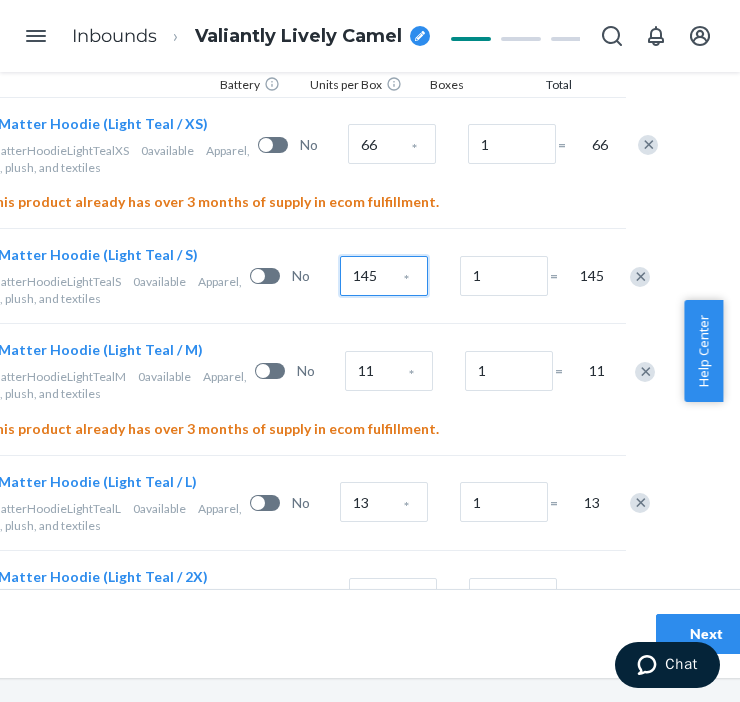 scroll, scrollTop: 764, scrollLeft: 234, axis: both 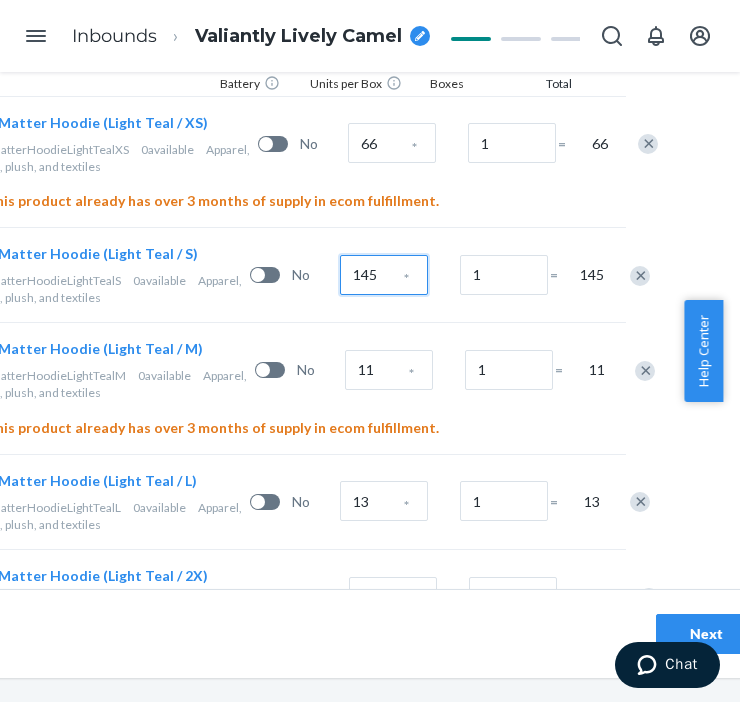 type on "145" 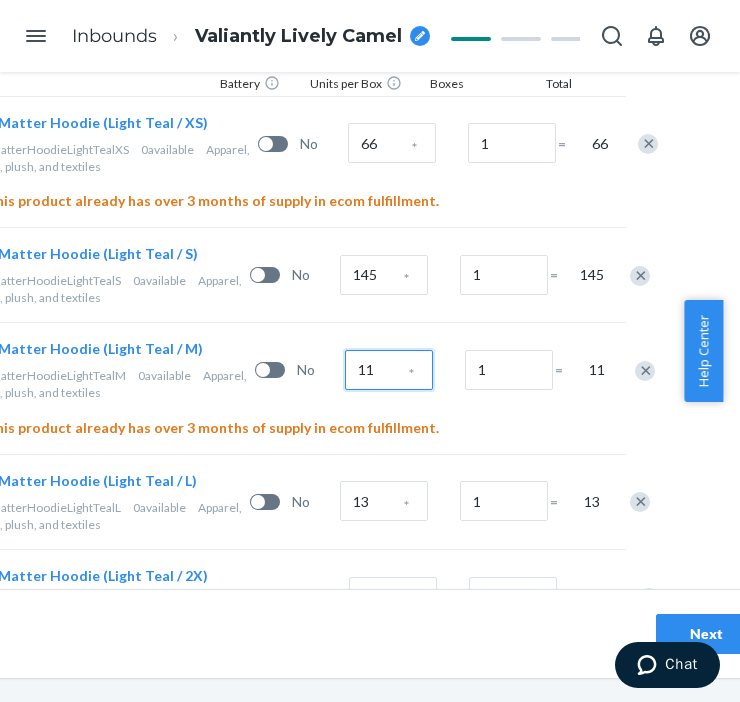 click on "11" at bounding box center [389, 370] 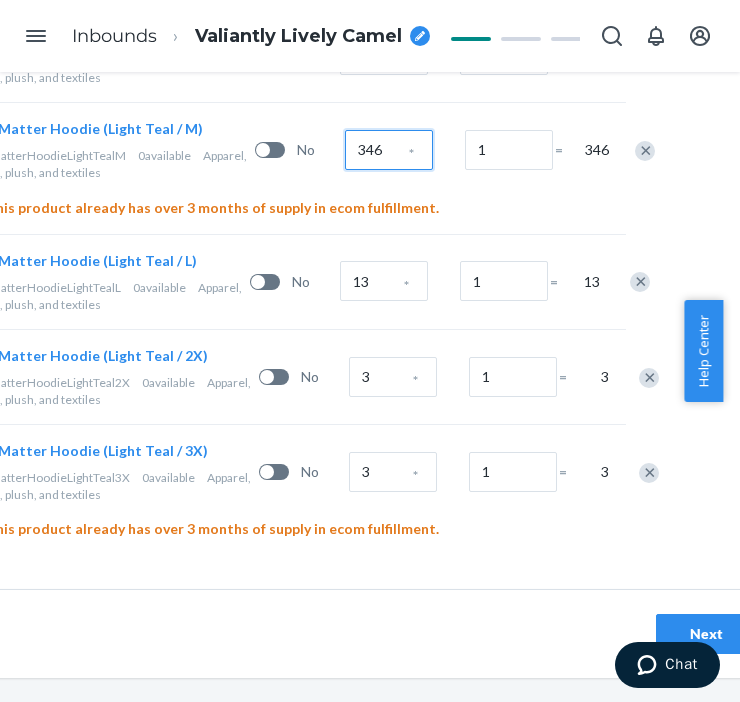 scroll, scrollTop: 986, scrollLeft: 234, axis: both 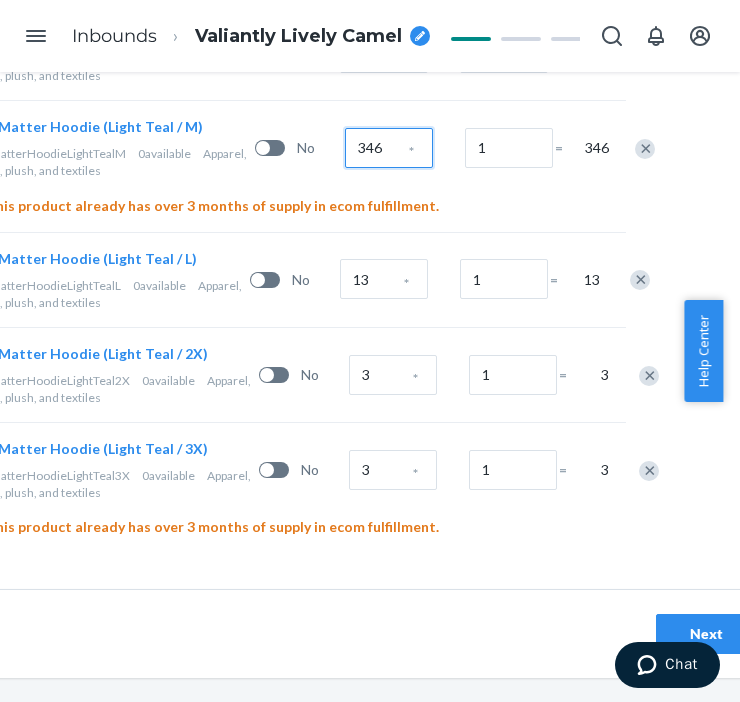 type on "346" 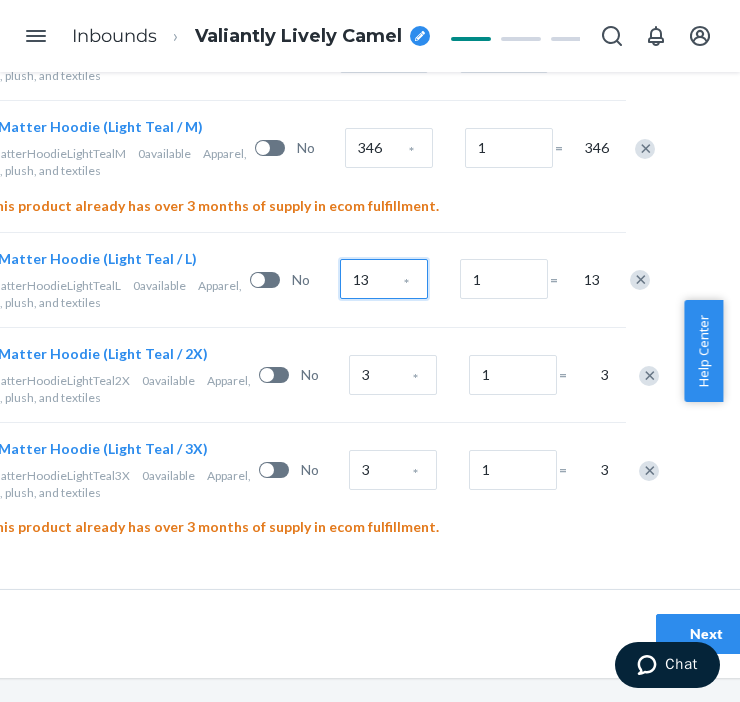 click on "13" at bounding box center (384, 279) 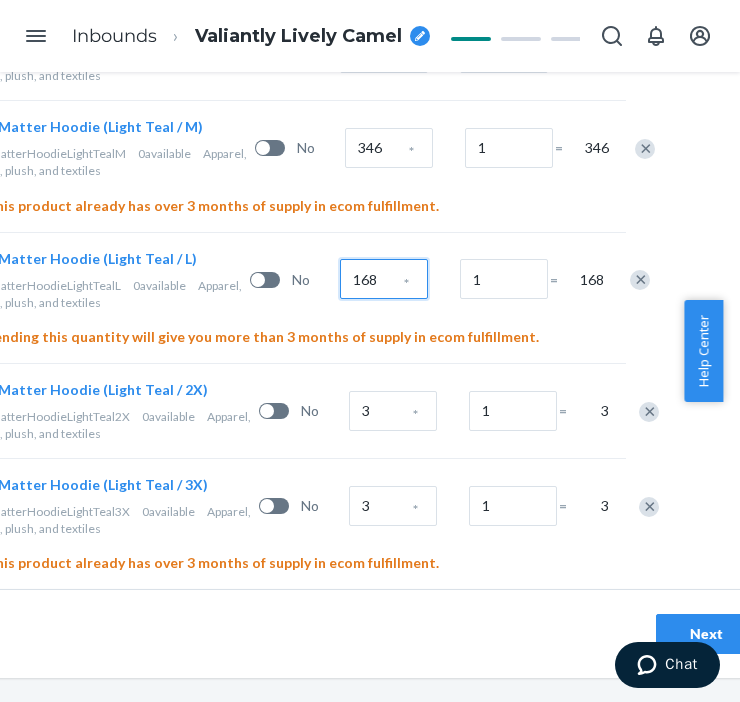 scroll, scrollTop: 1043, scrollLeft: 234, axis: both 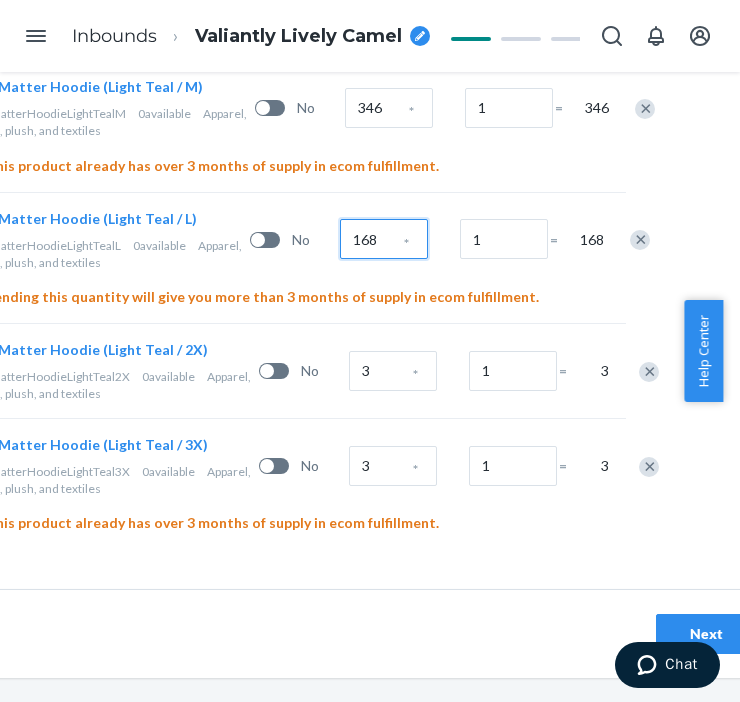 type on "168" 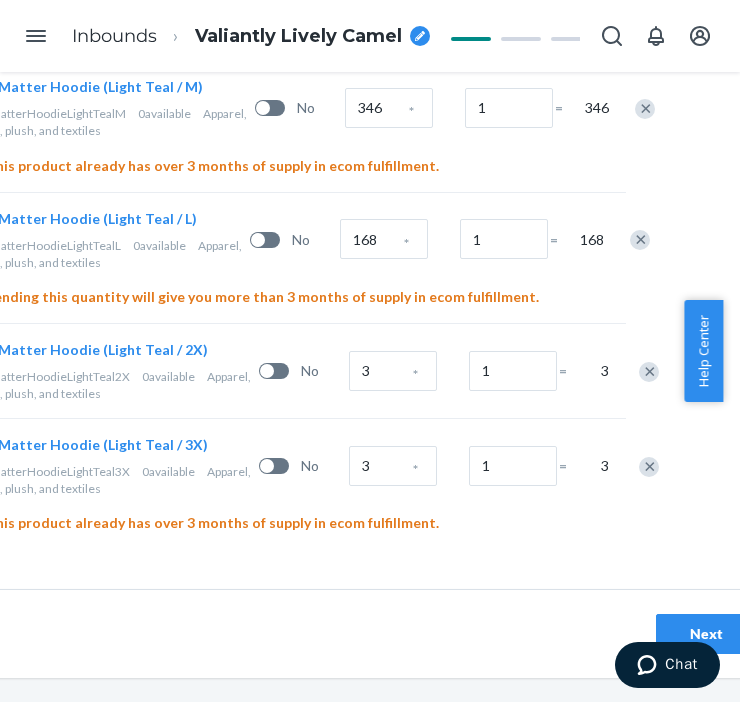 click on "3" at bounding box center [393, 369] 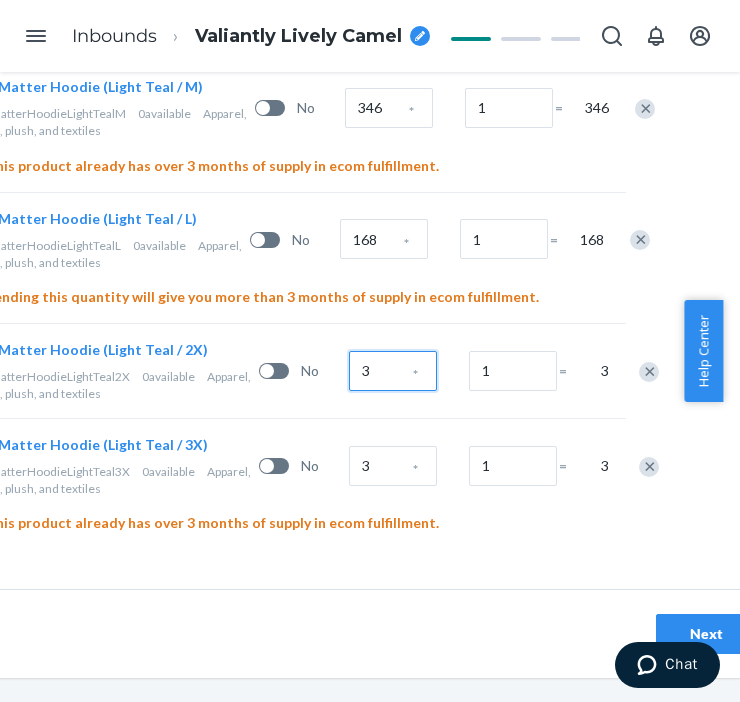 click on "3" at bounding box center (393, 371) 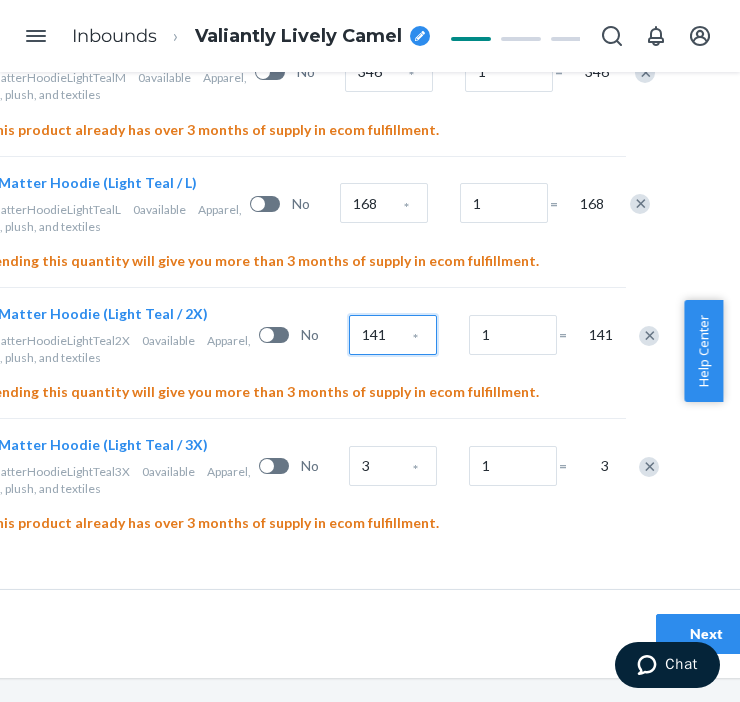 scroll, scrollTop: 1078, scrollLeft: 234, axis: both 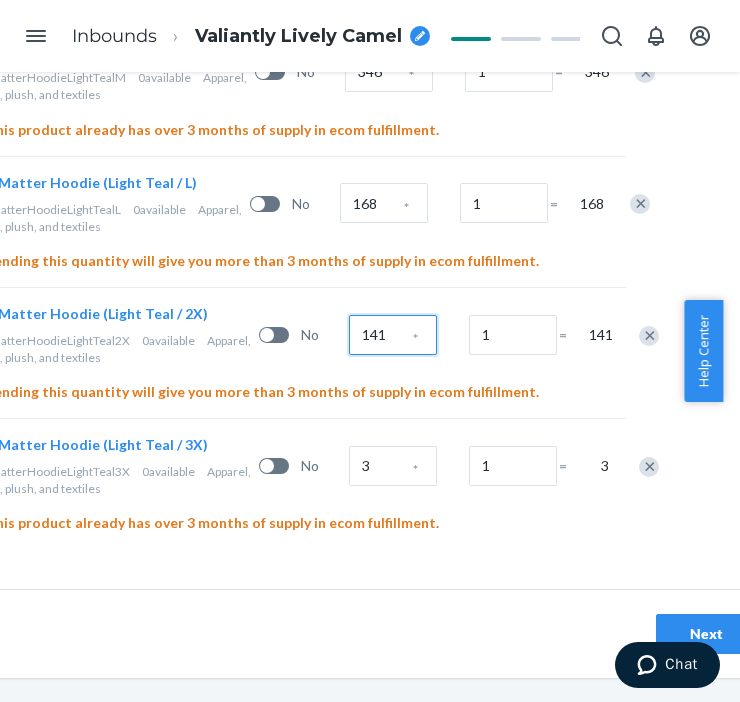 type on "141" 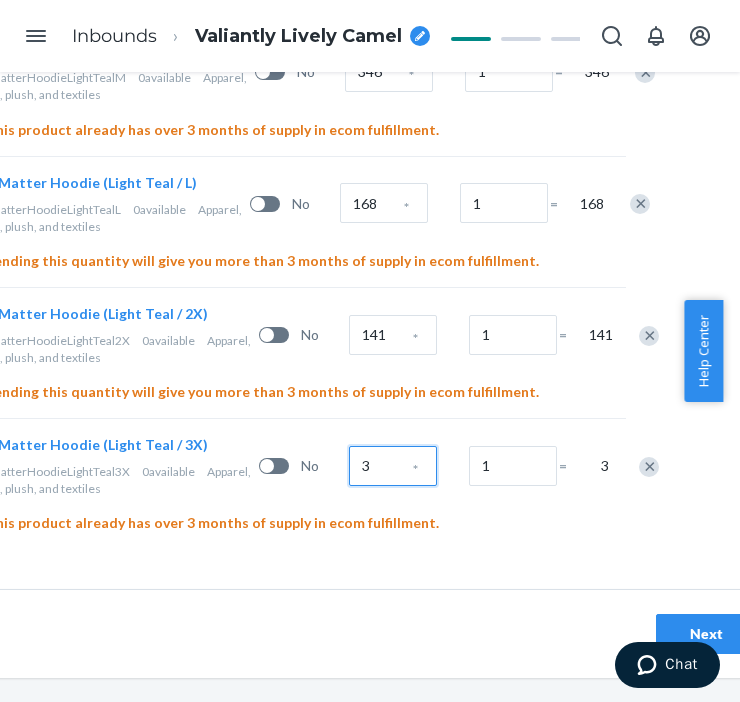 click on "3" at bounding box center (393, 466) 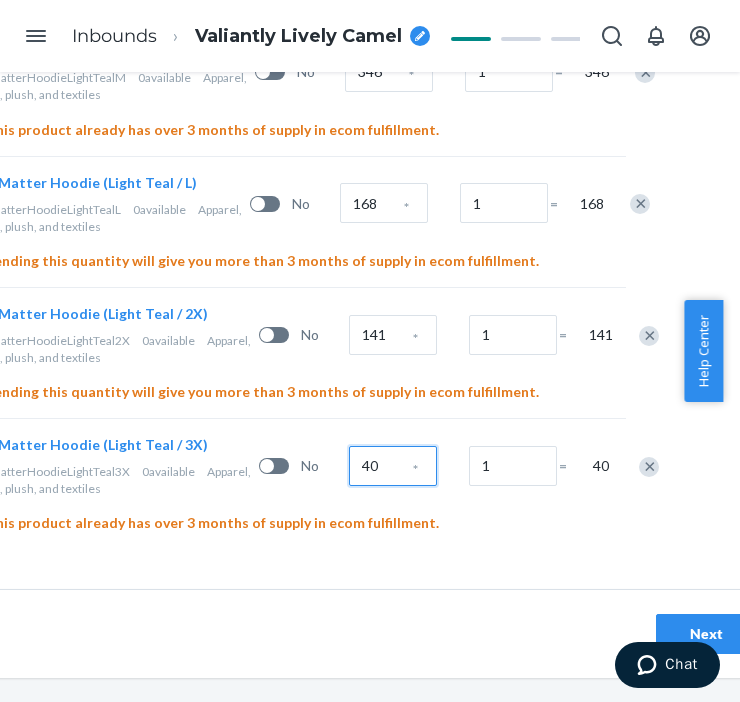 scroll, scrollTop: 72, scrollLeft: 0, axis: vertical 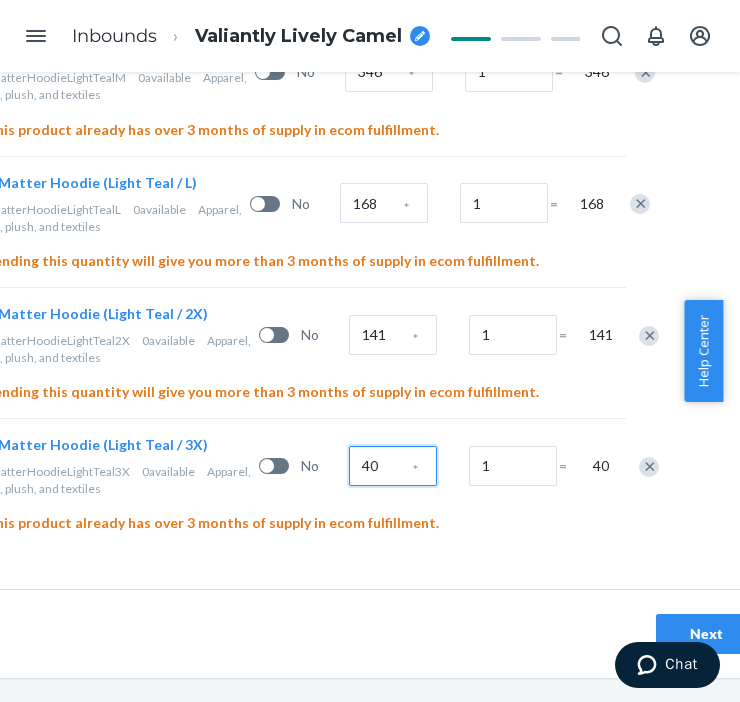 type on "40" 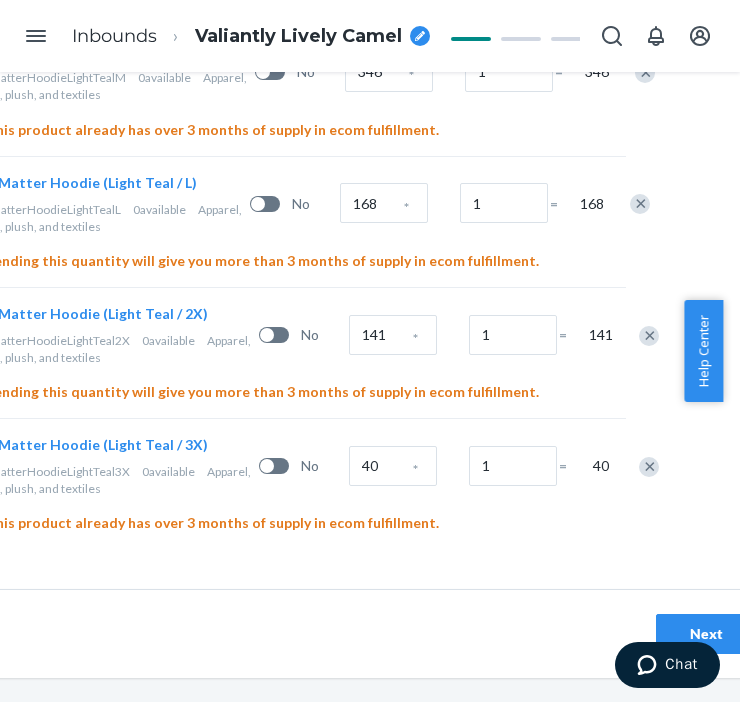 click on "This product already has over 3 months of supply in ecom fulfillment." at bounding box center (296, 523) 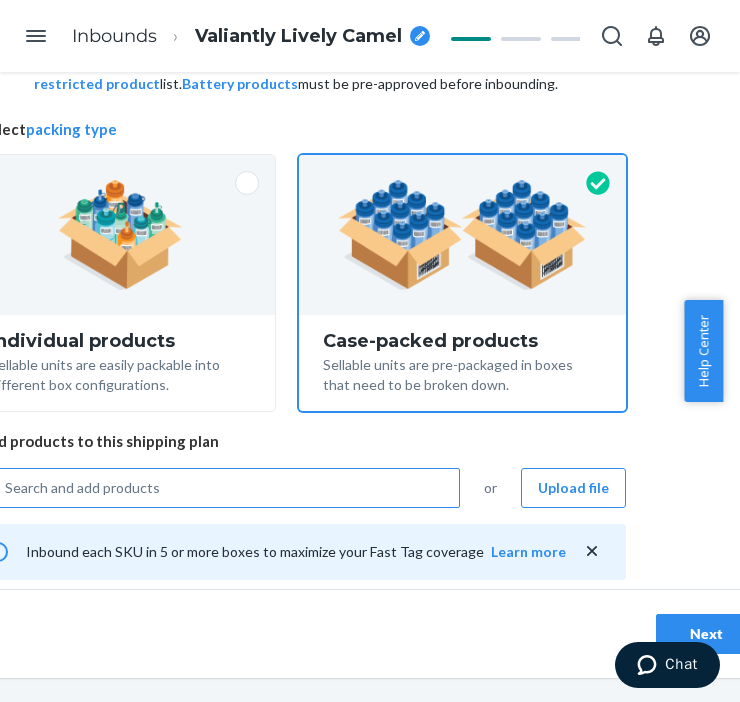 scroll, scrollTop: 222, scrollLeft: 234, axis: both 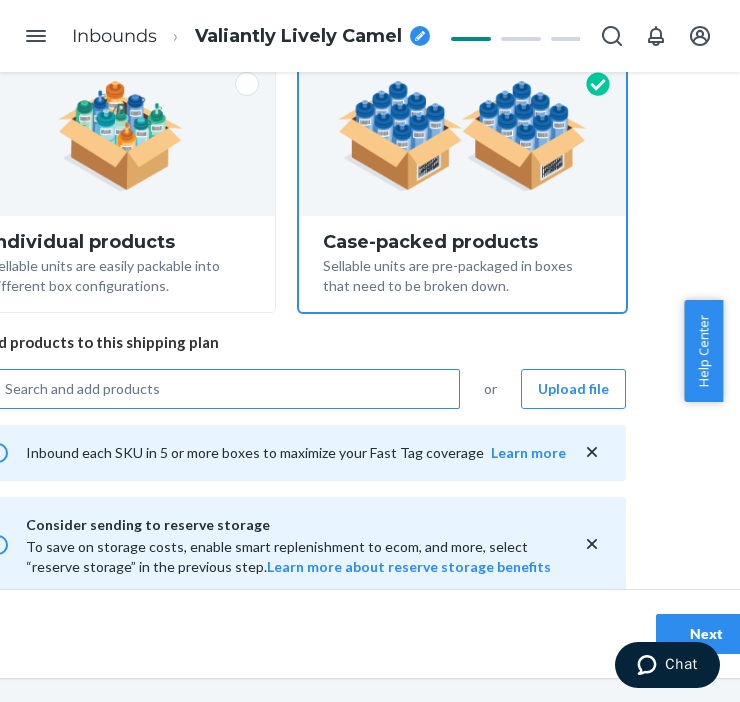 click on "Search and add products" at bounding box center [228, 389] 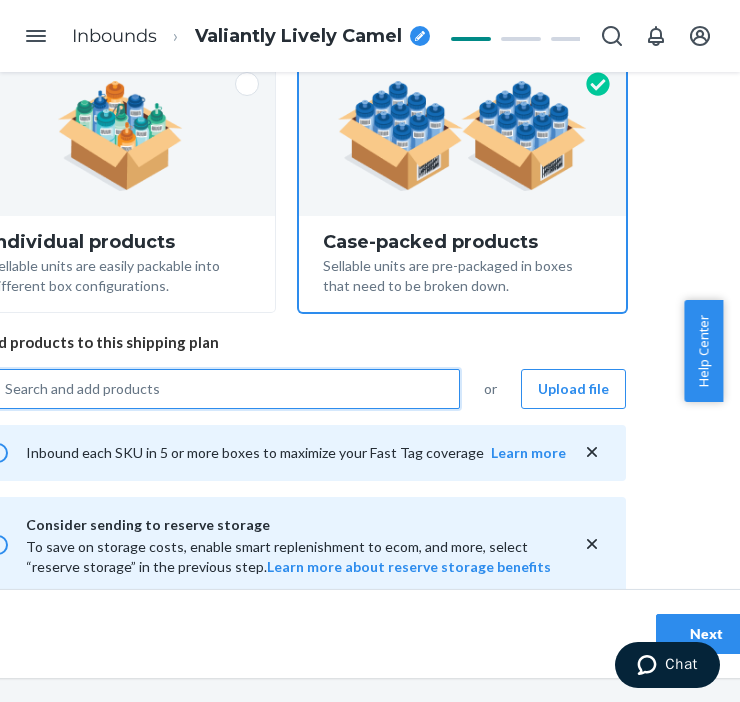 paste on "You Matter Hoodie light" 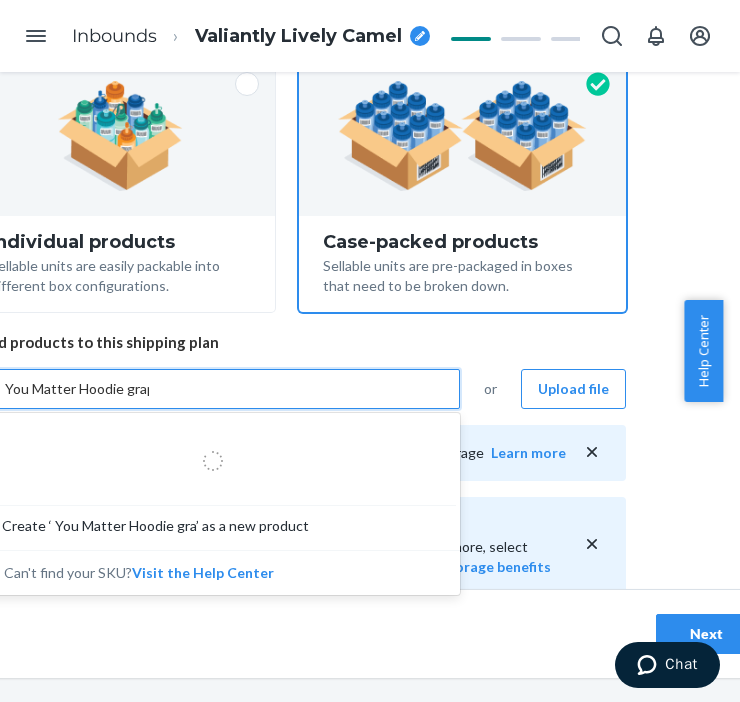 type on "You Matter Hoodie grape" 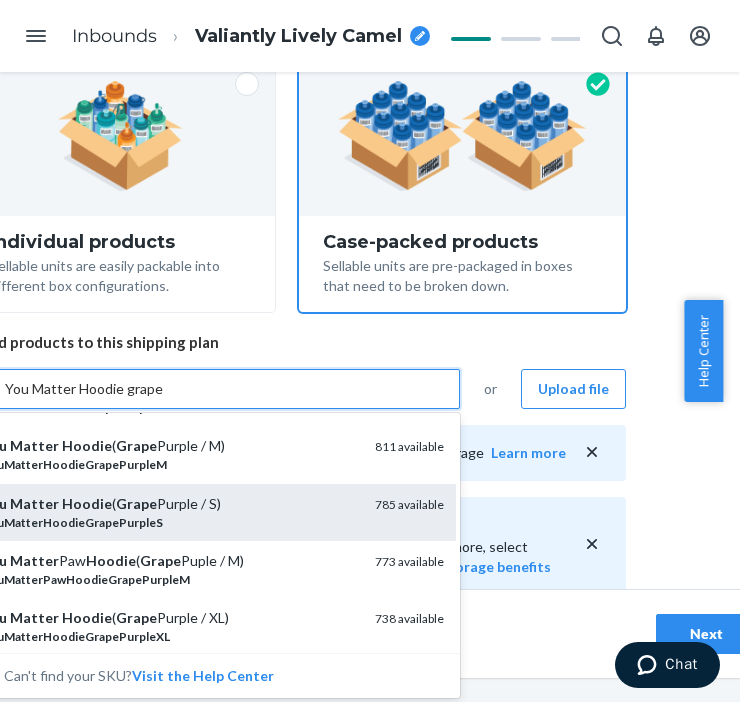 scroll, scrollTop: 222, scrollLeft: 0, axis: vertical 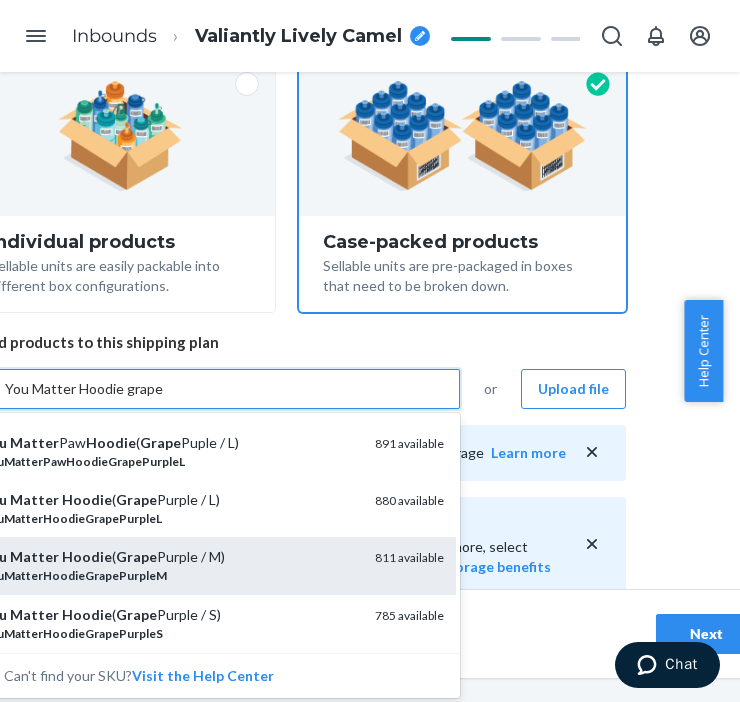 click on "You   Matter   Hoodie  ( Grape  Purple / M)" at bounding box center (170, 557) 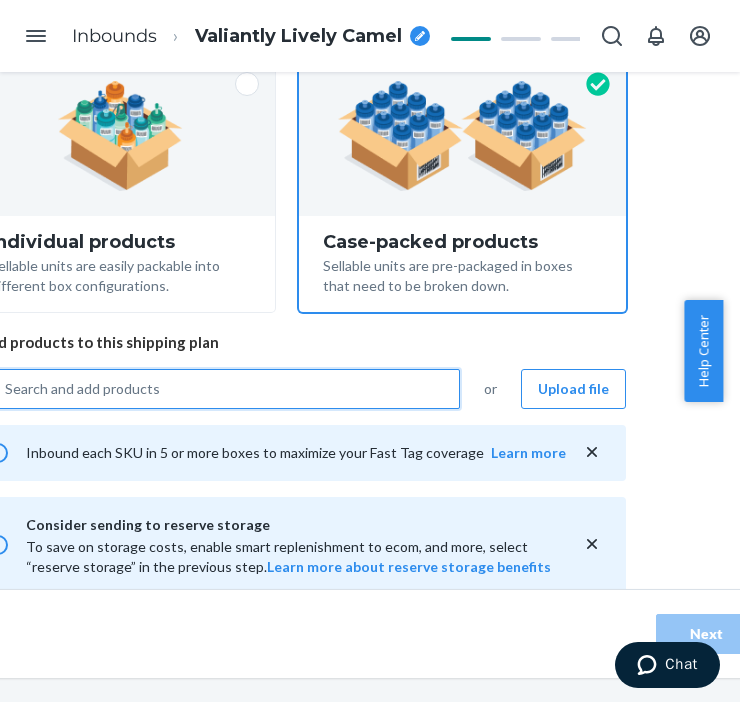 click on "Search and add products" at bounding box center (228, 389) 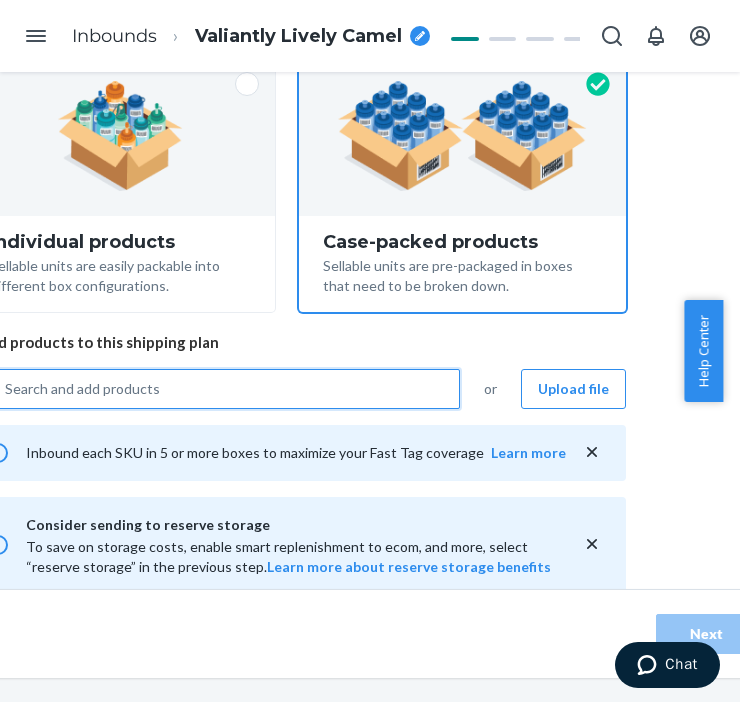 paste on "You Matter Hoodie grape" 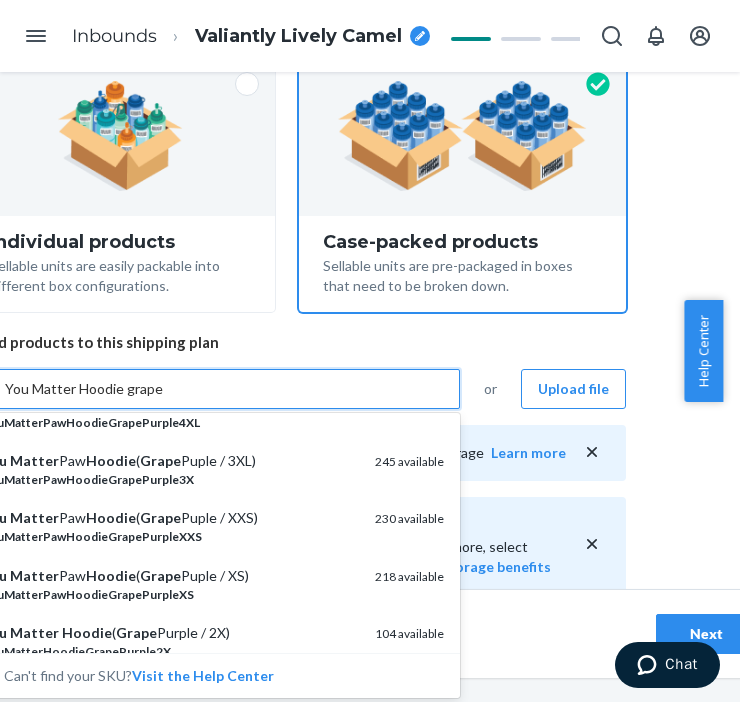 scroll, scrollTop: 1111, scrollLeft: 0, axis: vertical 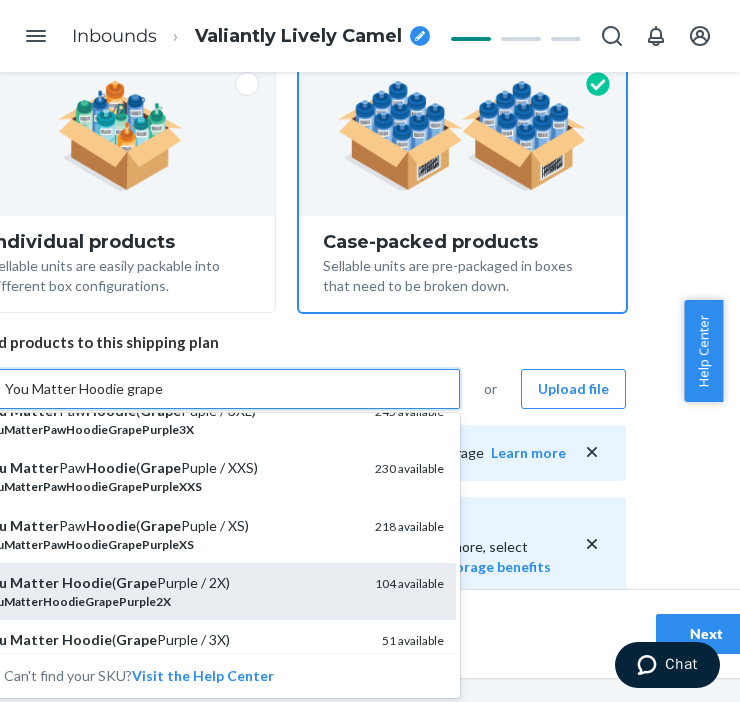click on "YouMatterHoodieGrapePurple2X" at bounding box center [170, 601] 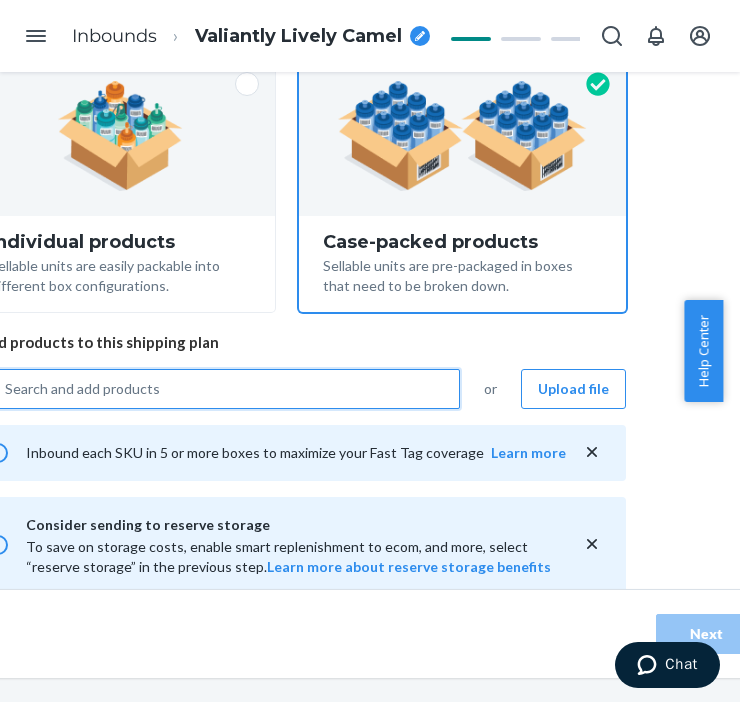 click on "Search and add products" at bounding box center (213, 389) 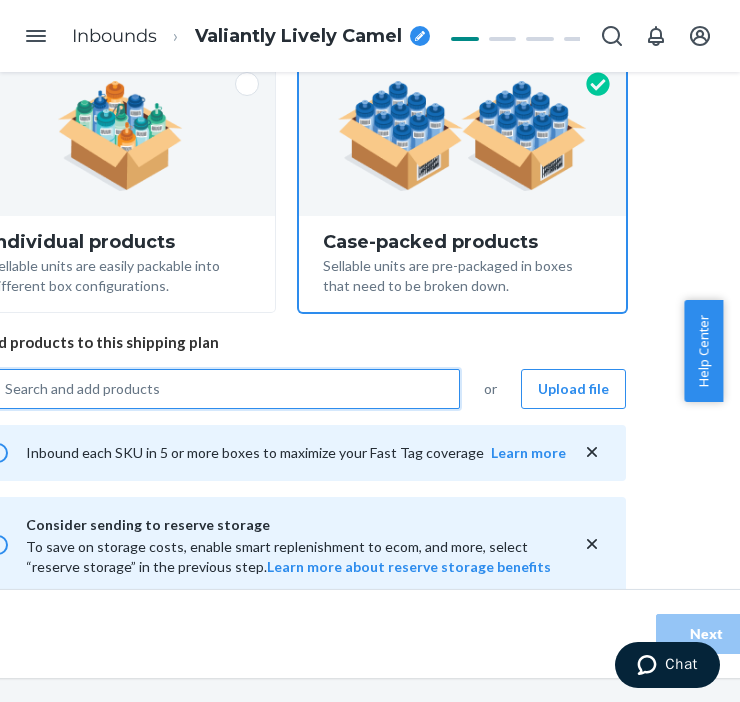 paste on "You Matter Hoodie grape" 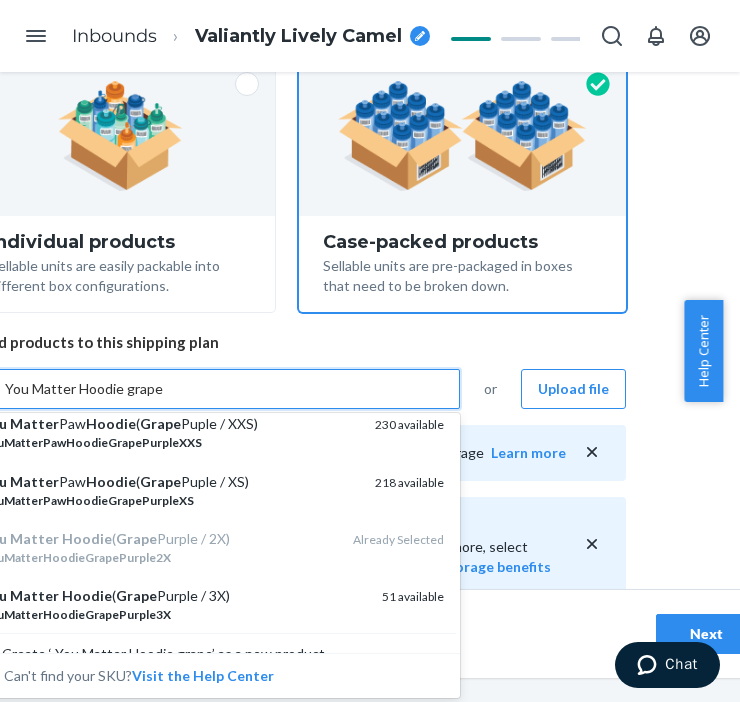 scroll, scrollTop: 1180, scrollLeft: 0, axis: vertical 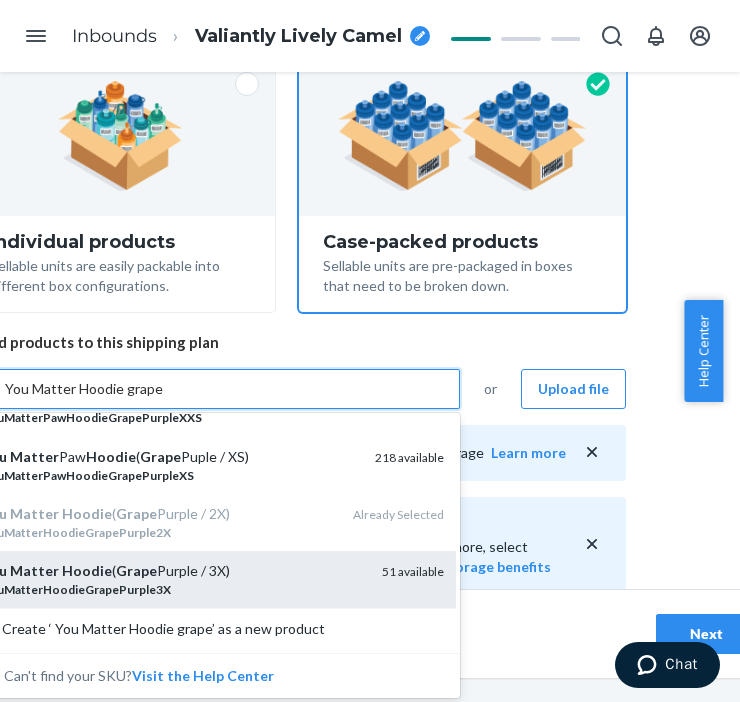 click on "YouMatterHoodieGrapePurple3X" at bounding box center [174, 589] 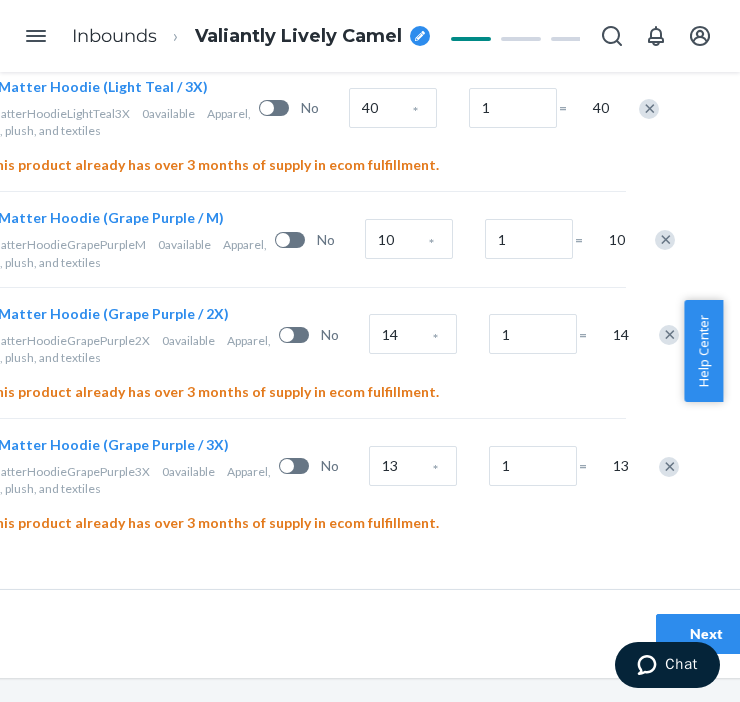 scroll, scrollTop: 1496, scrollLeft: 234, axis: both 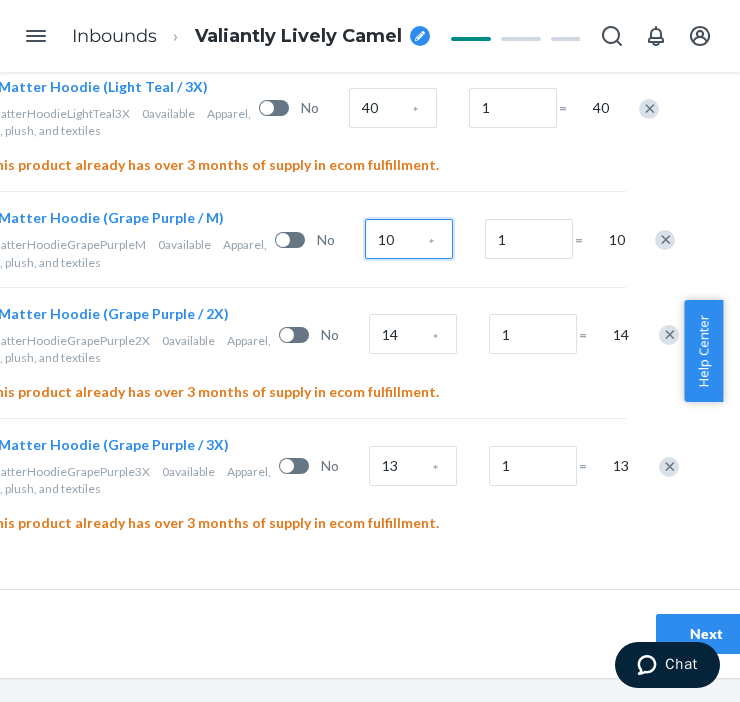 click on "10" at bounding box center [409, 239] 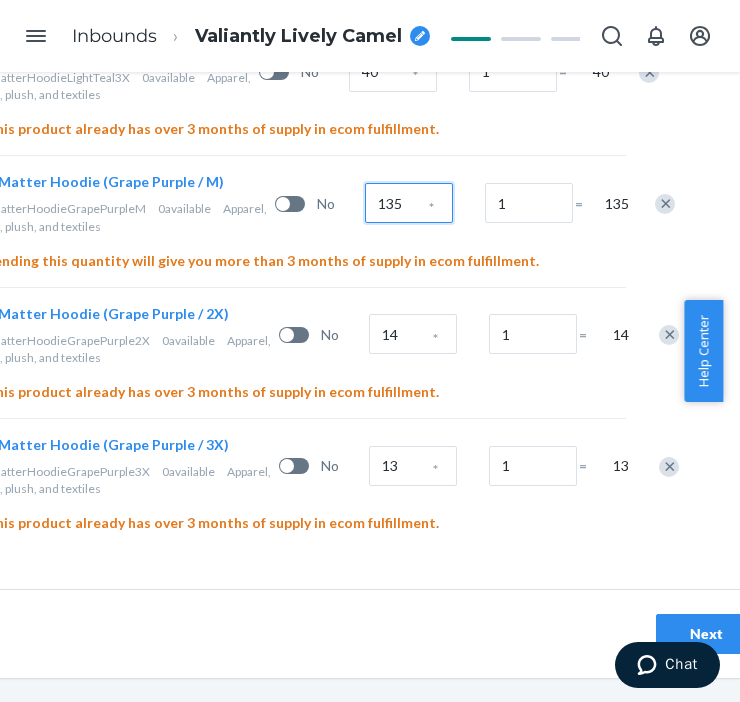 scroll, scrollTop: 1533, scrollLeft: 234, axis: both 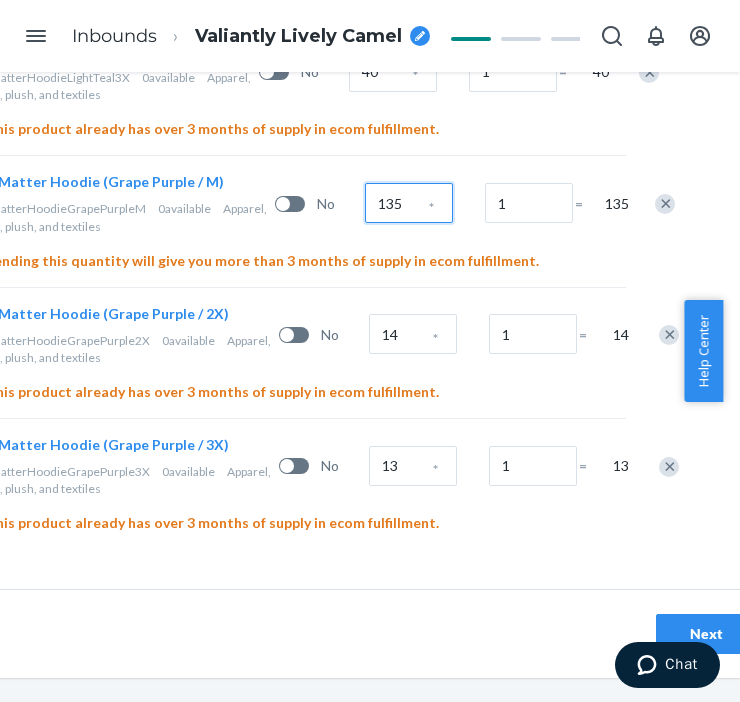 type on "135" 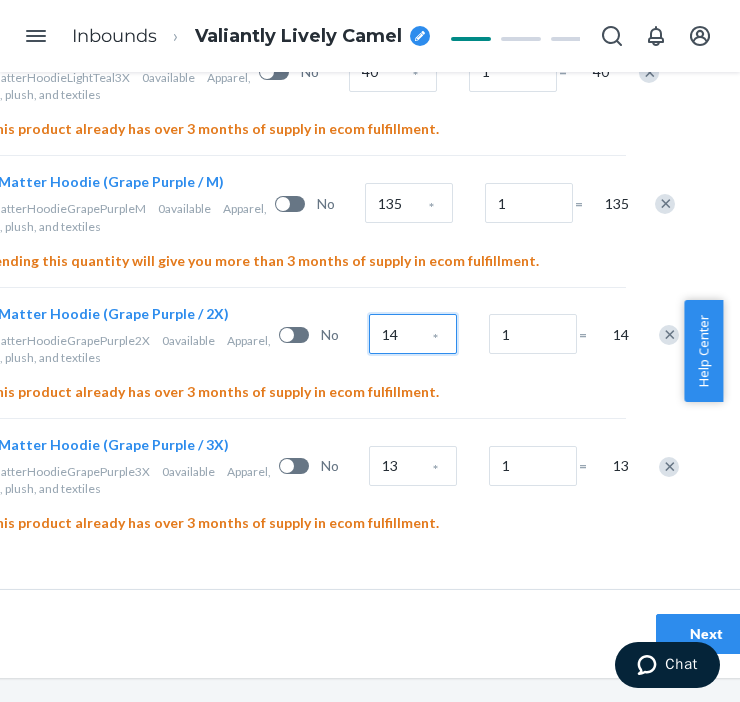 click on "14" at bounding box center [413, 334] 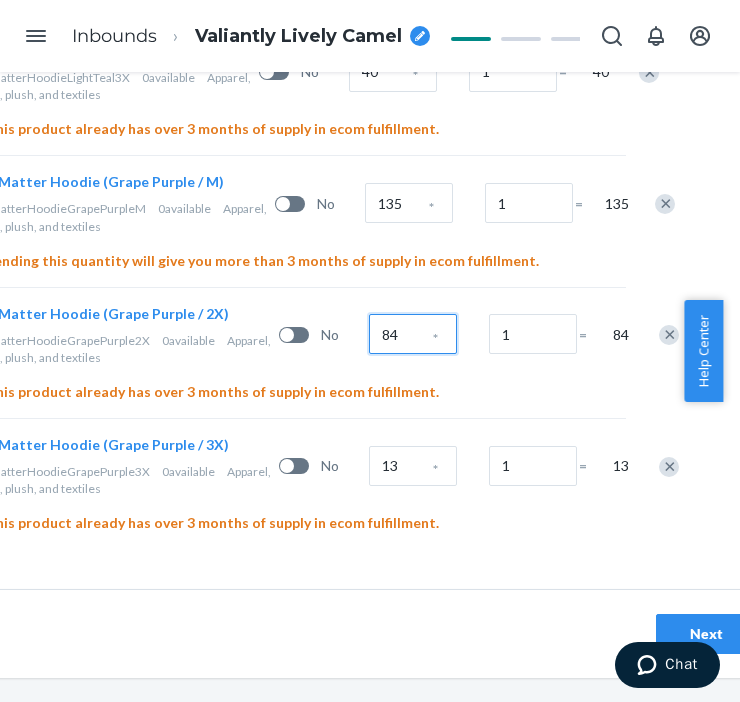 type on "84" 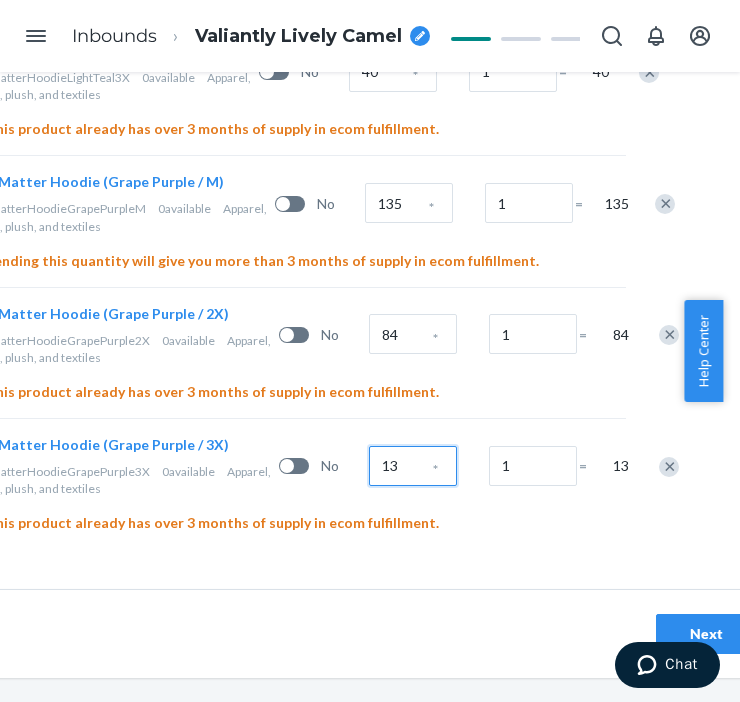 click on "13" at bounding box center [413, 466] 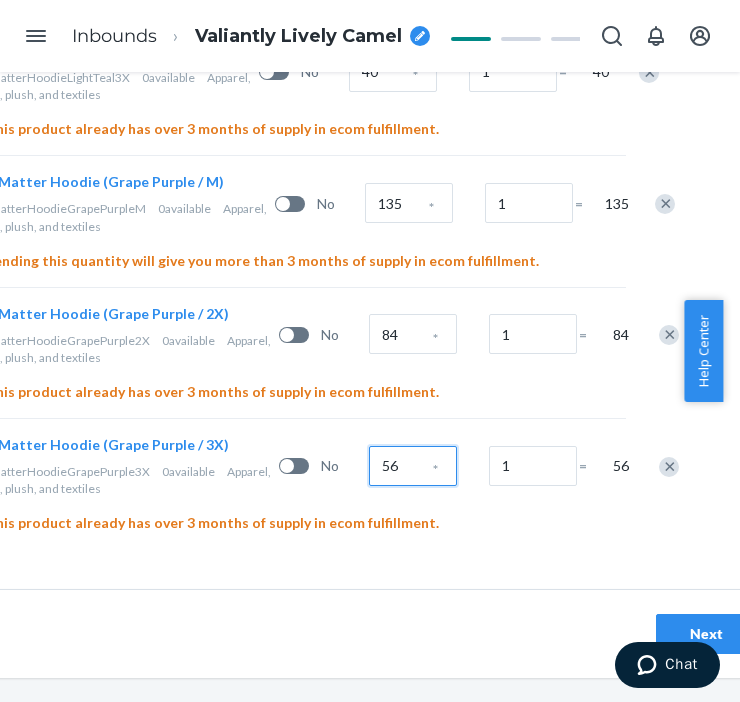 type on "56" 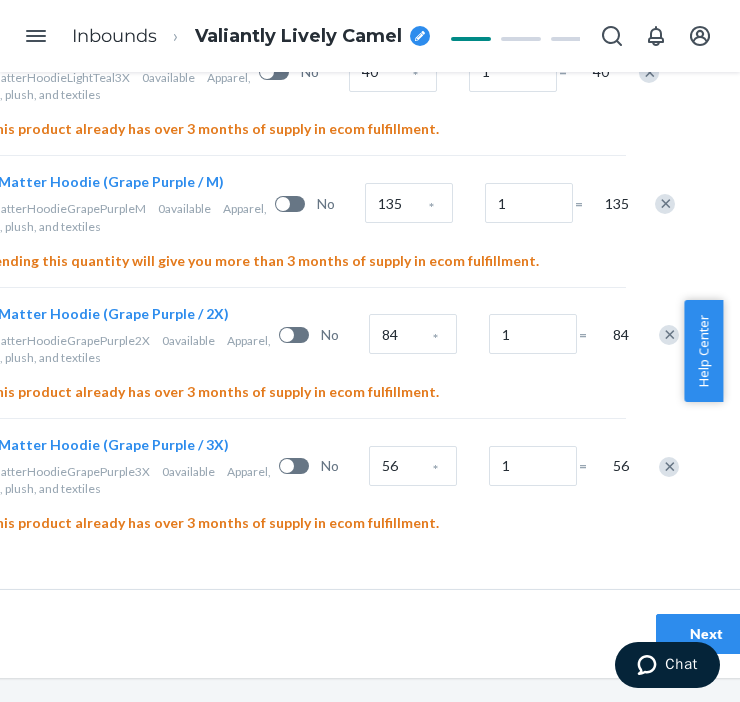 click on "Select and Add Products
Ensure your products meet our  dimension requirements  and are not in the  restricted product  list.
Battery products  must be pre-approved before inbounding.
1.   Select  packing type Individual products Sellable units are easily packable into different box configurations. Case-packed products Sellable units are pre-packaged in boxes that need to be broken down. 2.  Add products to this shipping plan Search and add products or Upload file Inbound each SKU in 5 or more boxes to maximize your Fast Tag coverage Learn more Consider sending to reserve storage To save on storage costs, enable smart replenishment to ecom, and more, select “reserve storage” in the previous step.  Learn more about reserve storage benefits SKUs Battery Units per Box Boxes Total You Matter Hoodie (Light Teal / XS) YouMatterHoodieLightTealXS 0  available Apparel, fabric, plush, and textiles No 66 * 1 = 66 This product already has over 3 months of supply in ecom fulfillment. 0  available *" at bounding box center (296, -383) 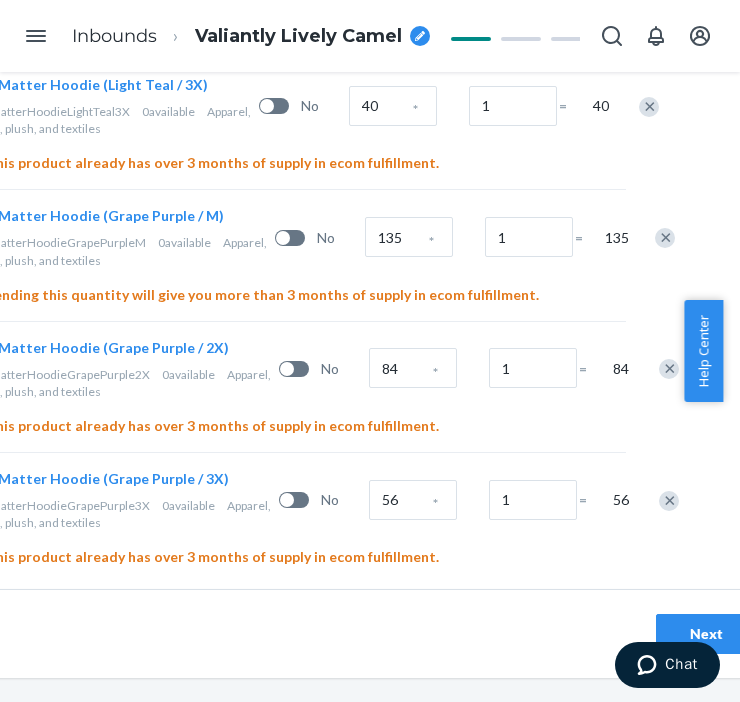 scroll, scrollTop: 1533, scrollLeft: 234, axis: both 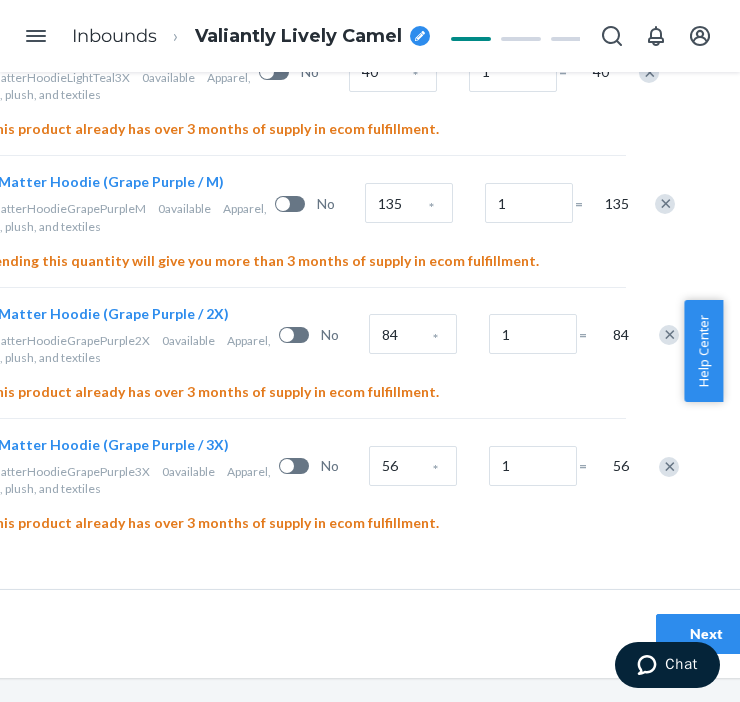 click on "Valiantly Lively Camel" at bounding box center [298, 37] 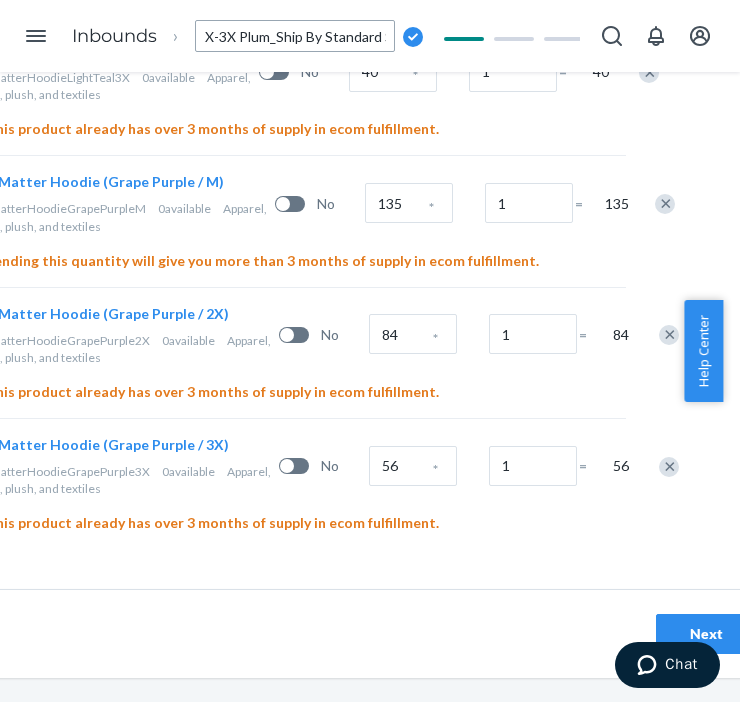 scroll, scrollTop: 0, scrollLeft: 308, axis: horizontal 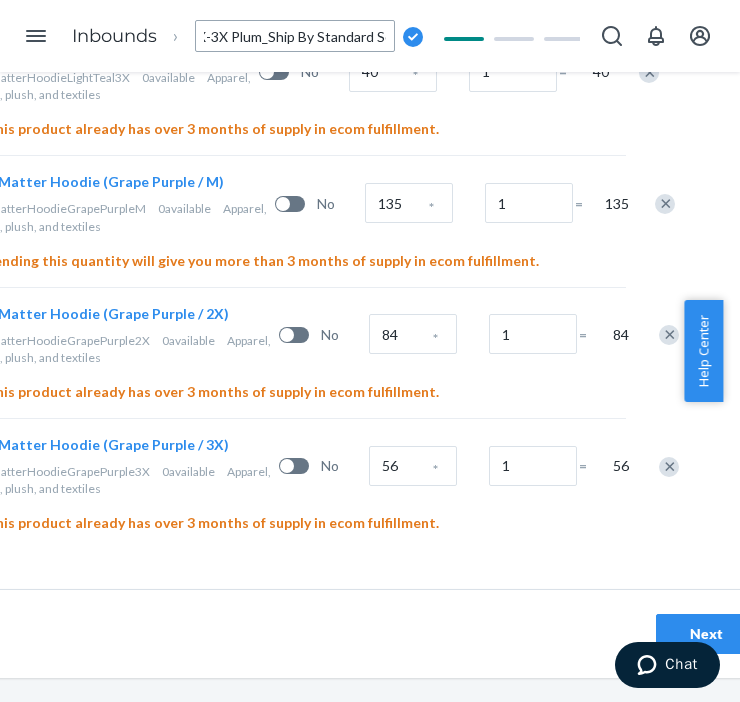 type on "1181_You Matter Hoodie_XS-L,2X-3X Jade, M,2X-3X Plum_Ship By Standard Sea" 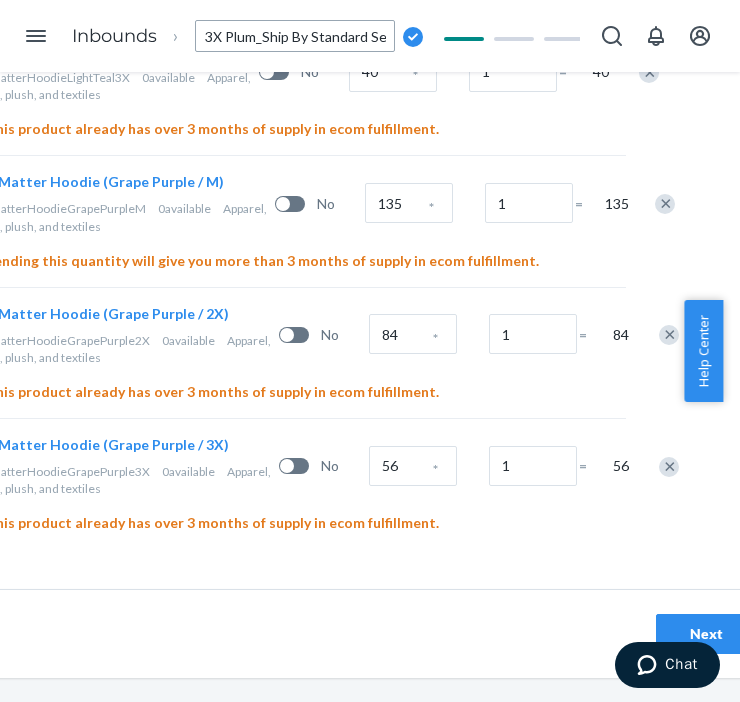 click on "Select and Add Products
Ensure your products meet our  dimension requirements  and are not in the  restricted product  list.
Battery products  must be pre-approved before inbounding.
1.   Select  packing type Individual products Sellable units are easily packable into different box configurations. Case-packed products Sellable units are pre-packaged in boxes that need to be broken down. 2.  Add products to this shipping plan Search and add products or Upload file Inbound each SKU in 5 or more boxes to maximize your Fast Tag coverage Learn more Consider sending to reserve storage To save on storage costs, enable smart replenishment to ecom, and more, select “reserve storage” in the previous step.  Learn more about reserve storage benefits SKUs Battery Units per Box Boxes Total You Matter Hoodie (Light Teal / XS) YouMatterHoodieLightTealXS 0  available Apparel, fabric, plush, and textiles No 66 * 1 = 66 This product already has over 3 months of supply in ecom fulfillment. 0  available *" at bounding box center (296, -383) 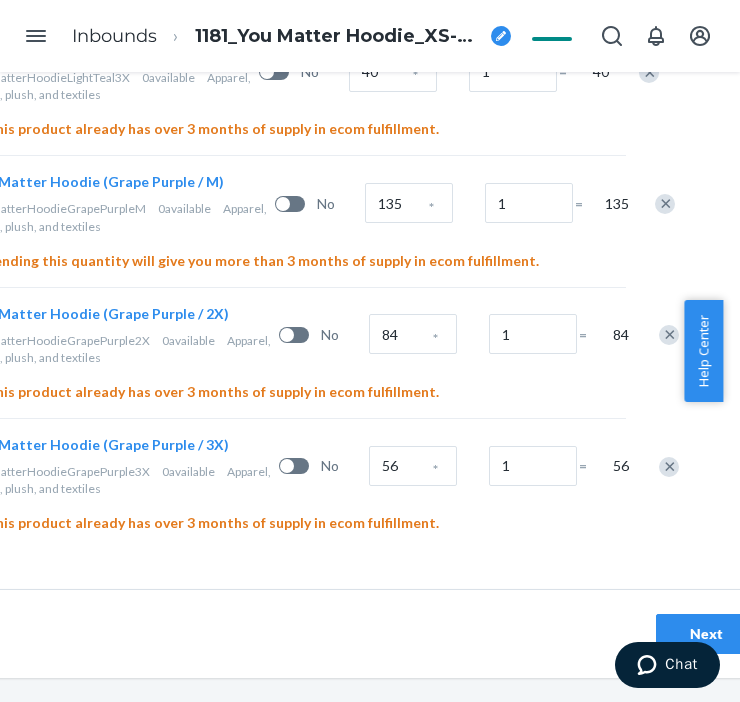click on "Next" at bounding box center [706, 634] 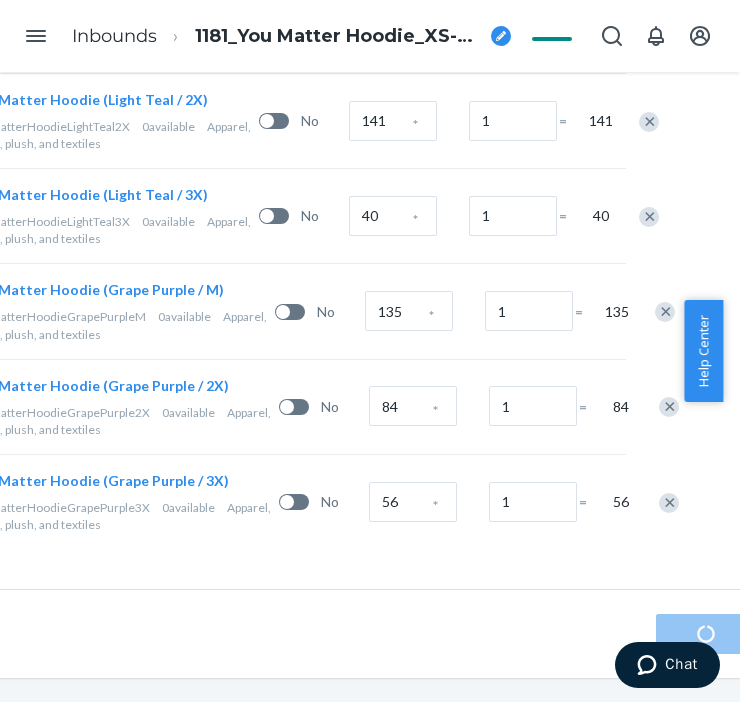 scroll, scrollTop: 0, scrollLeft: 0, axis: both 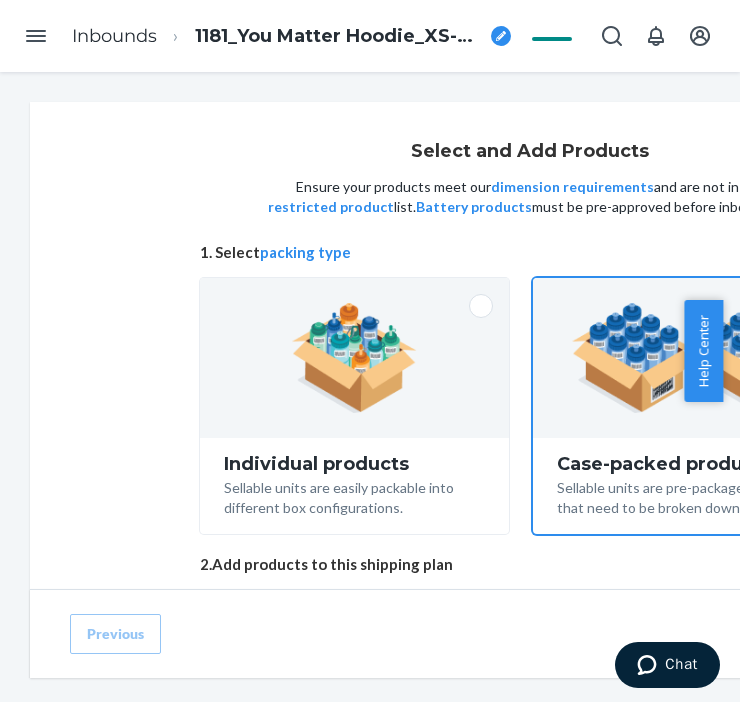 radio on "true" 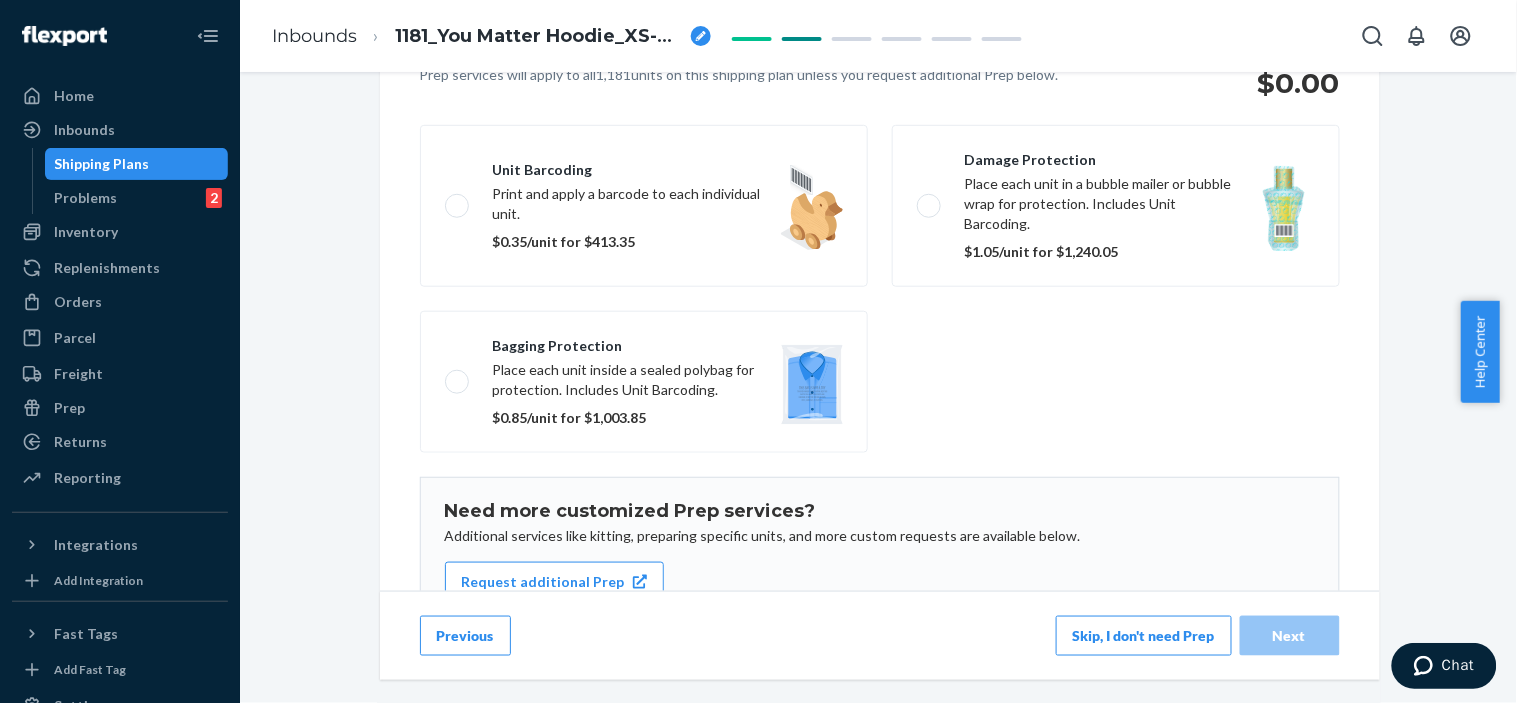 scroll, scrollTop: 422, scrollLeft: 0, axis: vertical 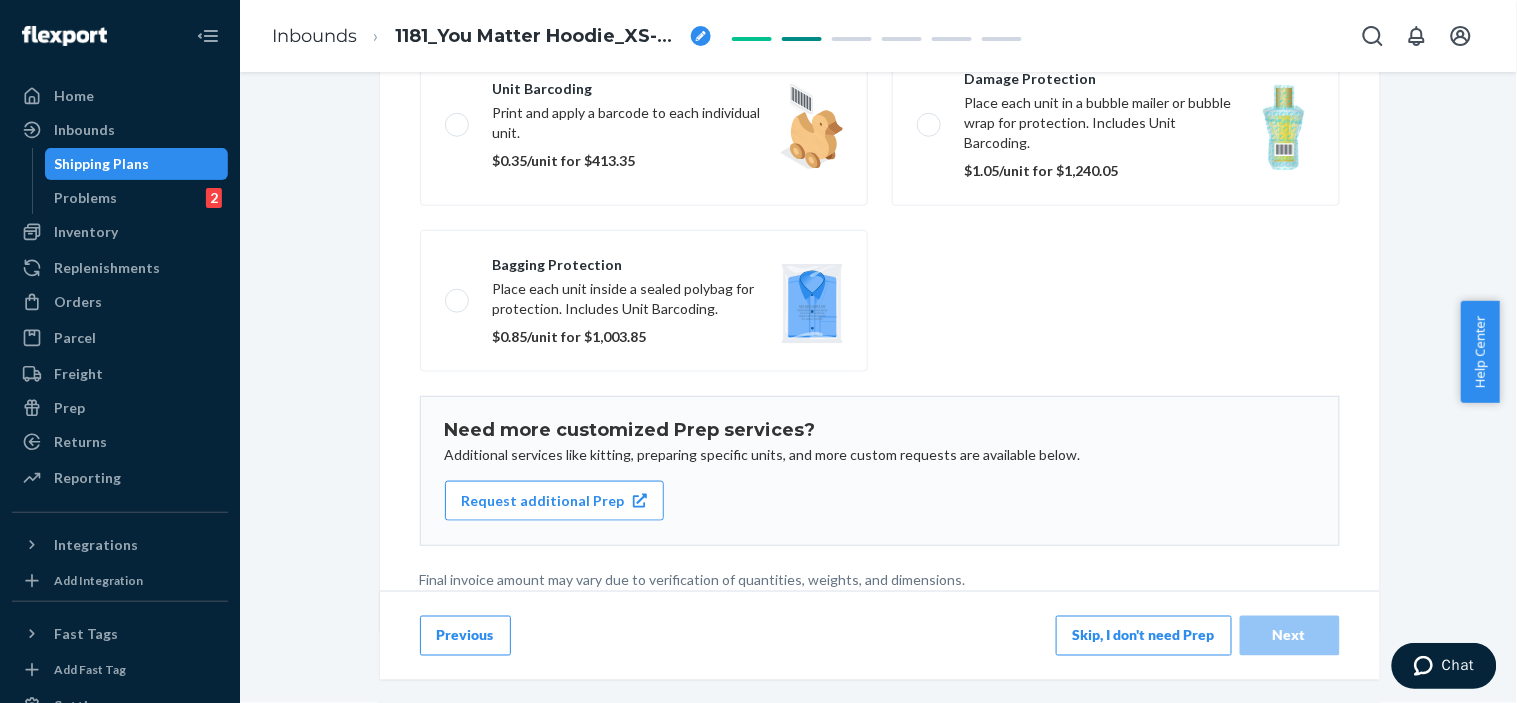 click on "Skip, I don't need Prep" at bounding box center (1144, 635) 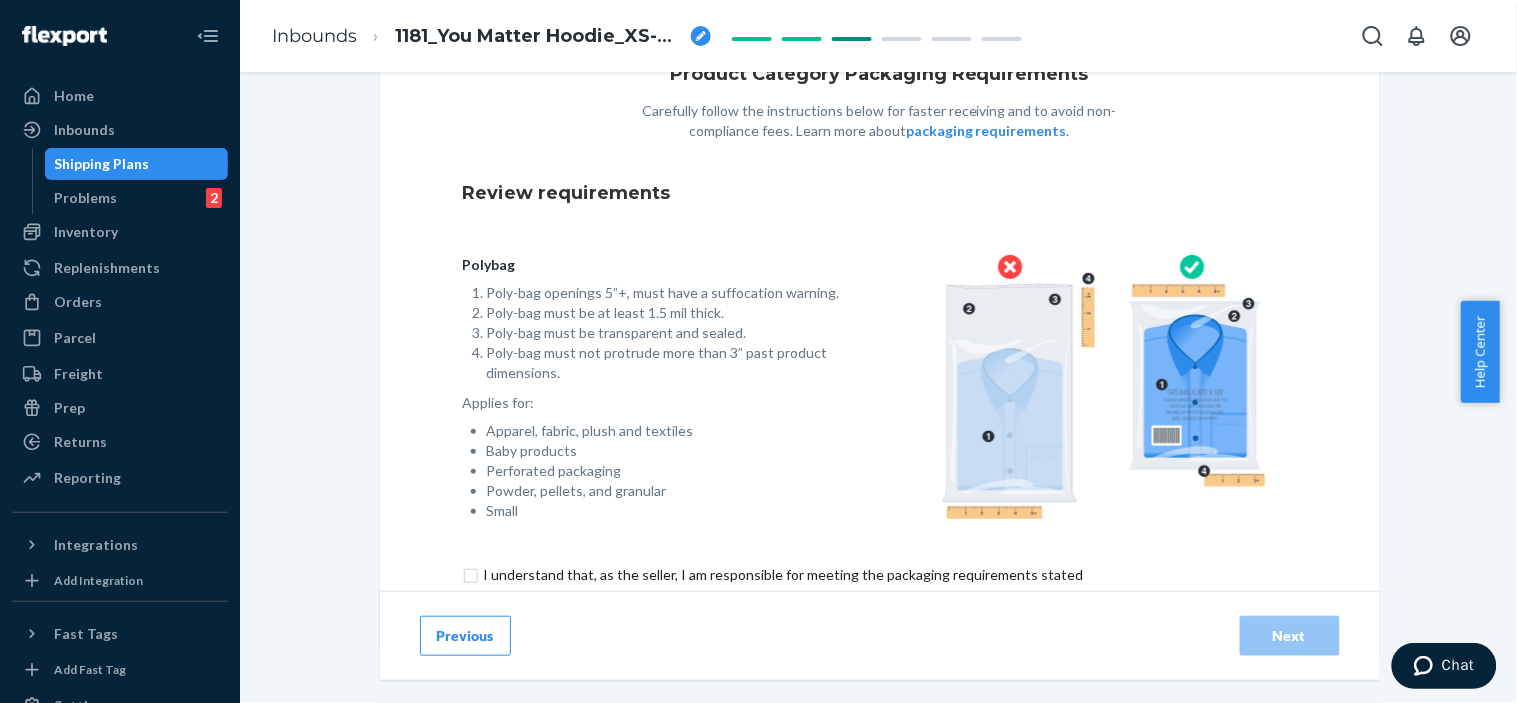 scroll, scrollTop: 162, scrollLeft: 0, axis: vertical 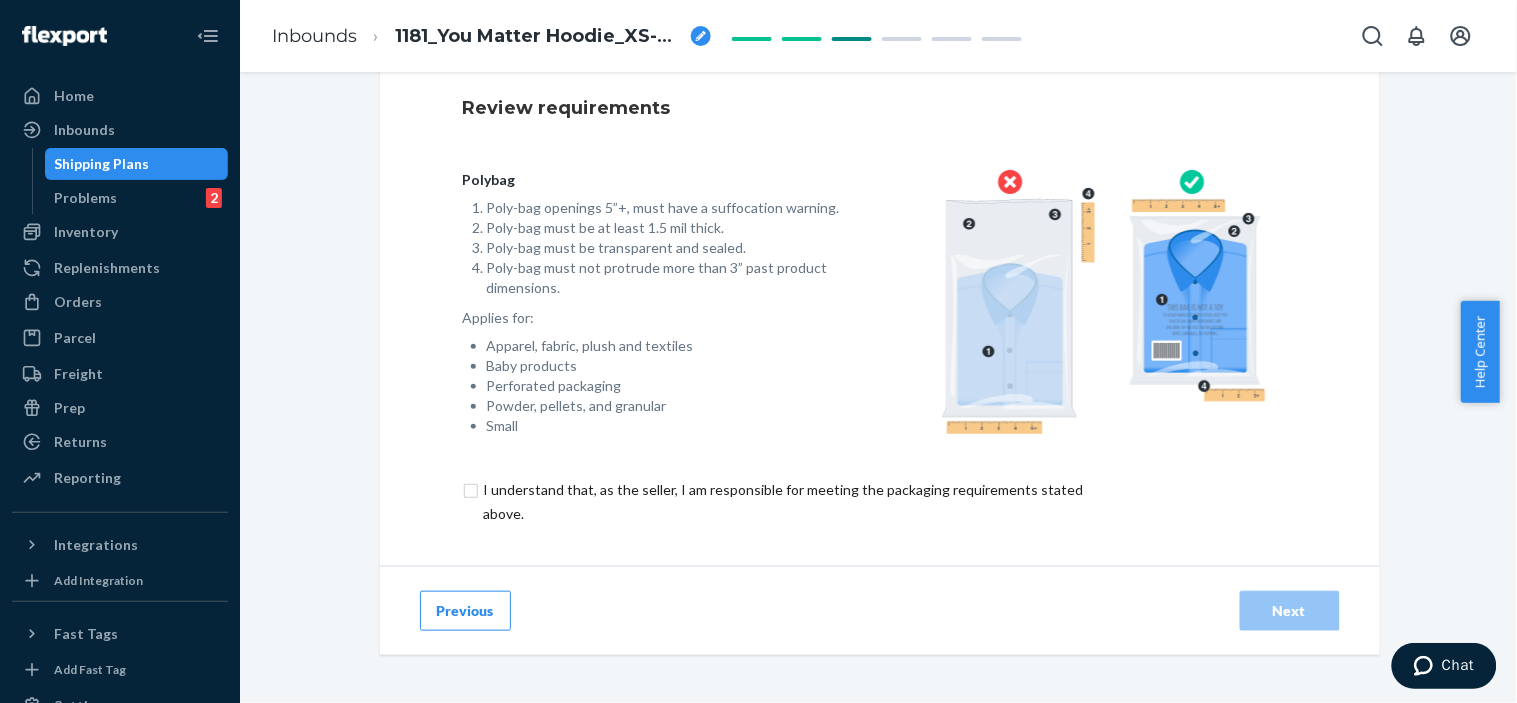 click at bounding box center [795, 502] 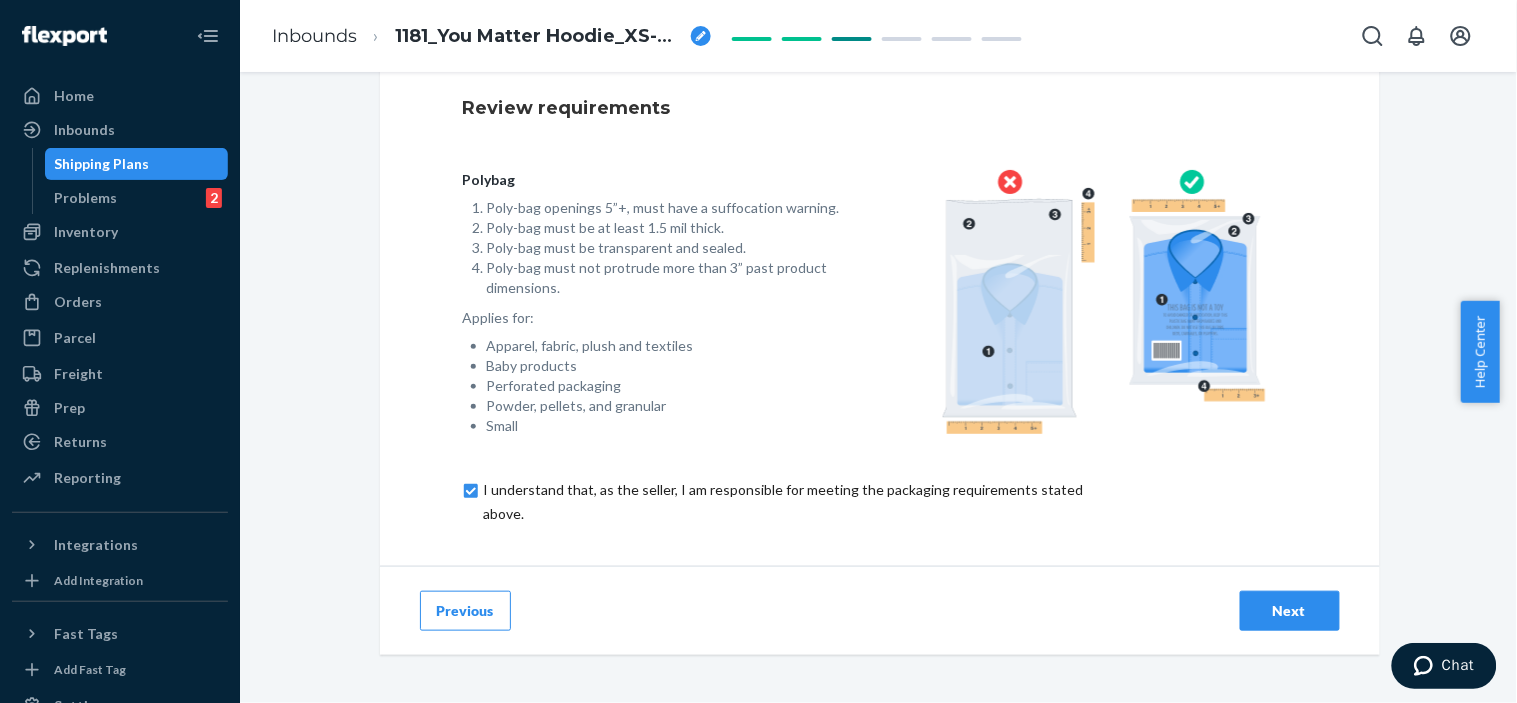 click on "Next" at bounding box center [1290, 611] 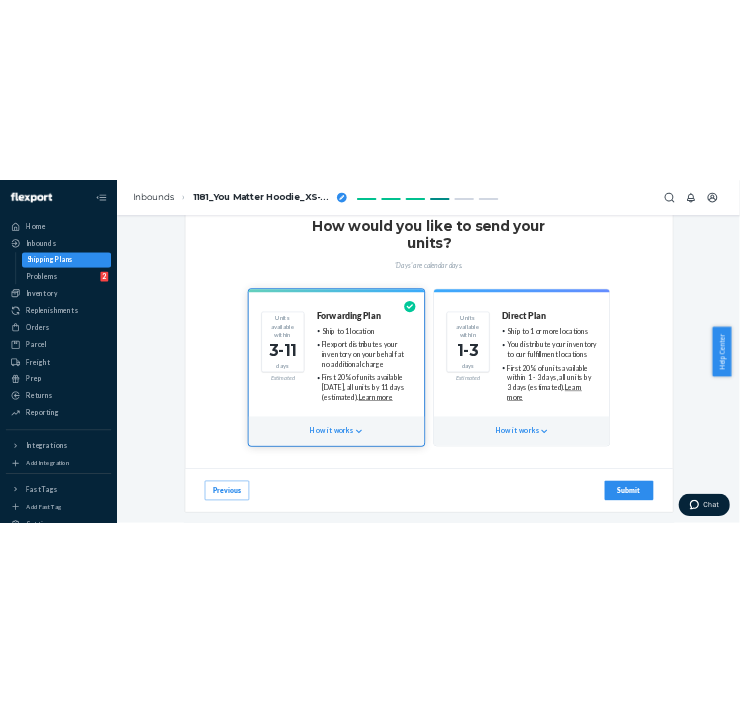 scroll, scrollTop: 151, scrollLeft: 0, axis: vertical 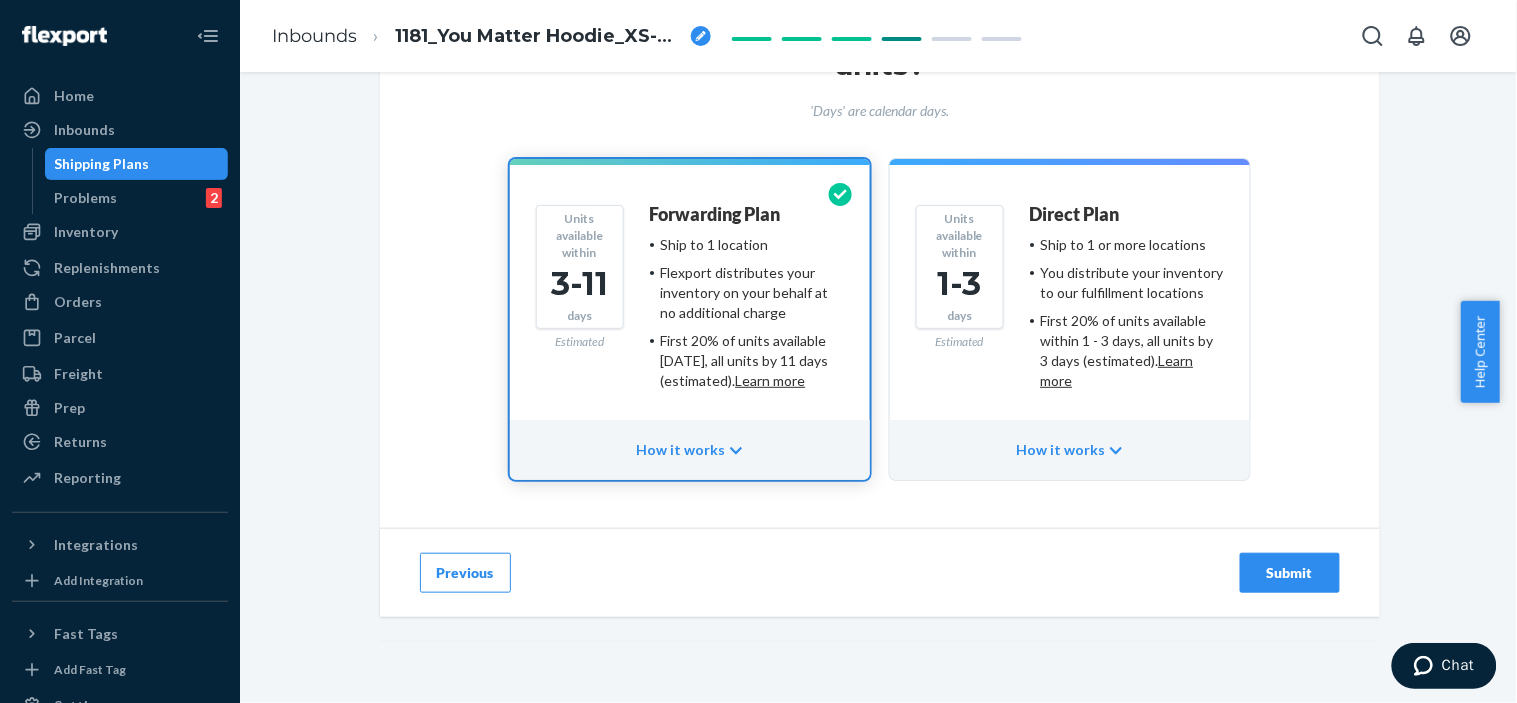 click on "Submit" at bounding box center [1290, 573] 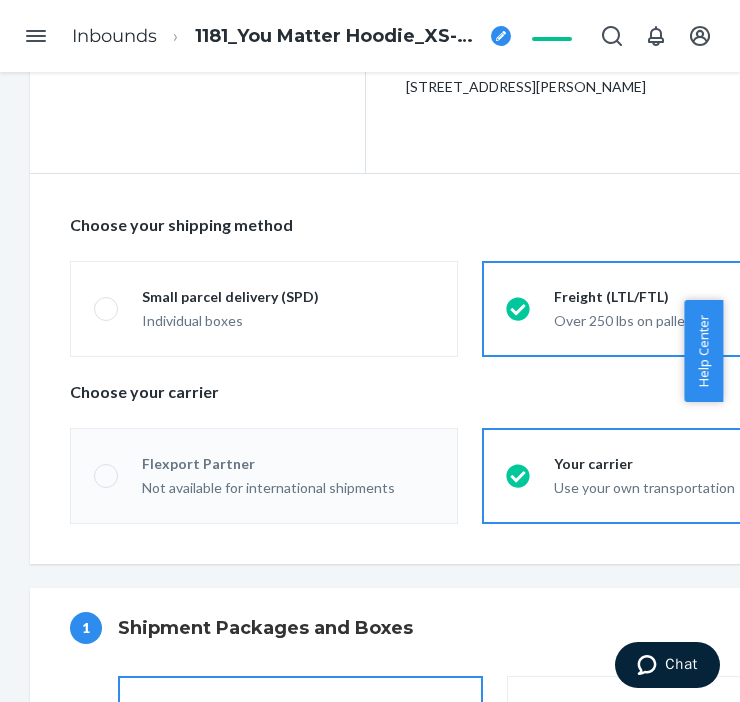scroll, scrollTop: 222, scrollLeft: 0, axis: vertical 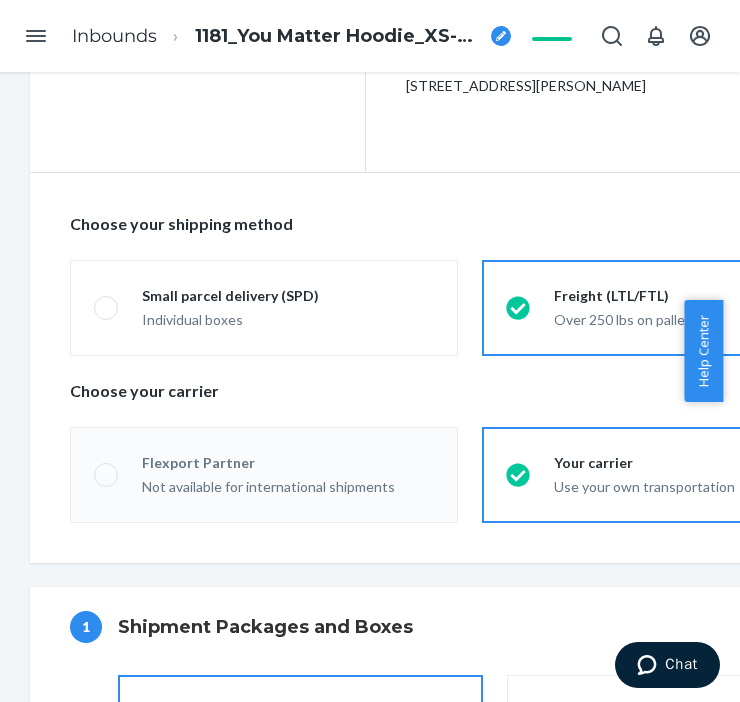 radio on "true" 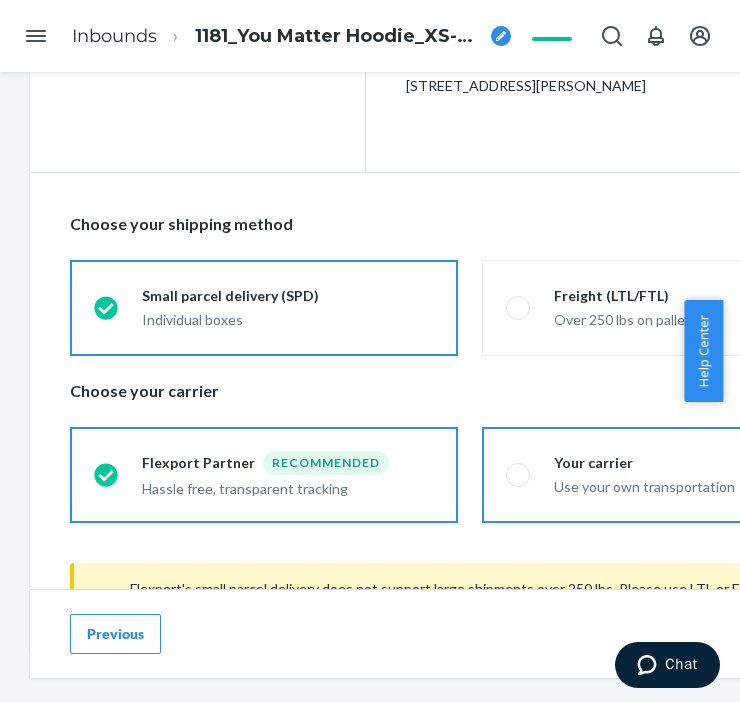 click on "Your carrier Use your own transportation" at bounding box center [688, 475] 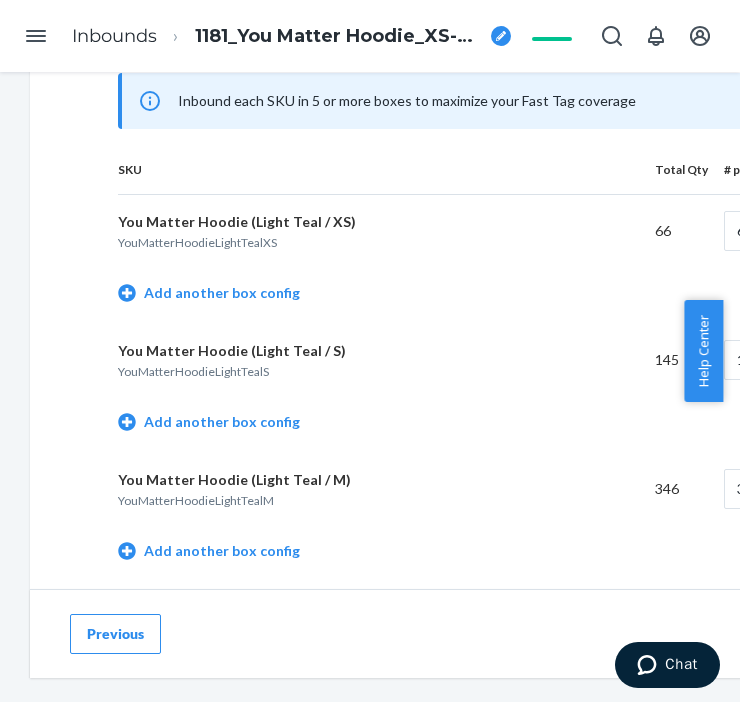 scroll, scrollTop: 1000, scrollLeft: 0, axis: vertical 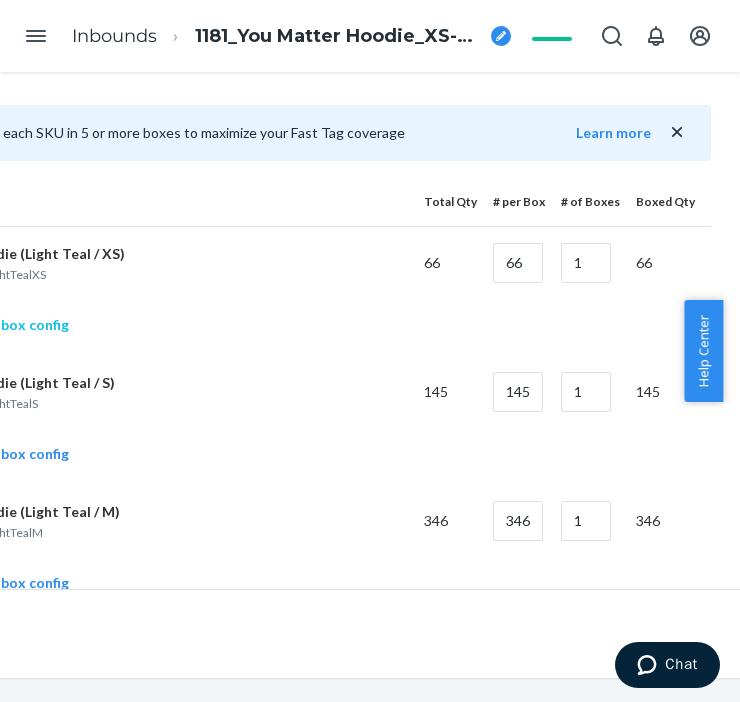 click on "Add another box config" at bounding box center (-22, 325) 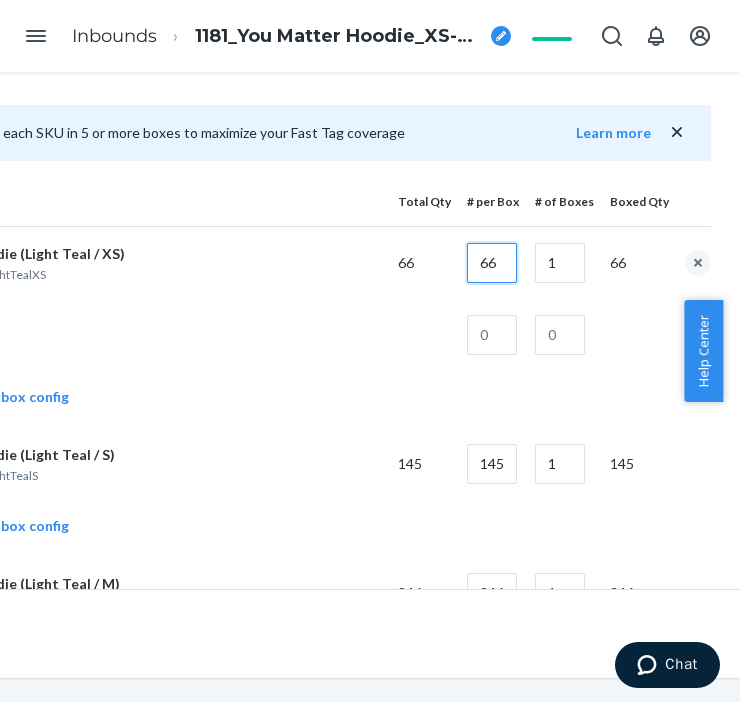 click on "66" at bounding box center (492, 263) 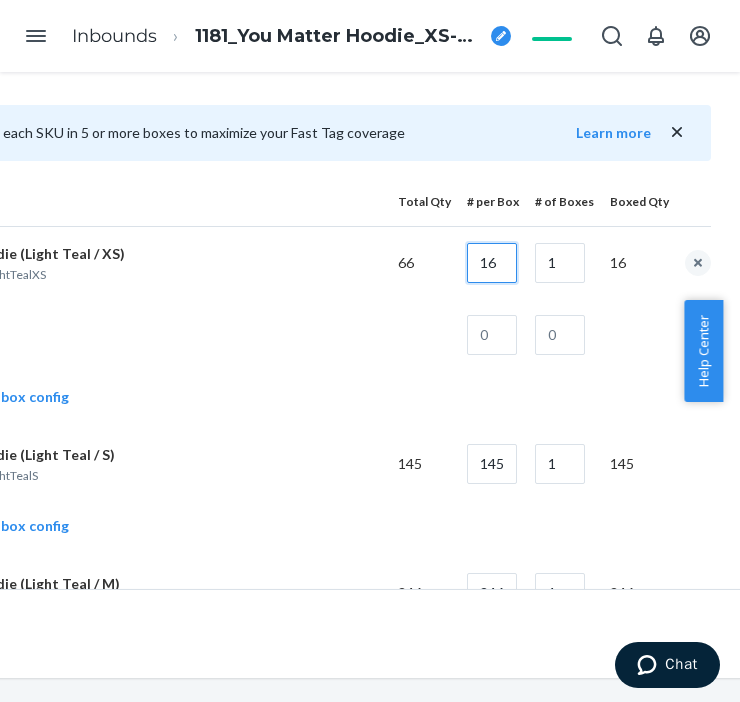 type on "16" 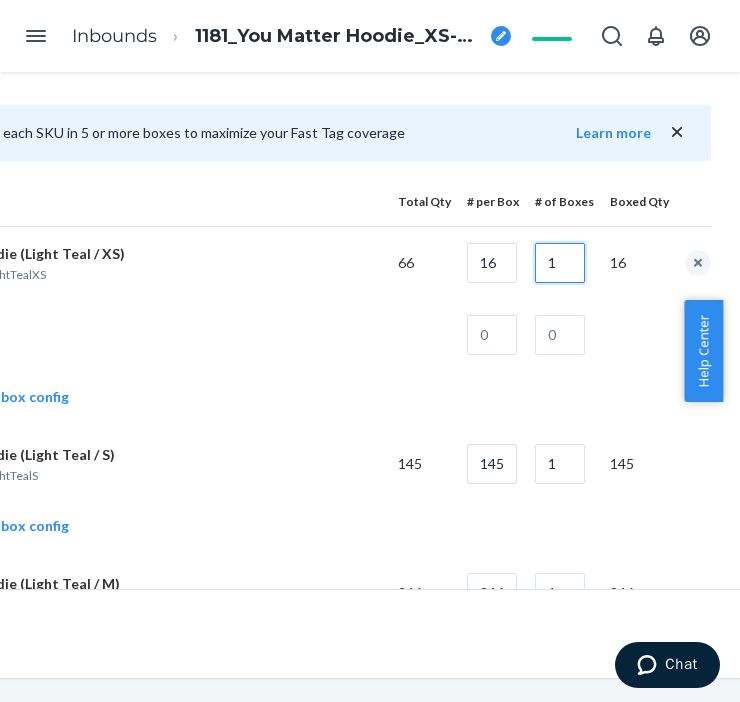 click on "1" at bounding box center (560, 263) 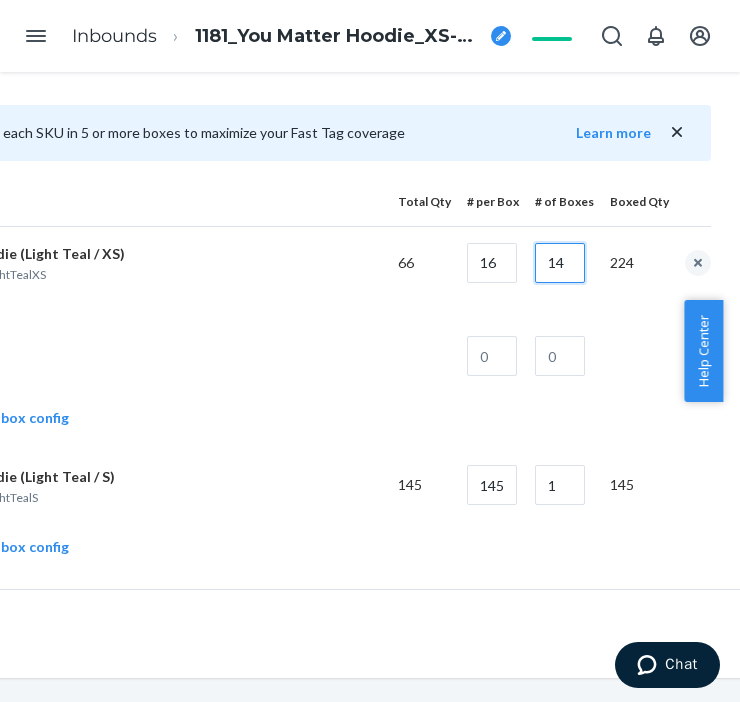 type on "14" 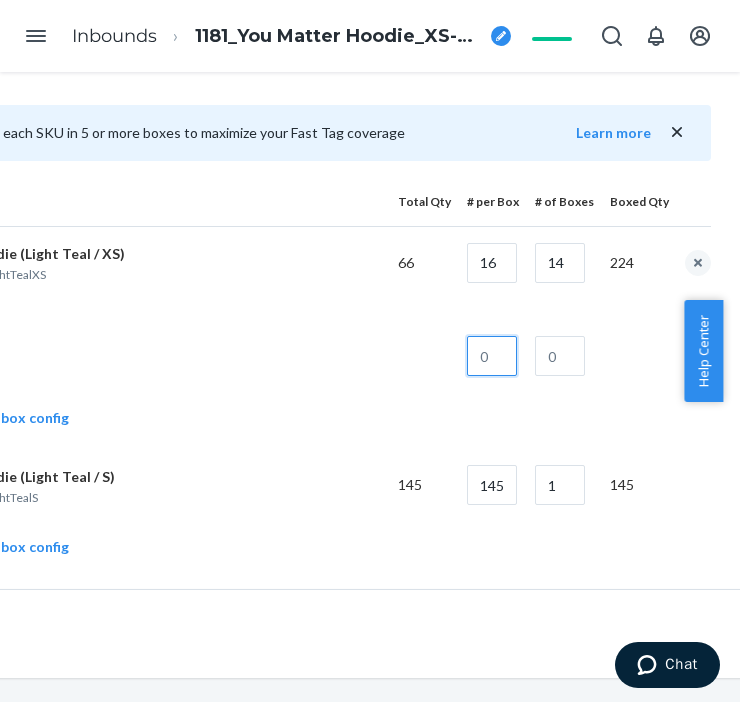 click at bounding box center [492, 356] 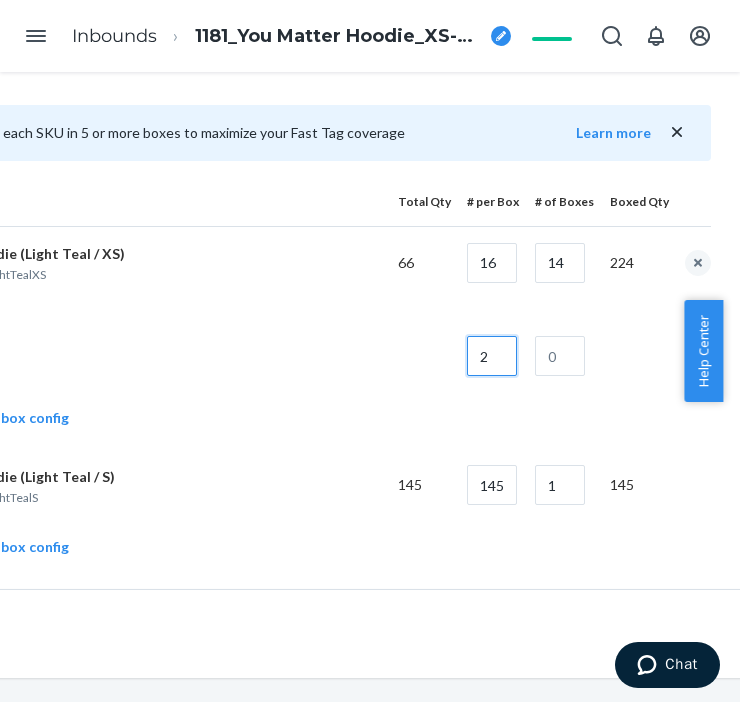 type on "2" 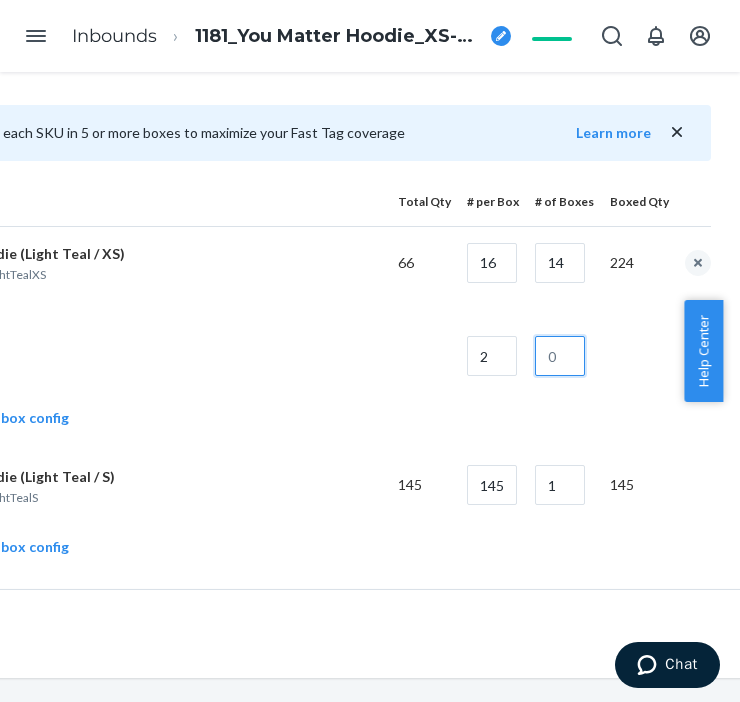 click at bounding box center [560, 356] 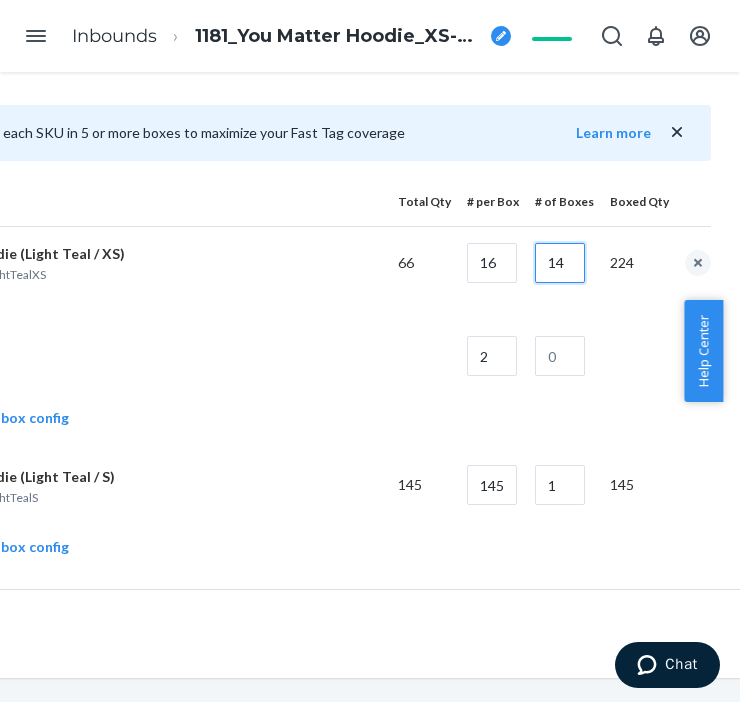 click on "14" at bounding box center [560, 263] 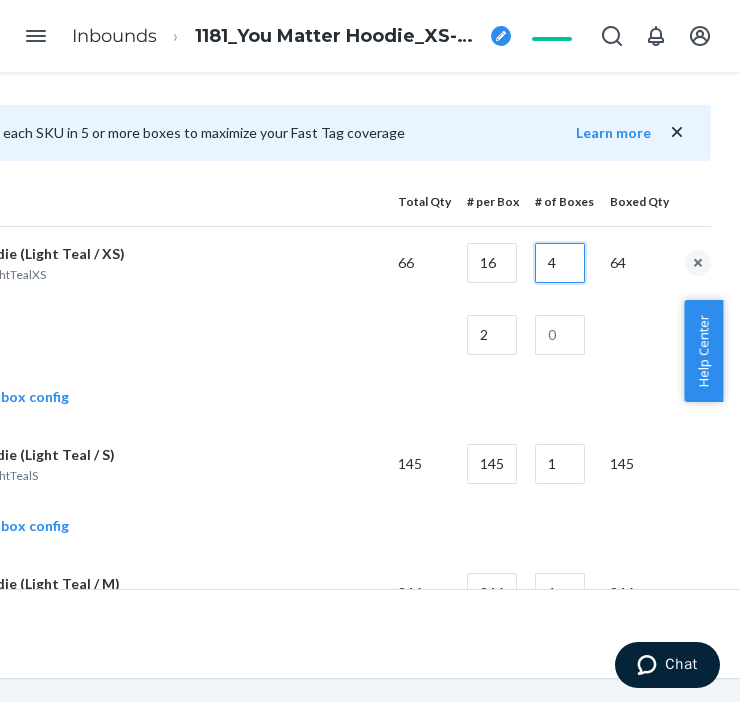 type on "4" 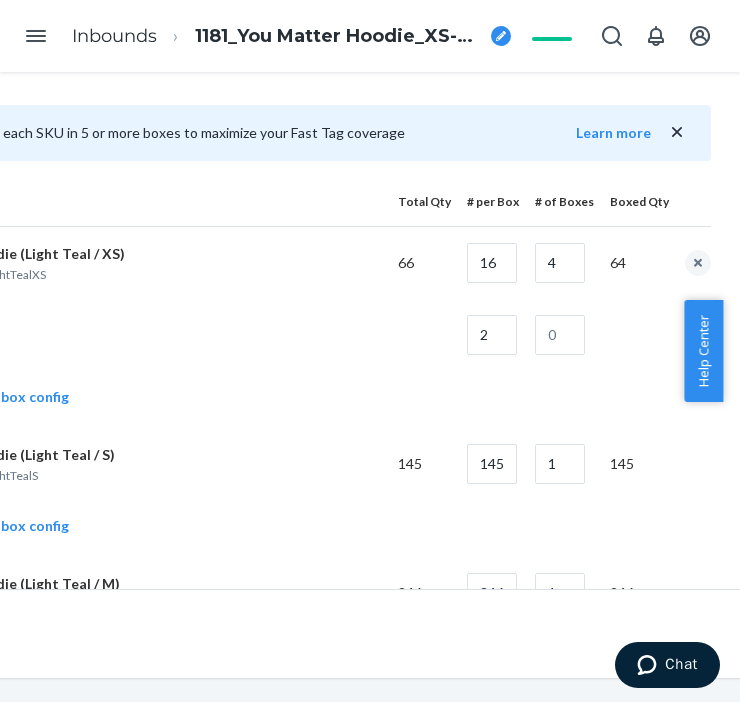 click on "Add another box config" at bounding box center (299, 399) 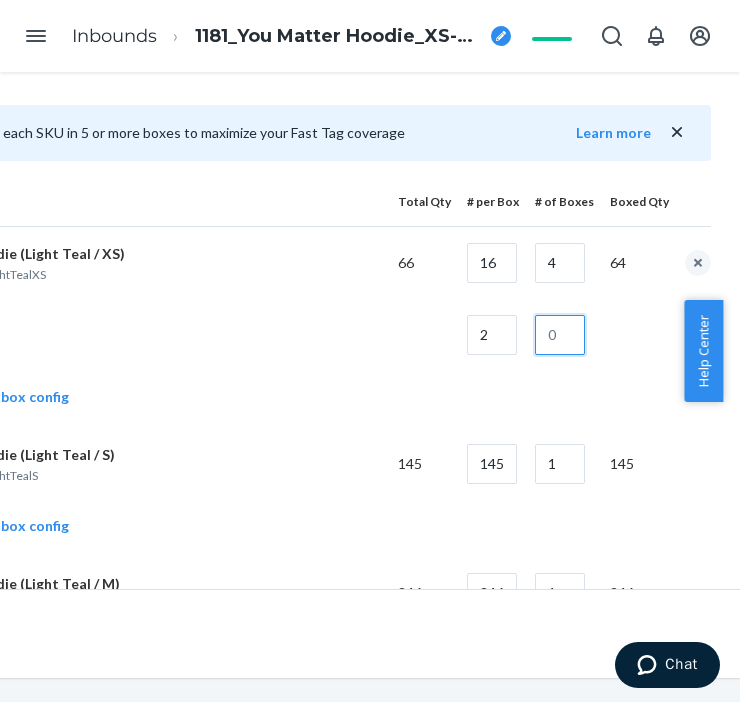 click at bounding box center [560, 335] 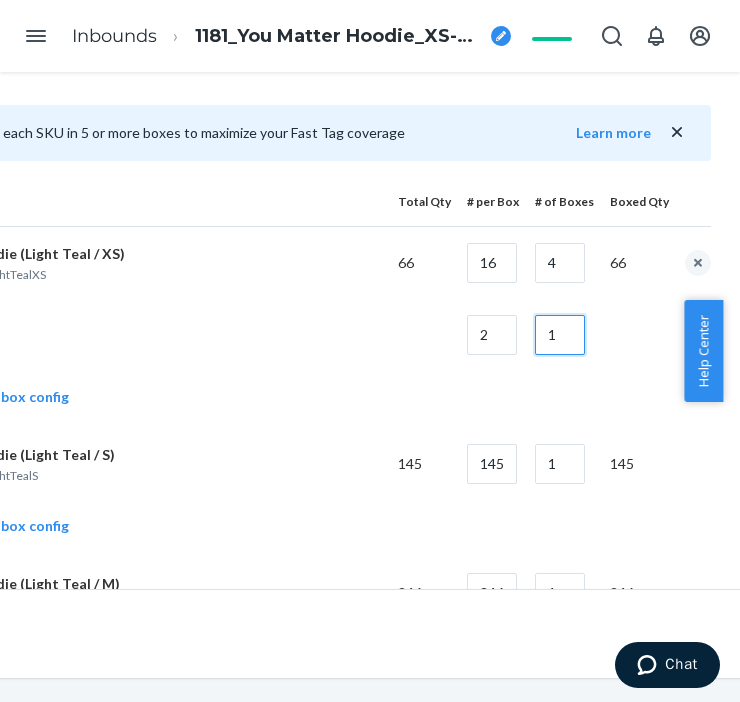 type on "1" 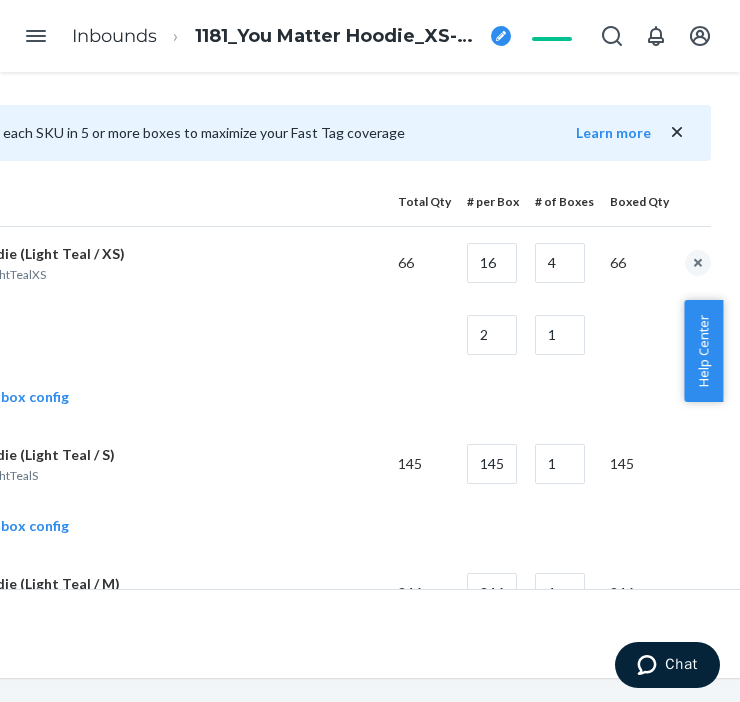click at bounding box center [134, 335] 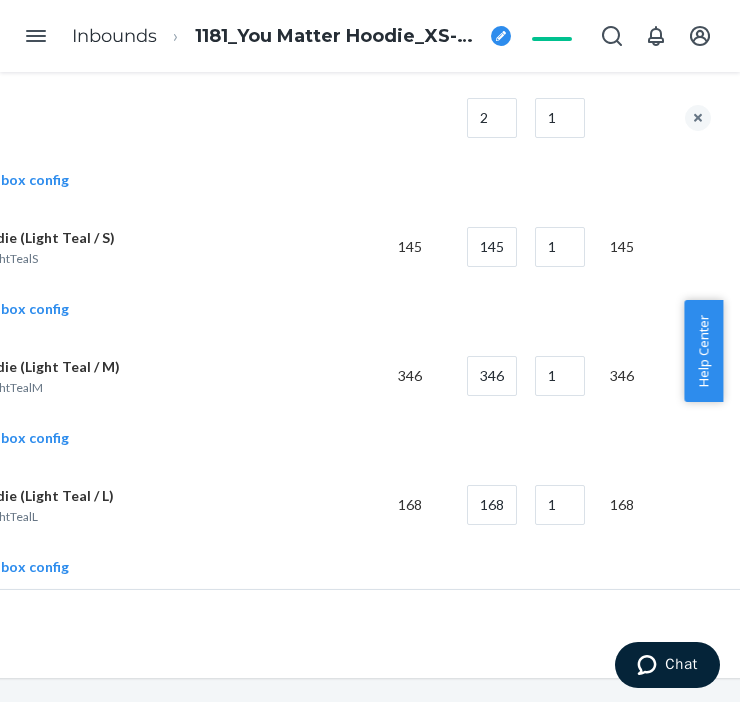 scroll, scrollTop: 1111, scrollLeft: 231, axis: both 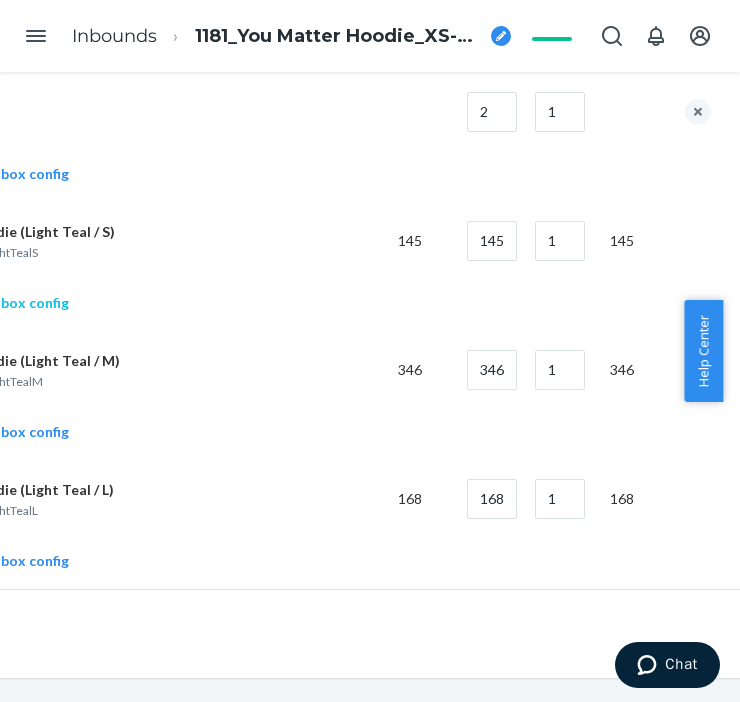 click on "Add another box config" at bounding box center (-22, 303) 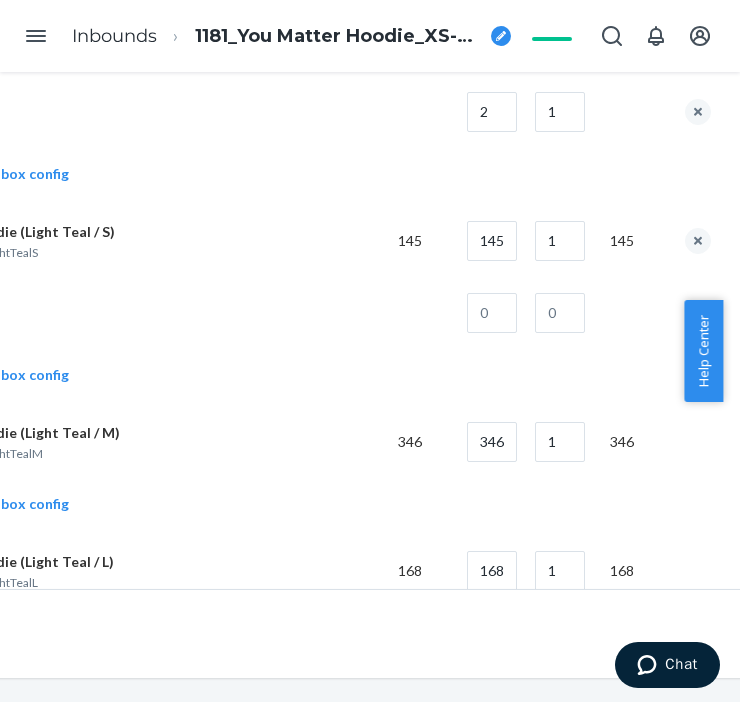 click on "145" at bounding box center [485, 241] 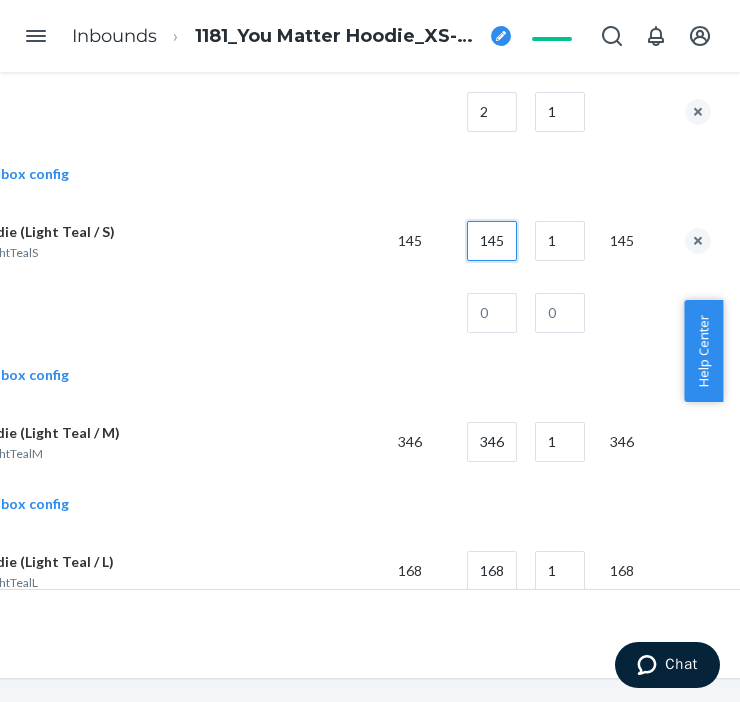 click on "145" at bounding box center (492, 241) 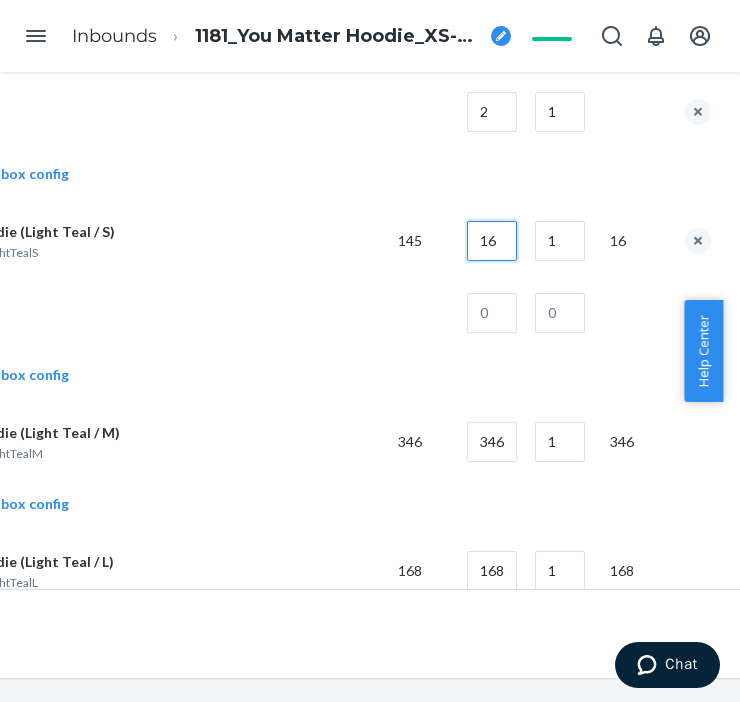 type on "16" 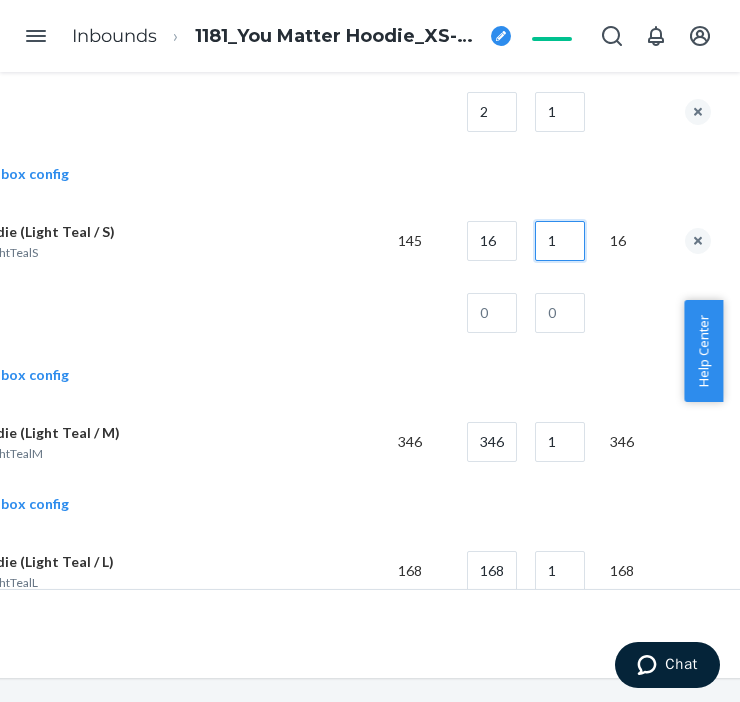 click on "1" at bounding box center (560, 241) 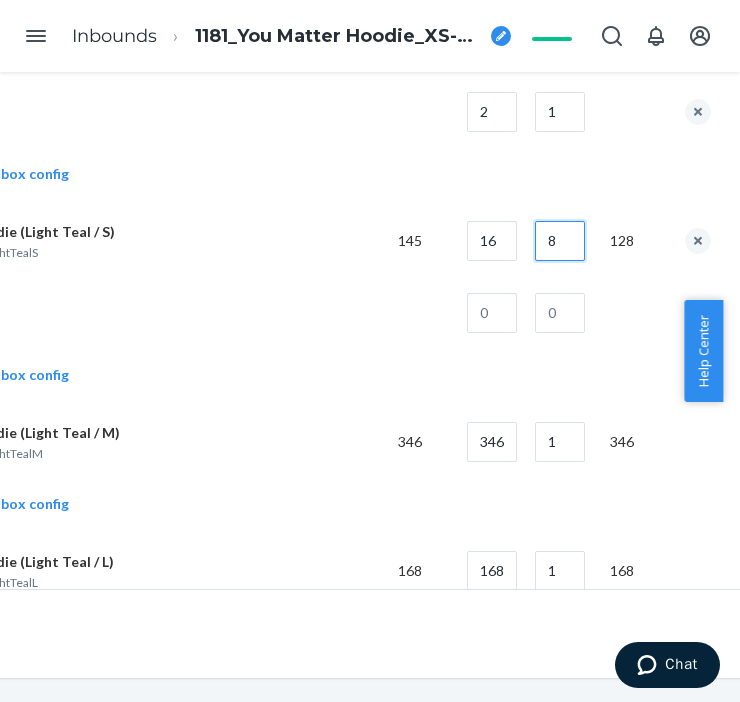 type on "8" 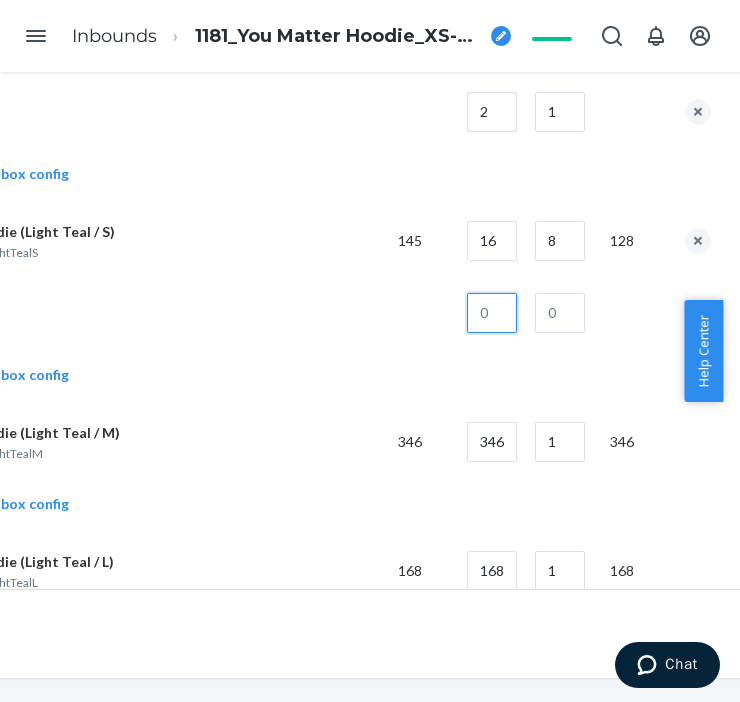 click at bounding box center (492, 313) 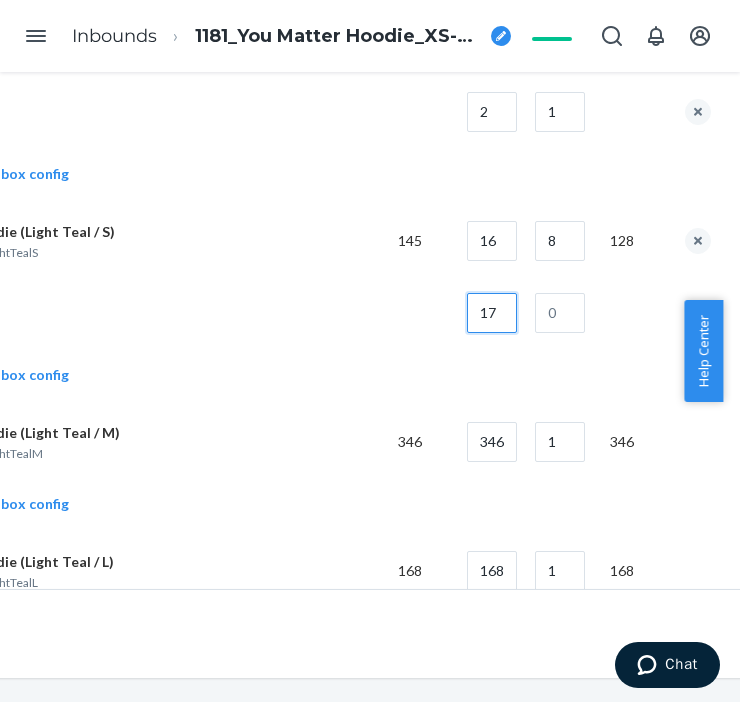 type on "17" 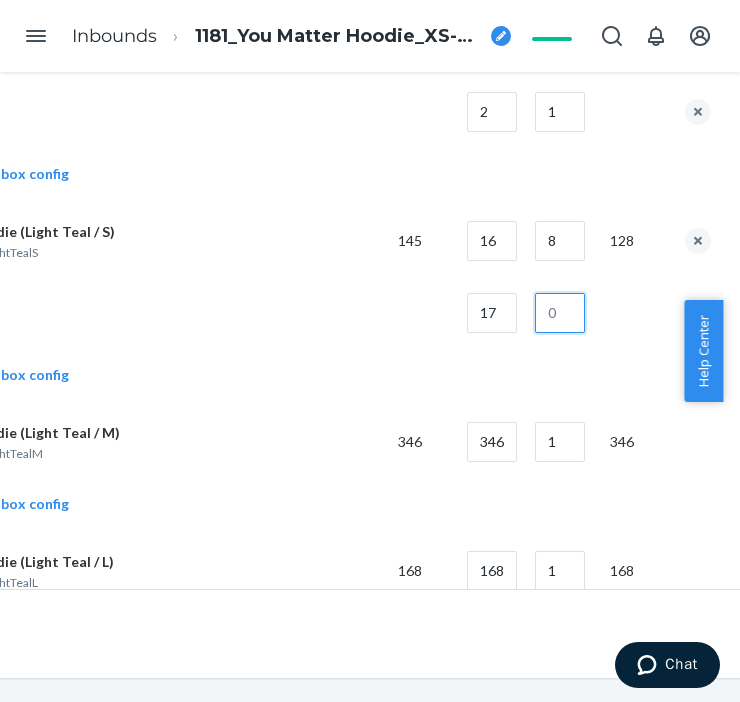click at bounding box center (560, 313) 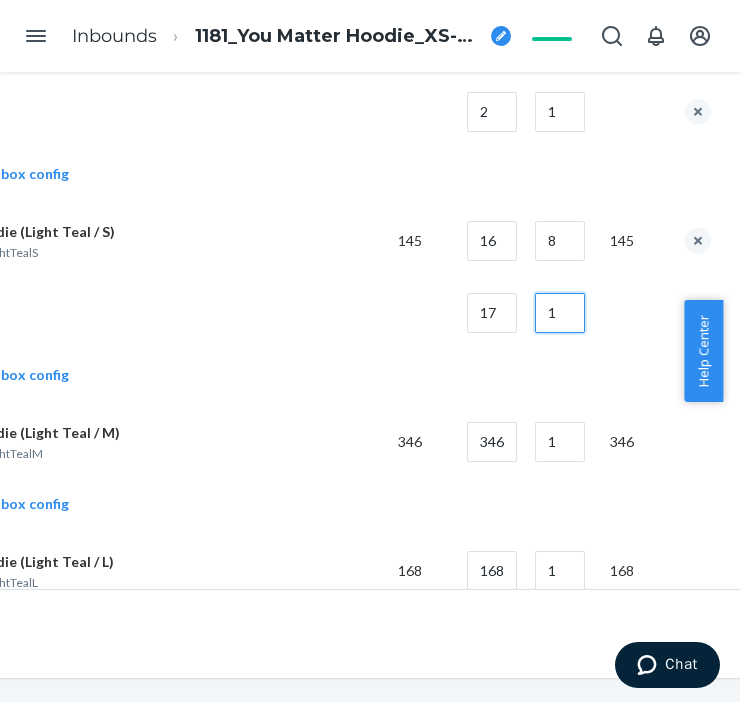 type on "1" 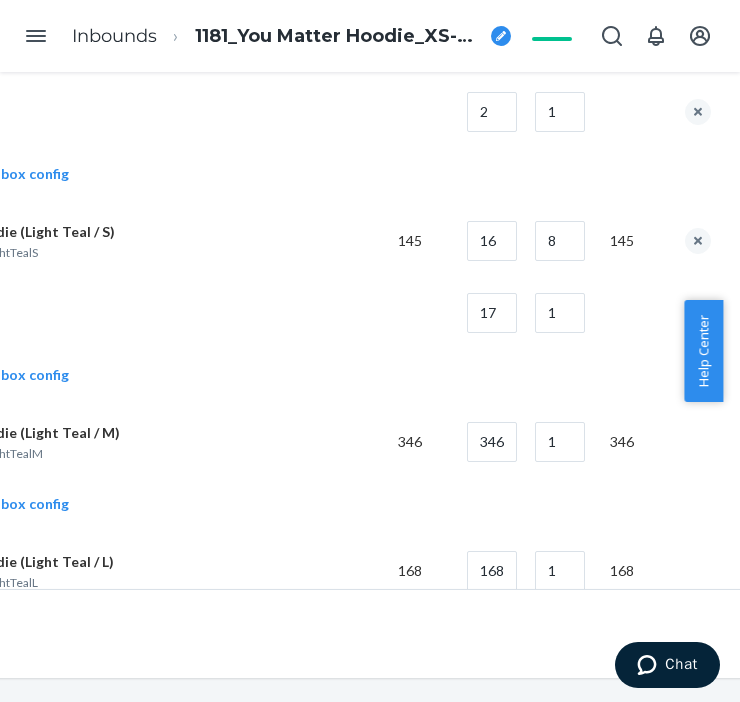 click at bounding box center (134, 313) 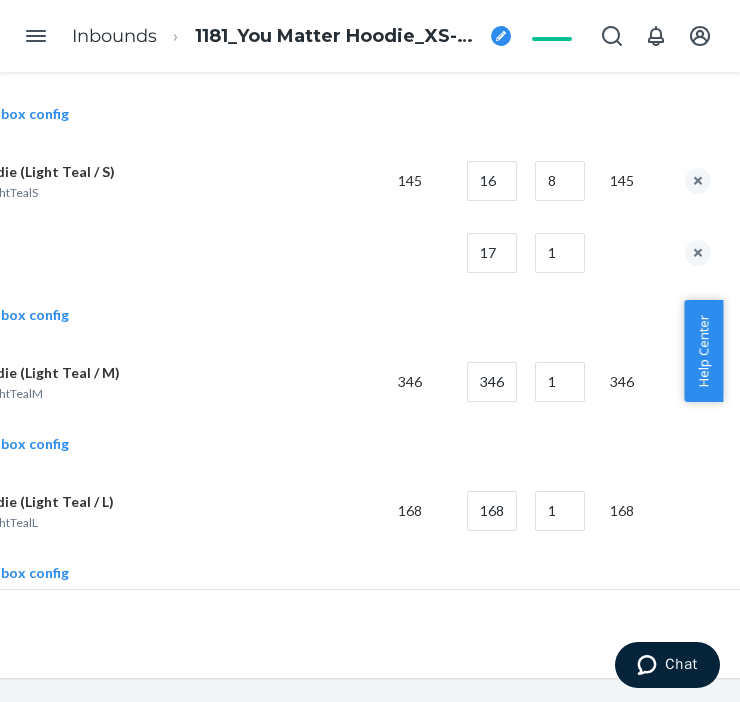 scroll, scrollTop: 1222, scrollLeft: 231, axis: both 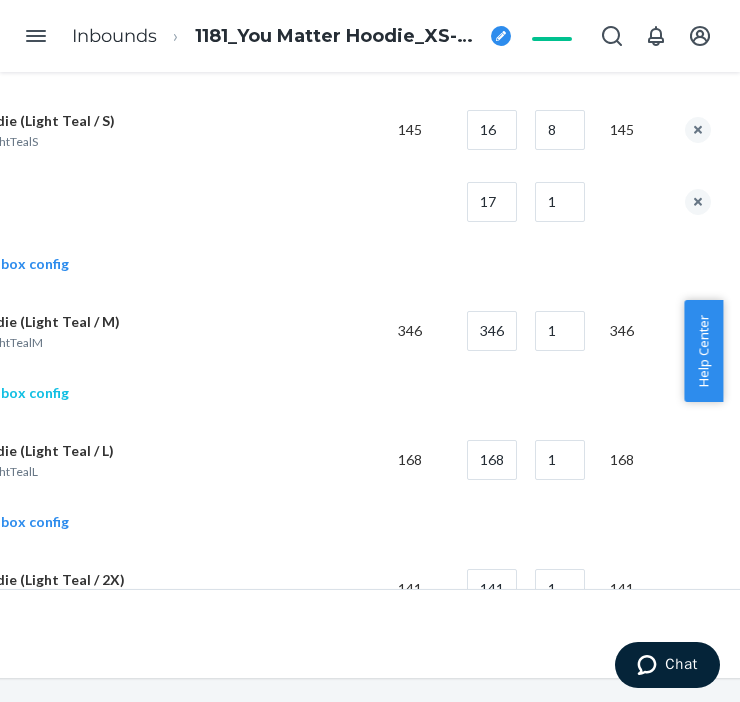click on "Add another box config" at bounding box center (-22, 393) 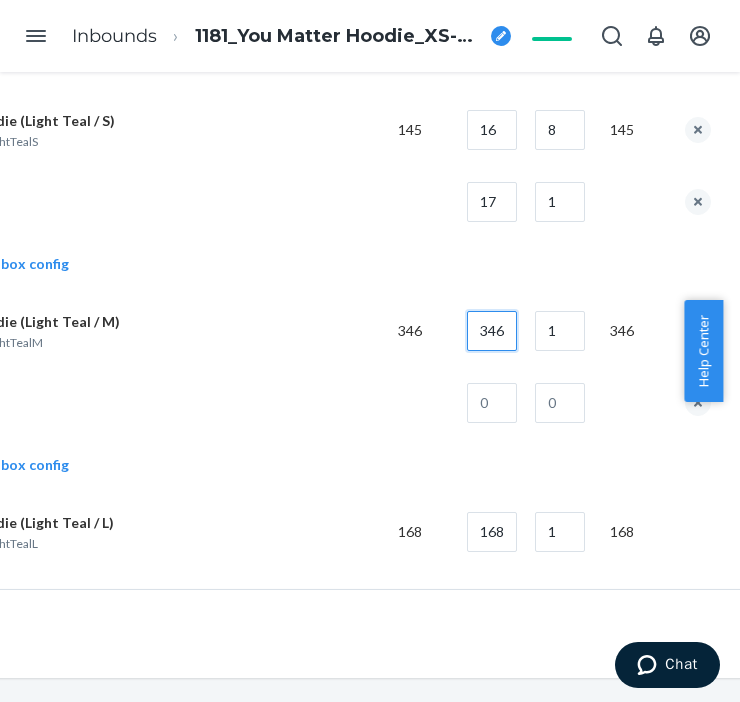 click on "346" at bounding box center (492, 331) 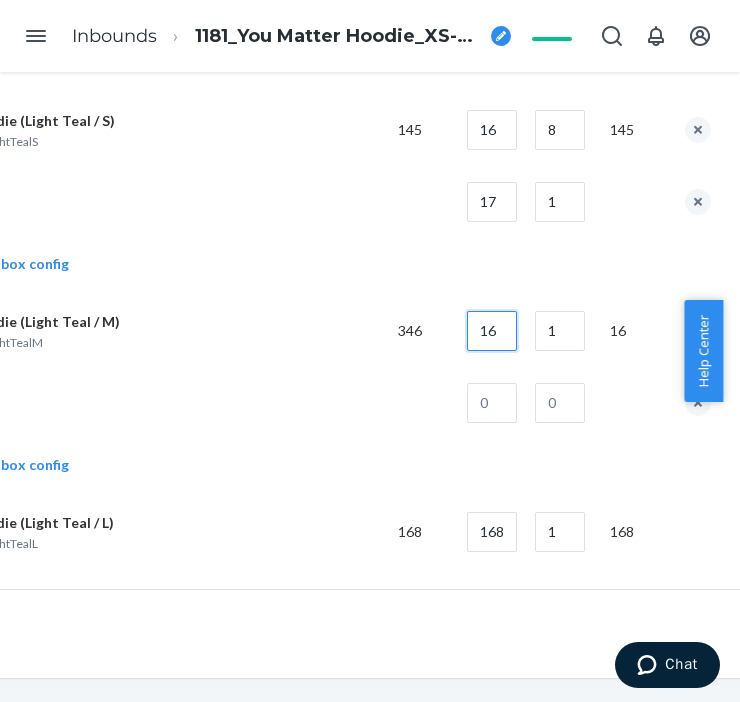 type on "16" 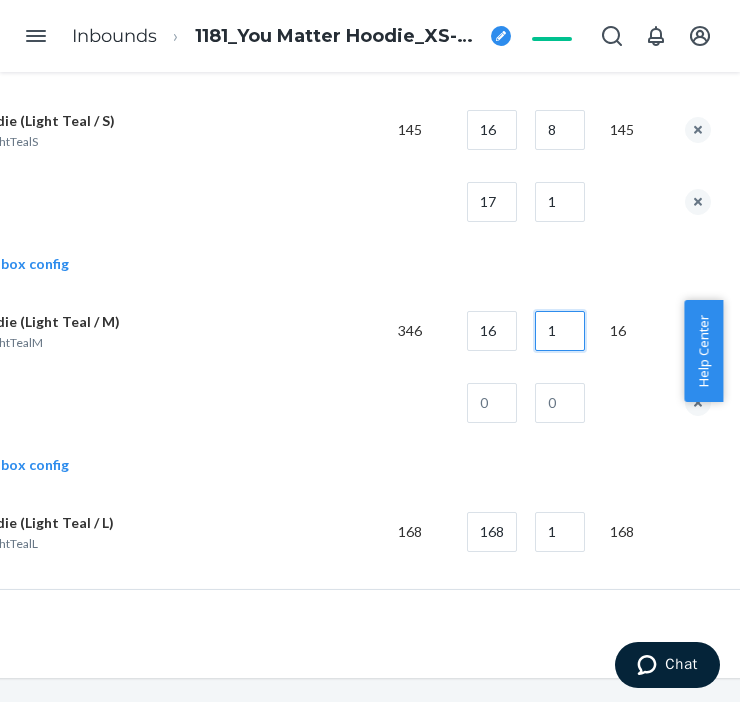 click on "1" at bounding box center [560, 331] 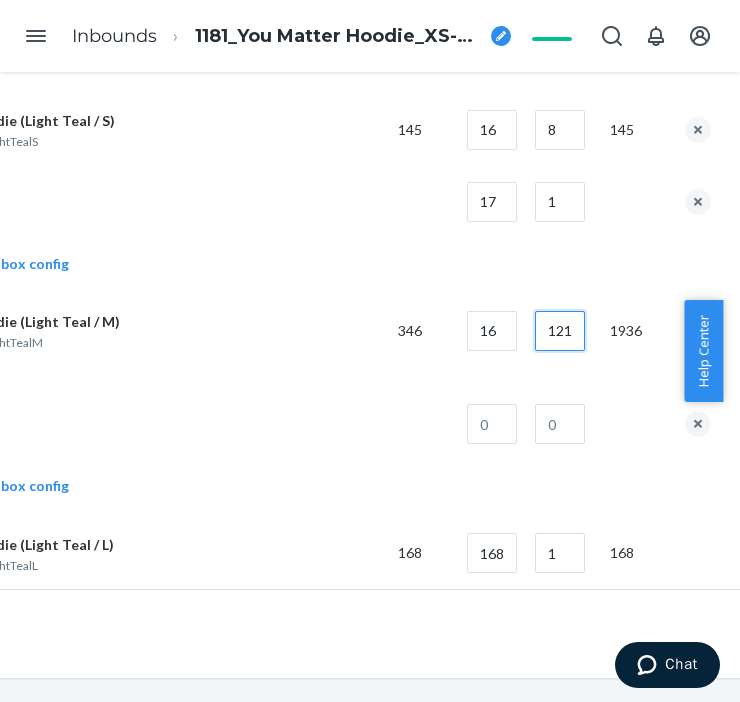 click on "121" at bounding box center (560, 331) 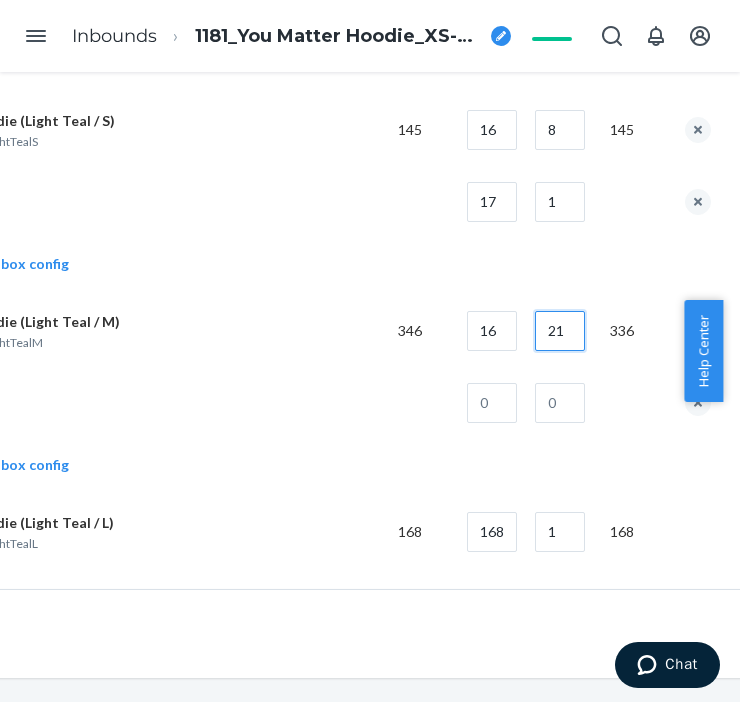 type on "21" 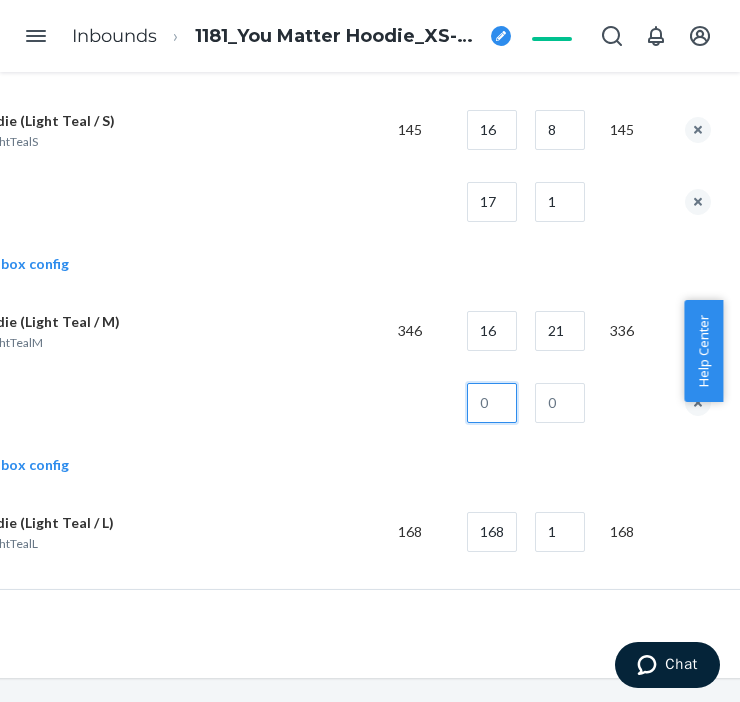 click at bounding box center (492, 403) 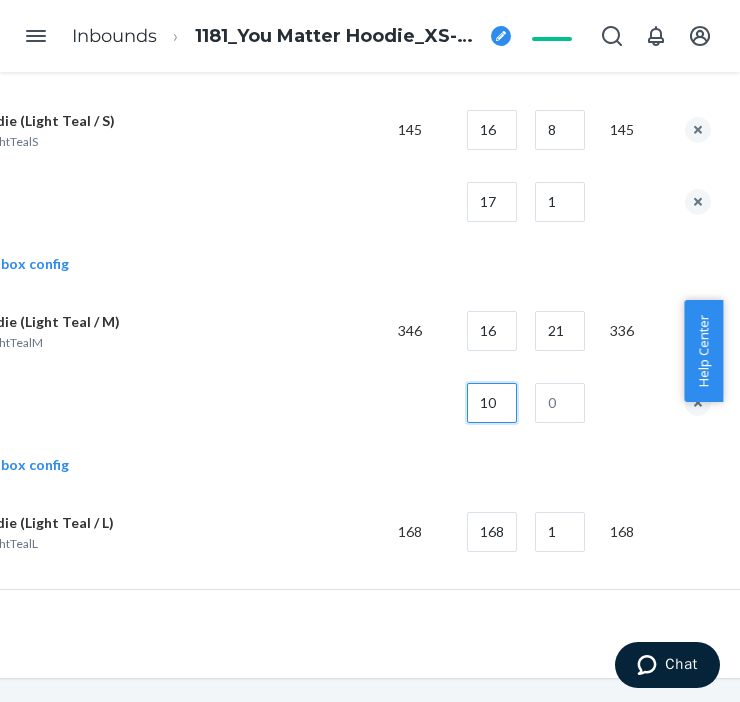 type on "10" 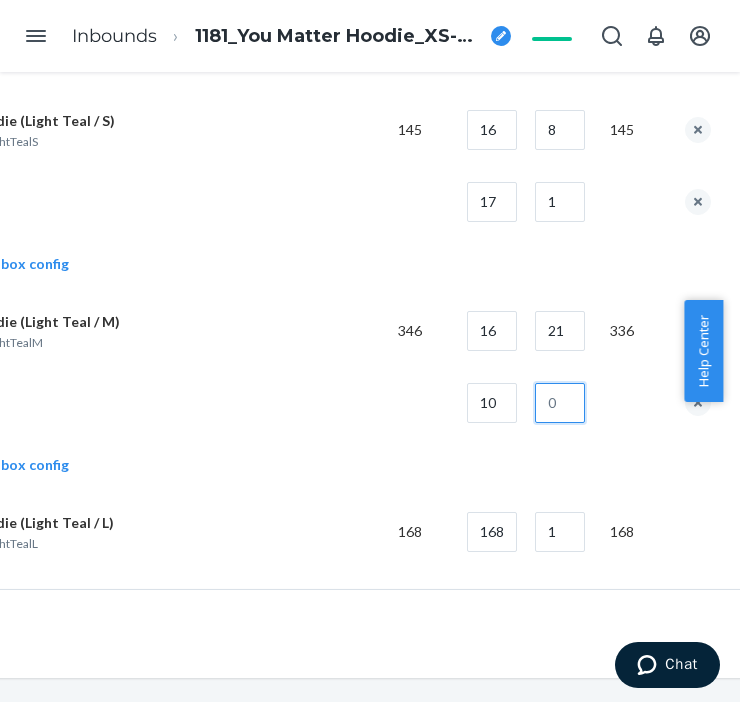 click at bounding box center [560, 403] 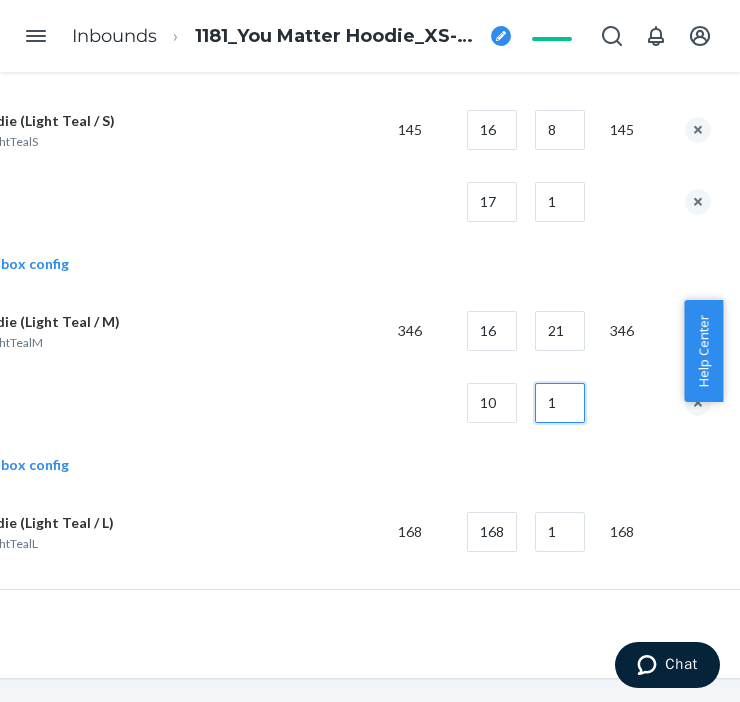 type on "1" 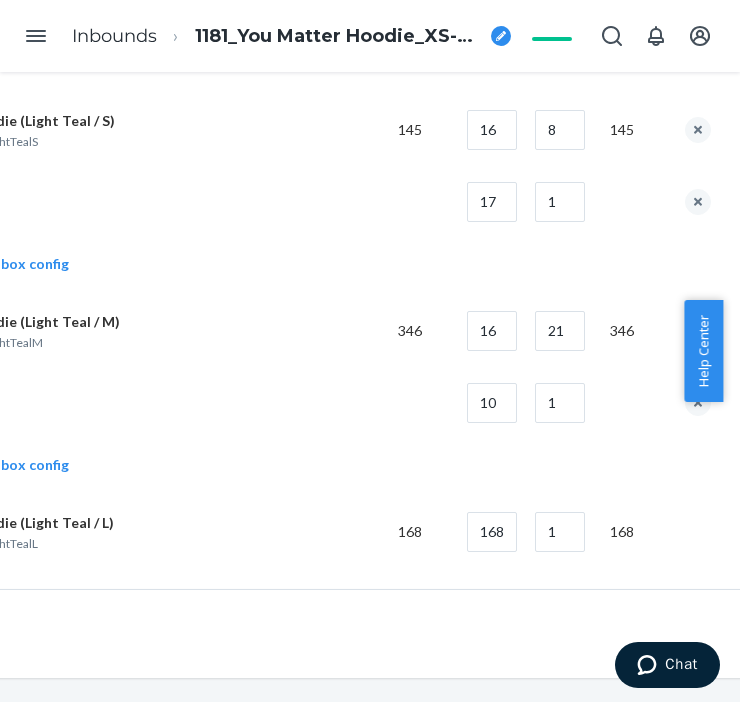 click at bounding box center [134, 403] 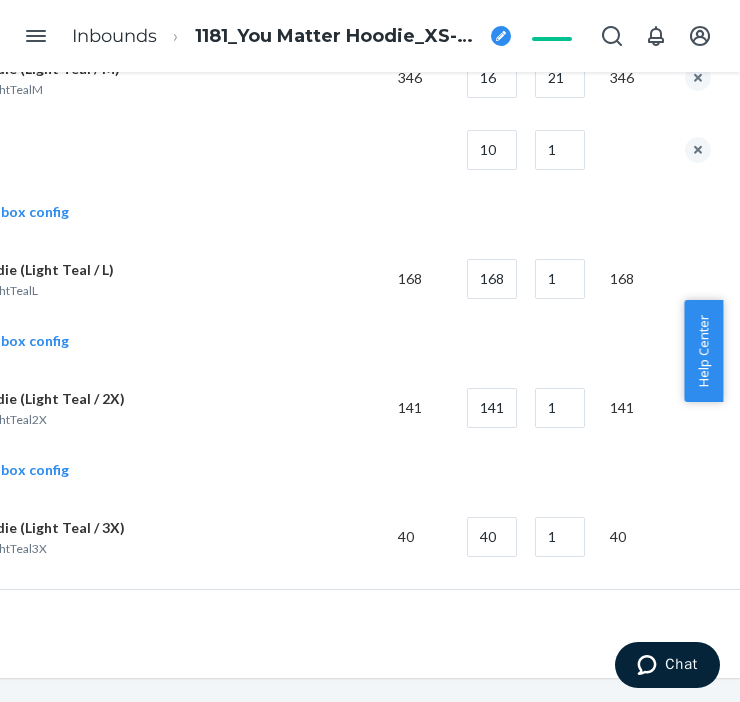 scroll, scrollTop: 1555, scrollLeft: 231, axis: both 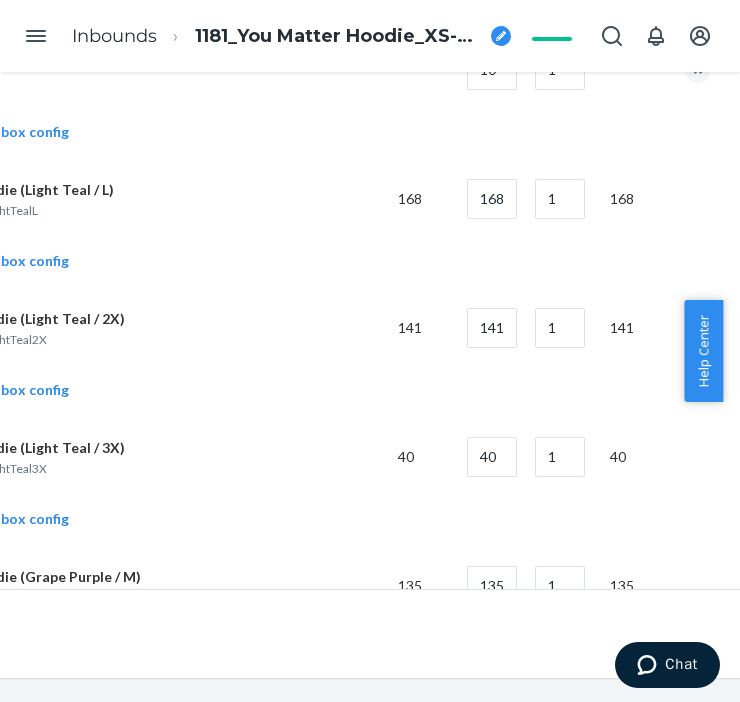 click on "Add another box config" at bounding box center (299, 263) 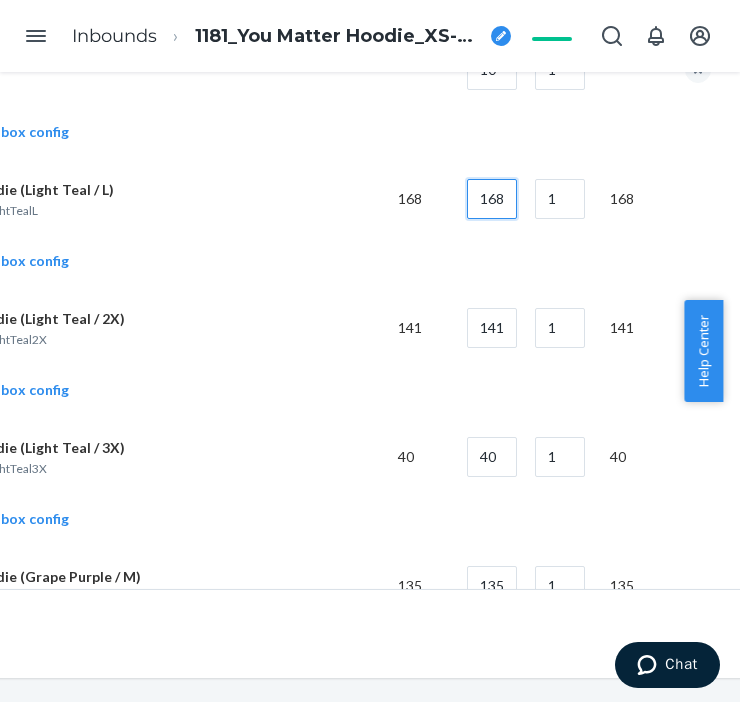 click on "168" at bounding box center [492, 199] 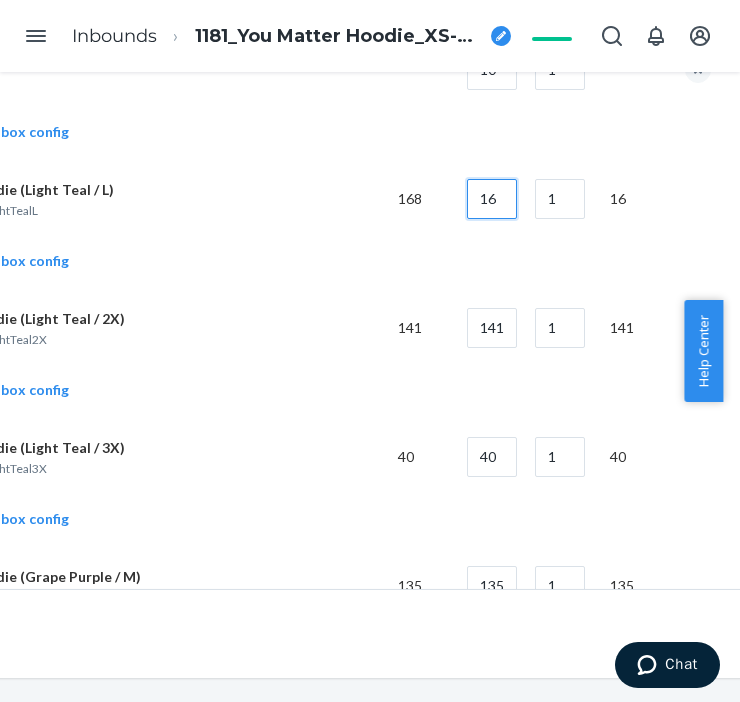 type on "16" 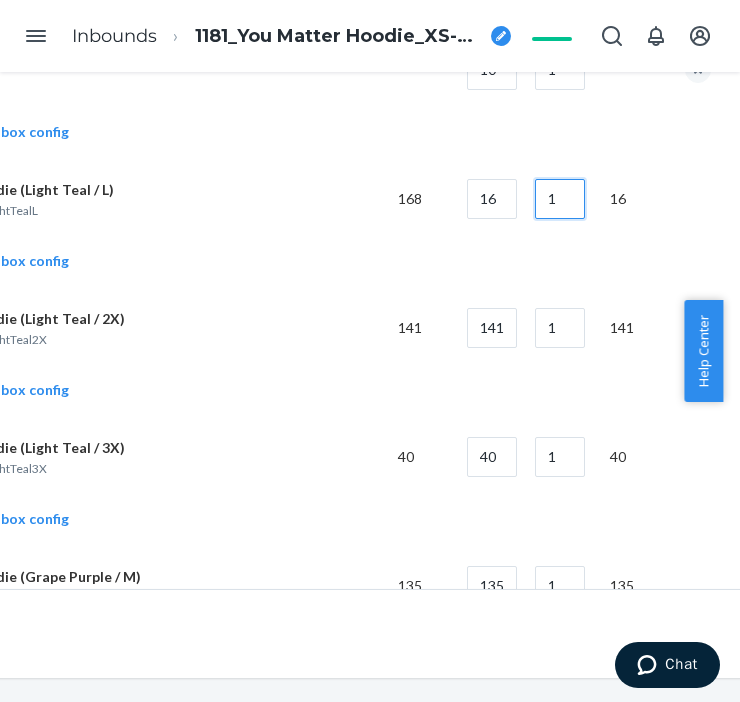 click on "1" at bounding box center [560, 199] 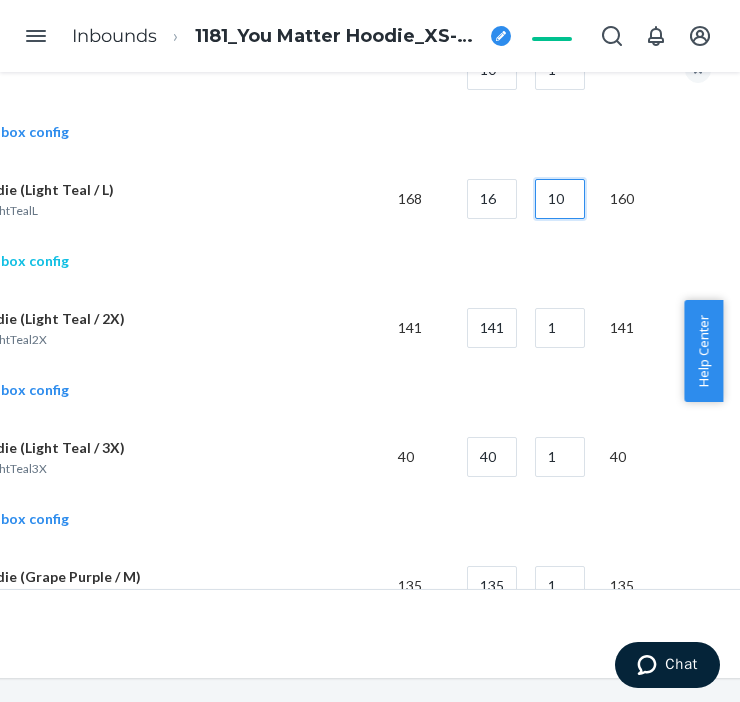 type on "10" 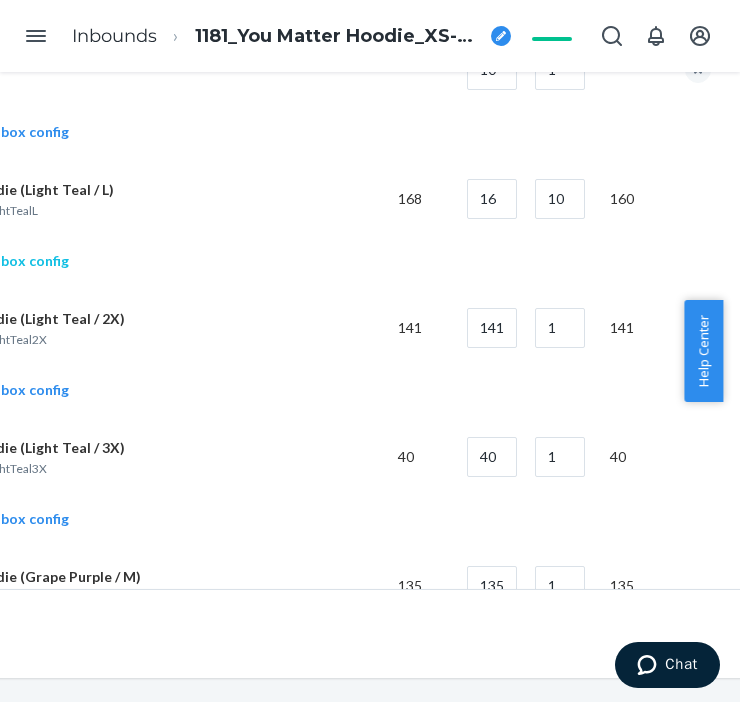 click on "Add another box config" at bounding box center [-22, 261] 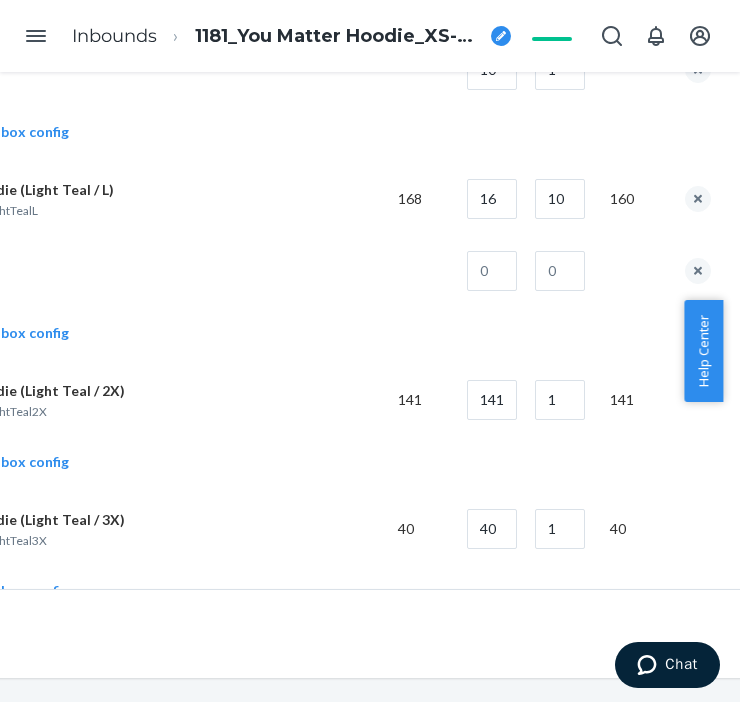 click at bounding box center (485, 271) 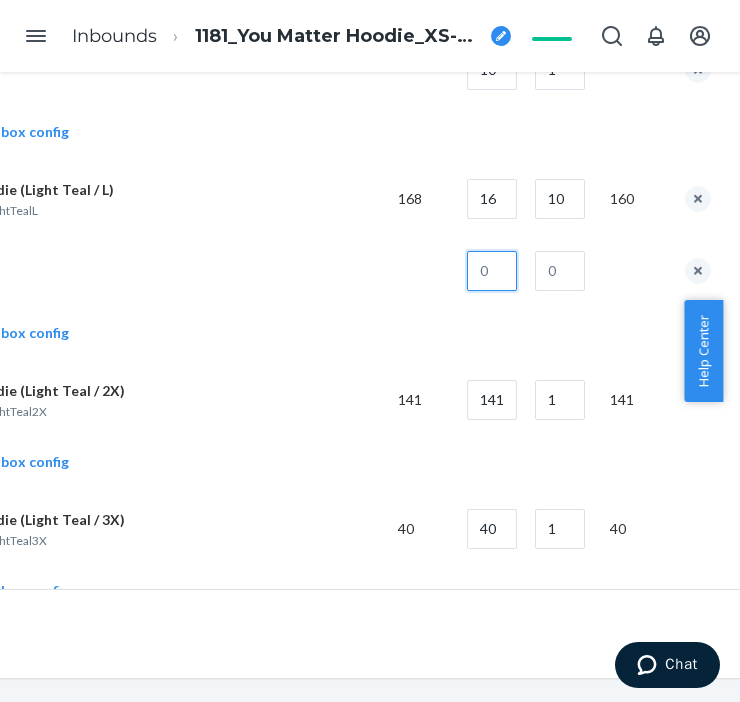 click at bounding box center [492, 271] 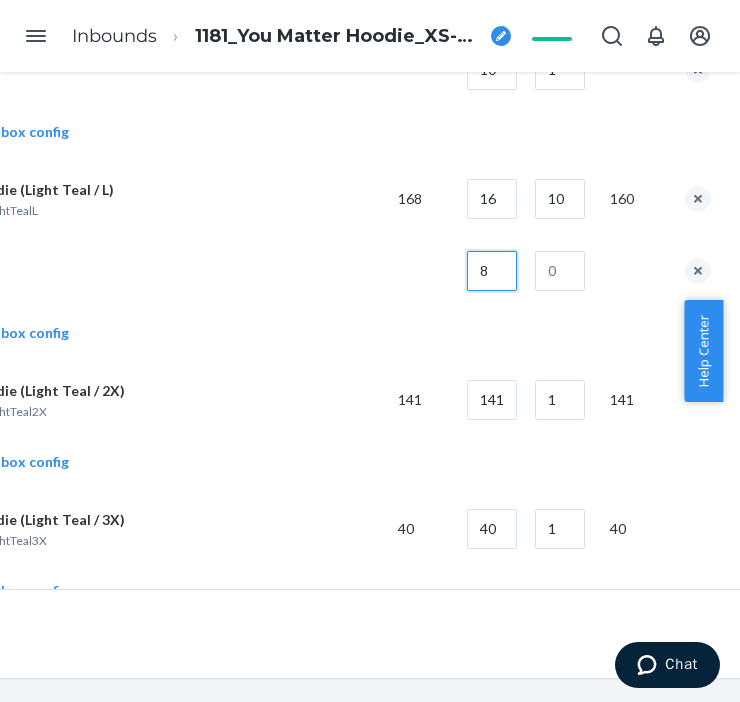 type on "8" 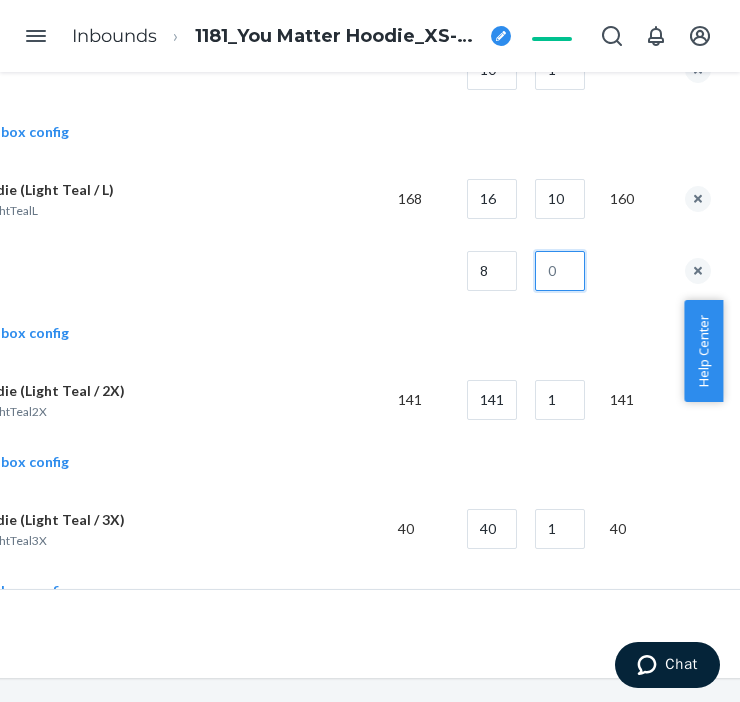 click at bounding box center [560, 271] 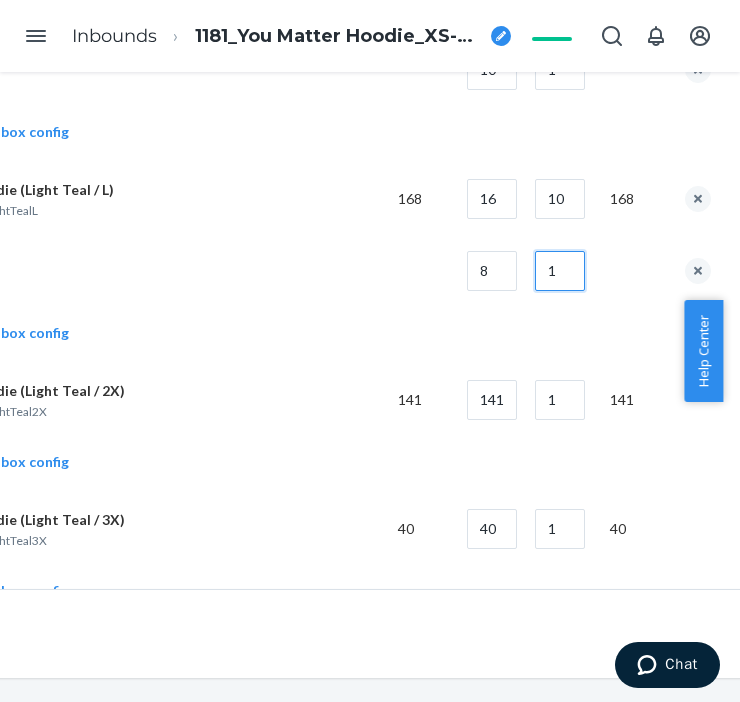 type on "1" 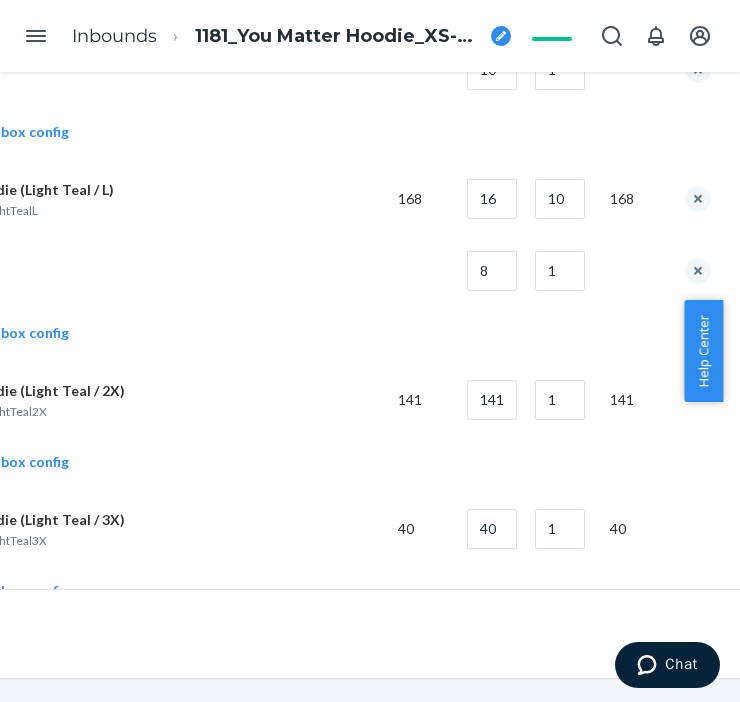 click at bounding box center (134, 271) 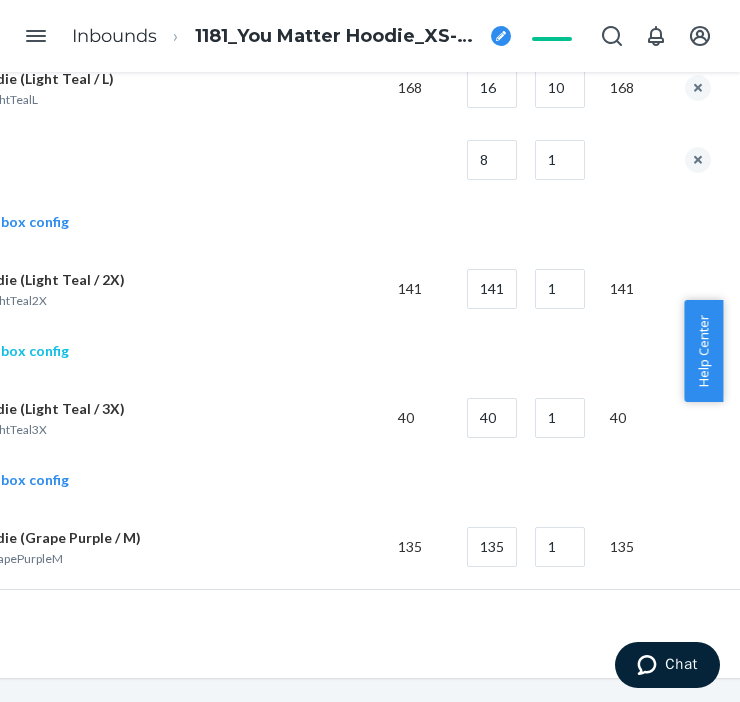 click on "Add another box config" at bounding box center (-22, 351) 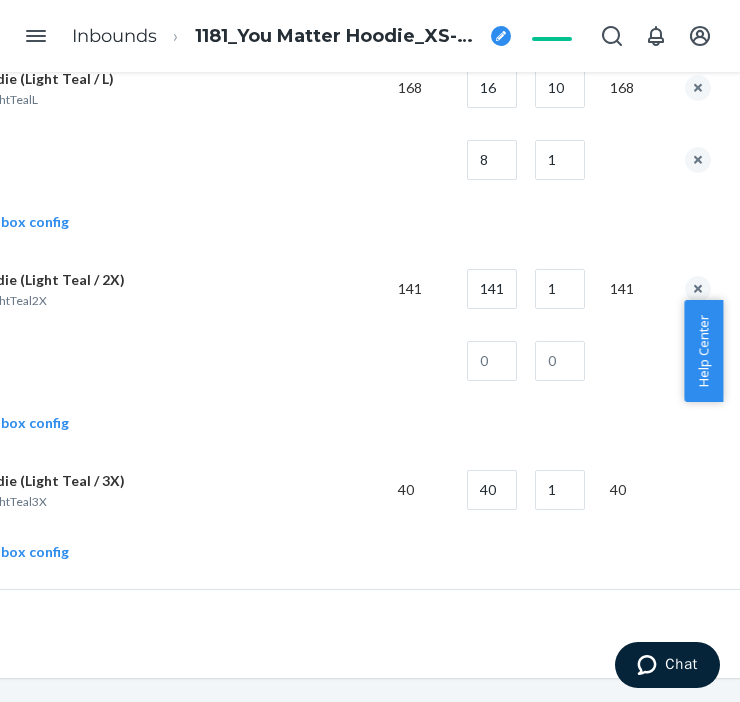 click on "1" at bounding box center (556, 289) 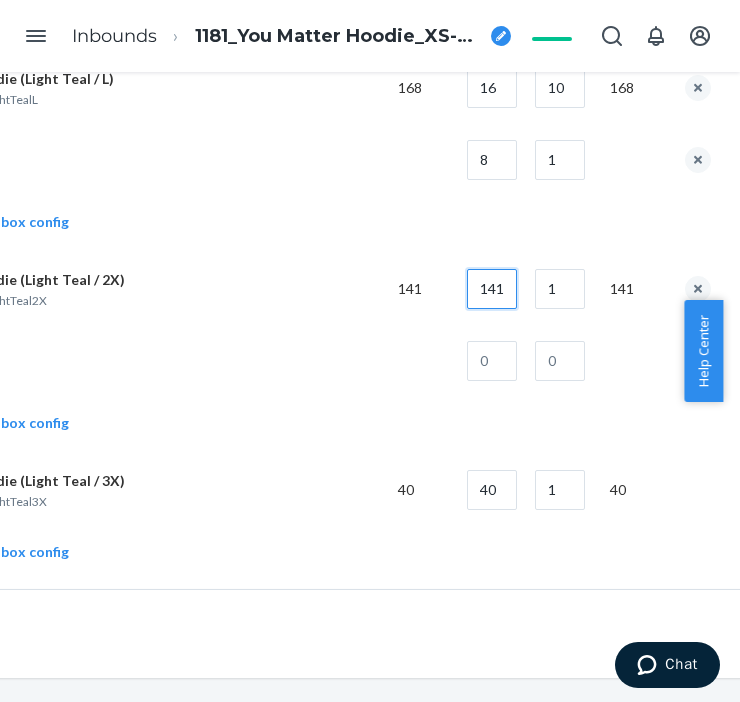 click on "141" at bounding box center (492, 289) 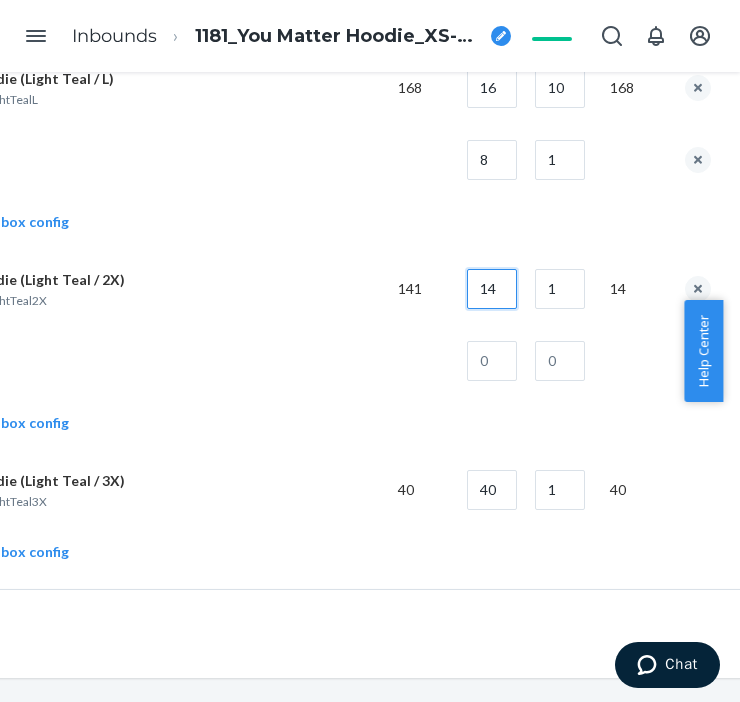 type on "14" 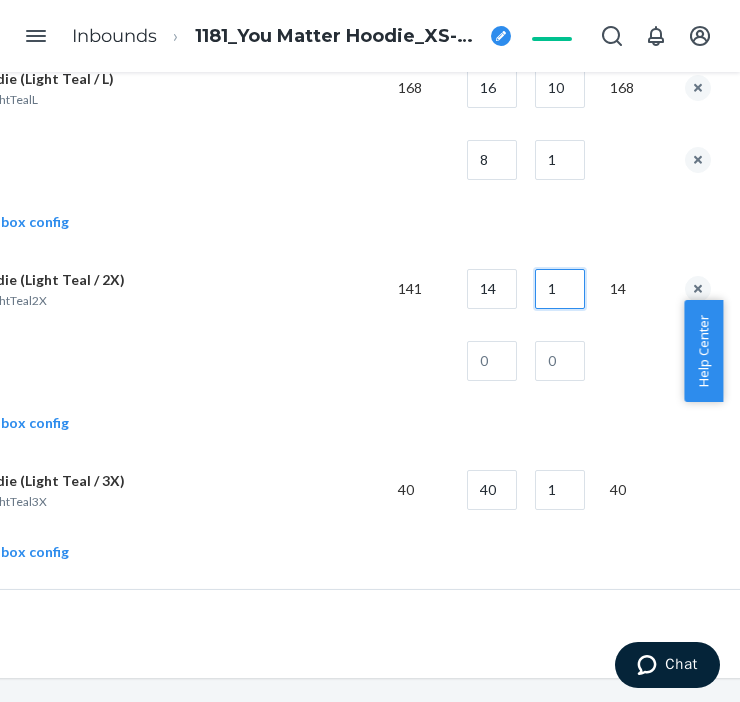 click on "1" at bounding box center [560, 289] 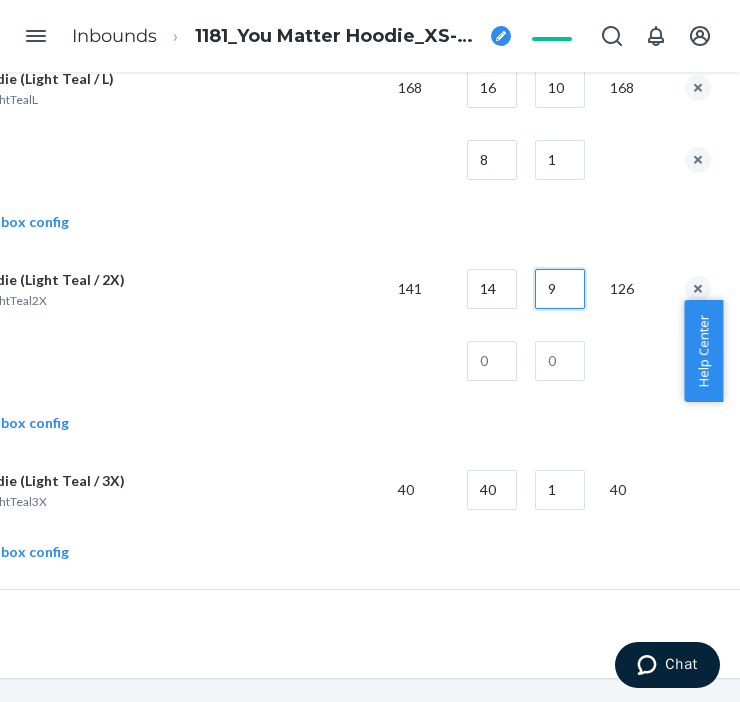 type on "9" 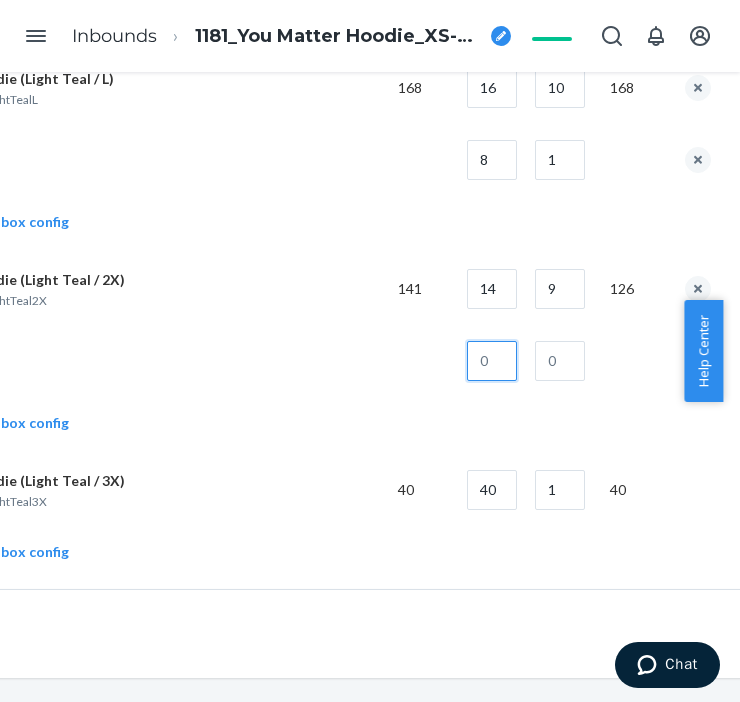 click at bounding box center [492, 361] 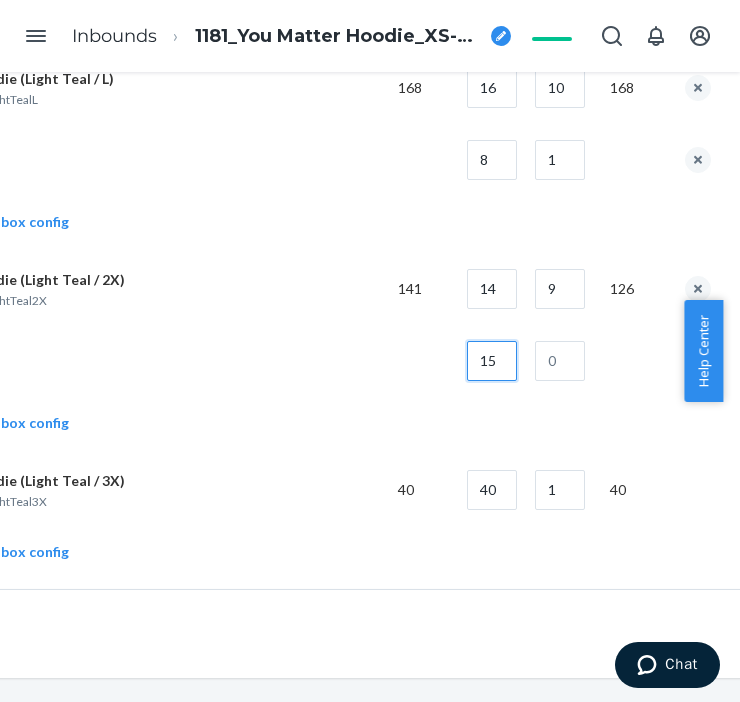 type on "15" 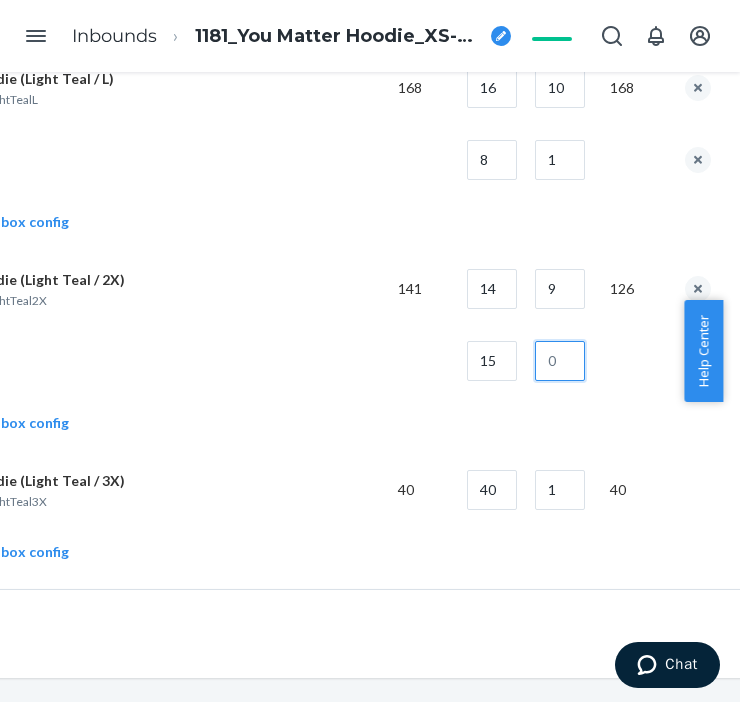 click at bounding box center [560, 361] 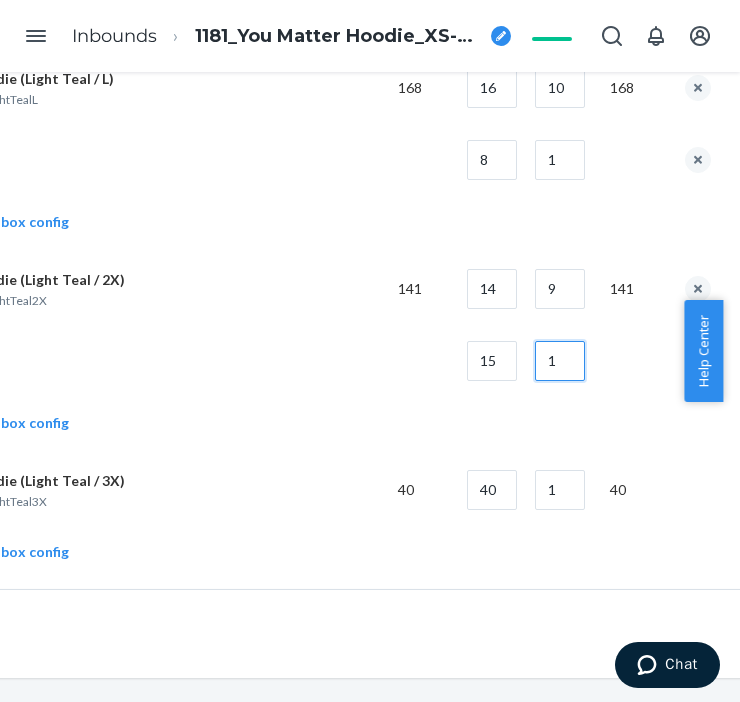 type on "1" 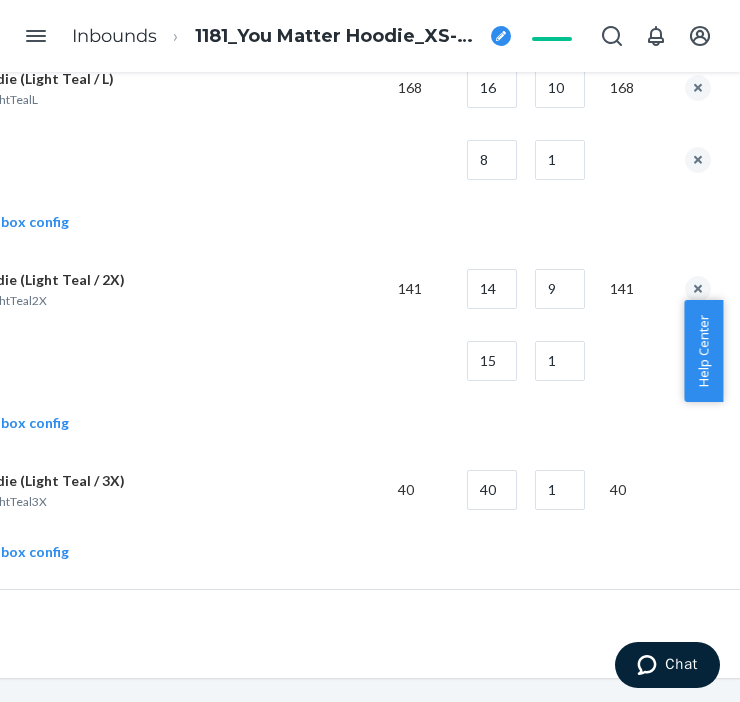 click at bounding box center [134, 361] 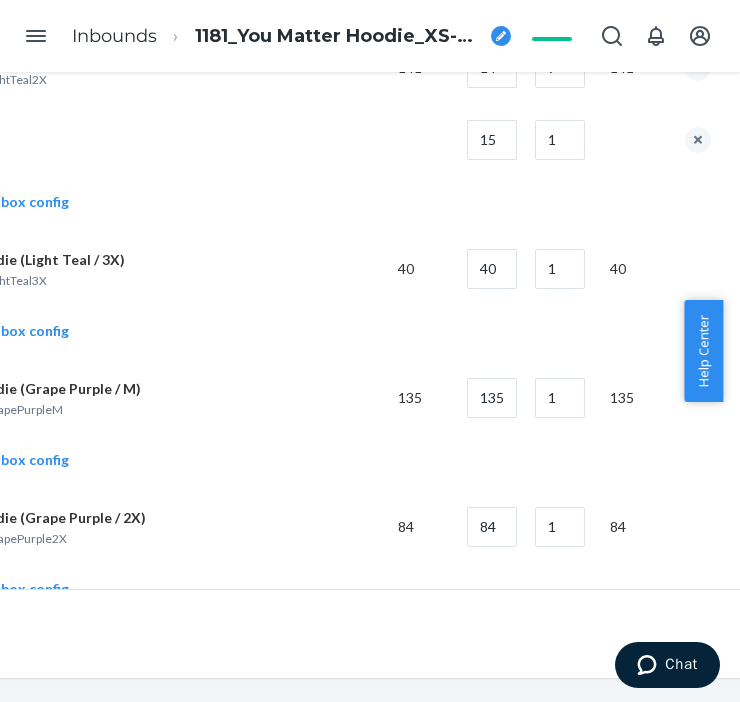 scroll, scrollTop: 1888, scrollLeft: 231, axis: both 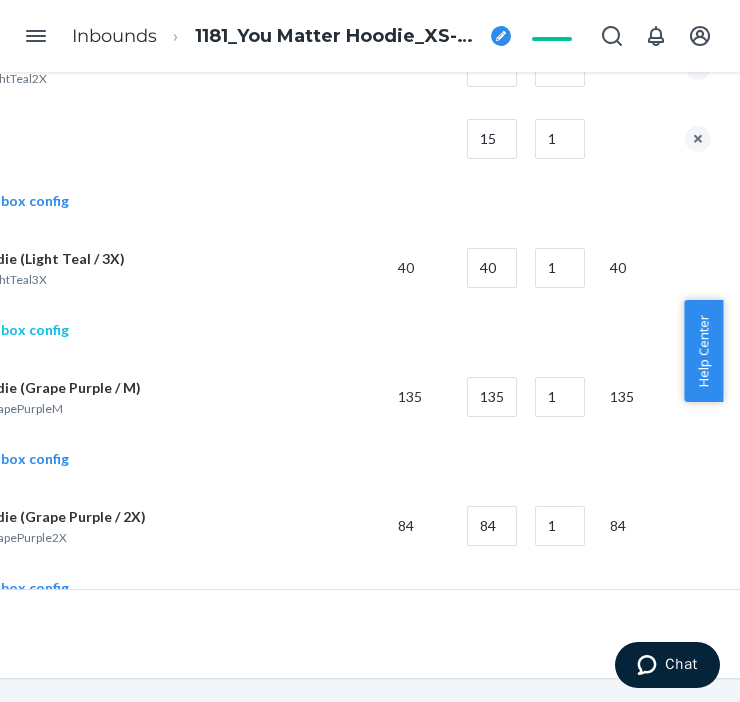 click on "Add another box config" at bounding box center (-22, 330) 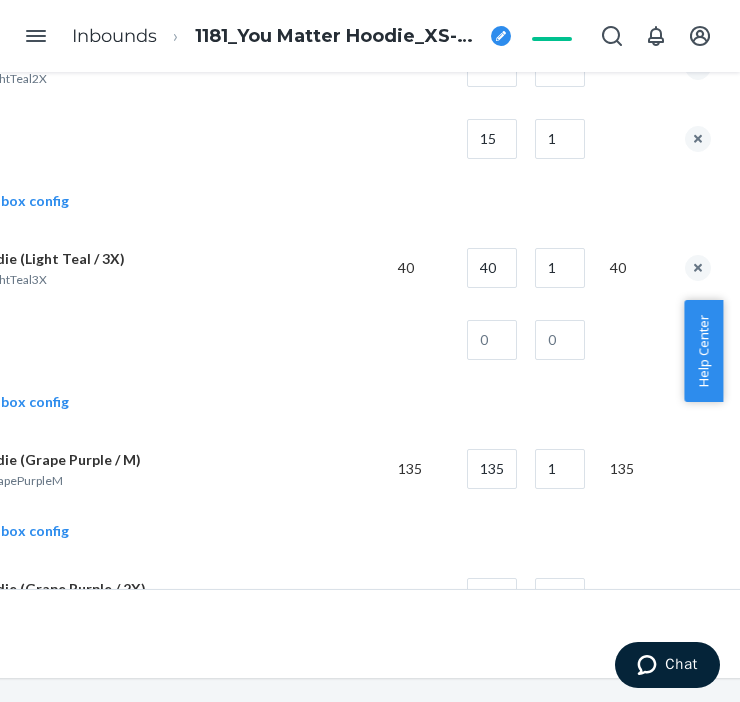 click on "1" at bounding box center (556, 268) 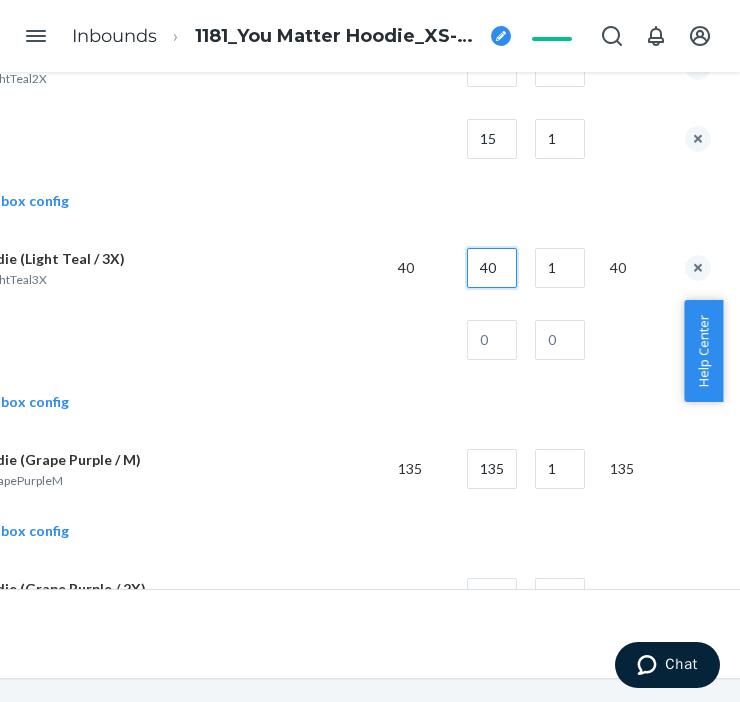 click on "40" at bounding box center [492, 268] 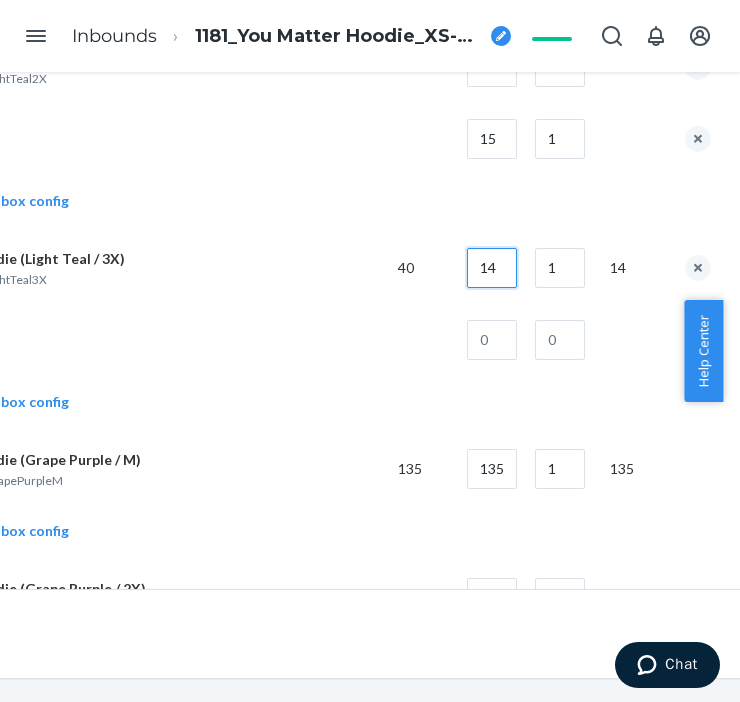 type on "14" 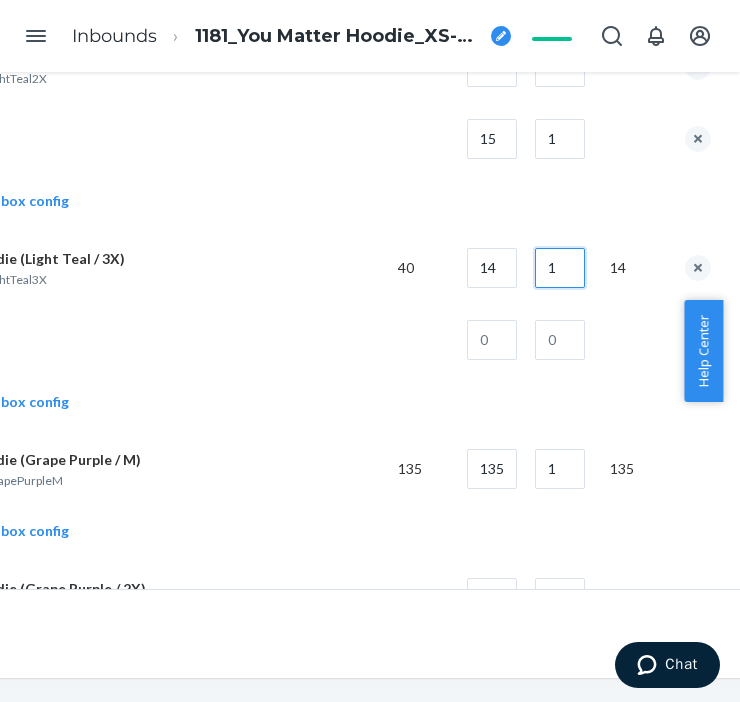 click on "1" at bounding box center [560, 268] 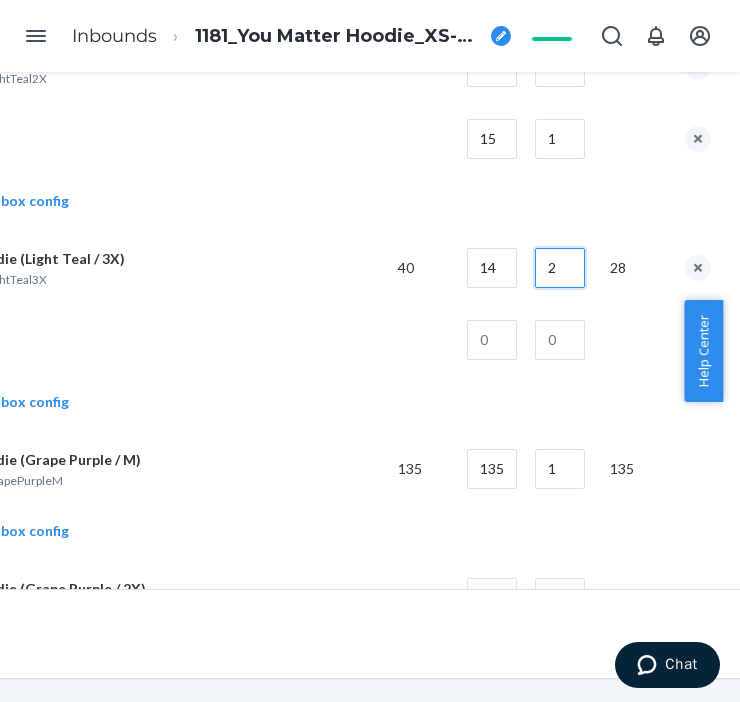 type on "2" 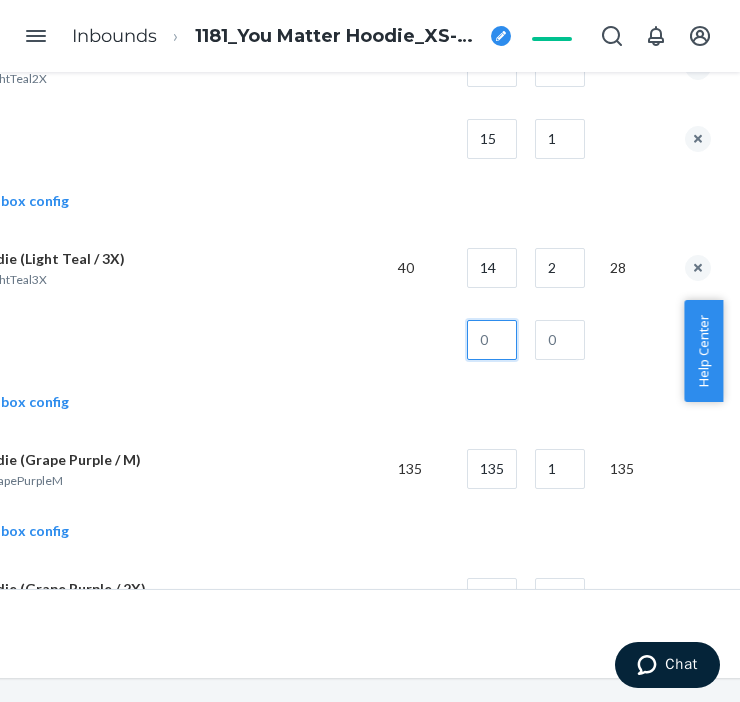 click at bounding box center (492, 340) 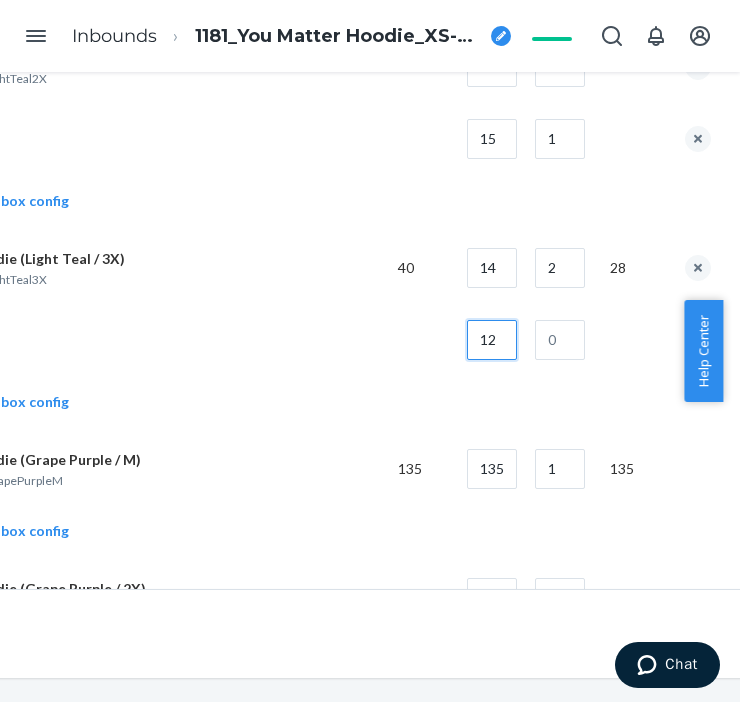 type on "12" 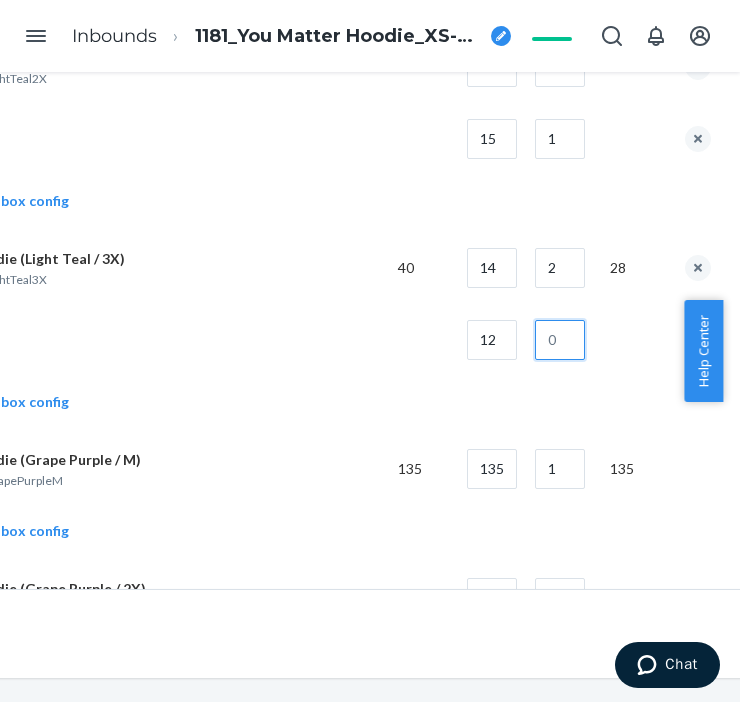 click at bounding box center [560, 340] 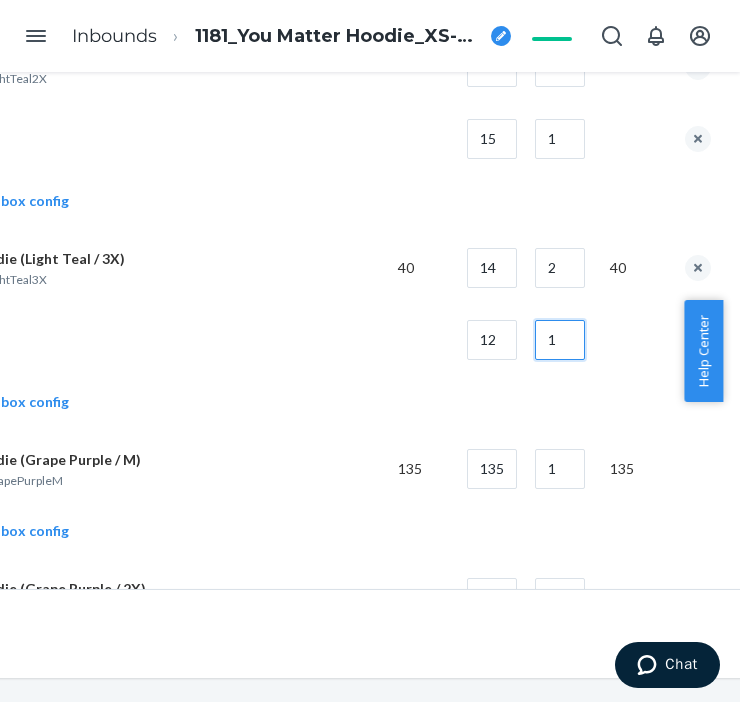 type on "1" 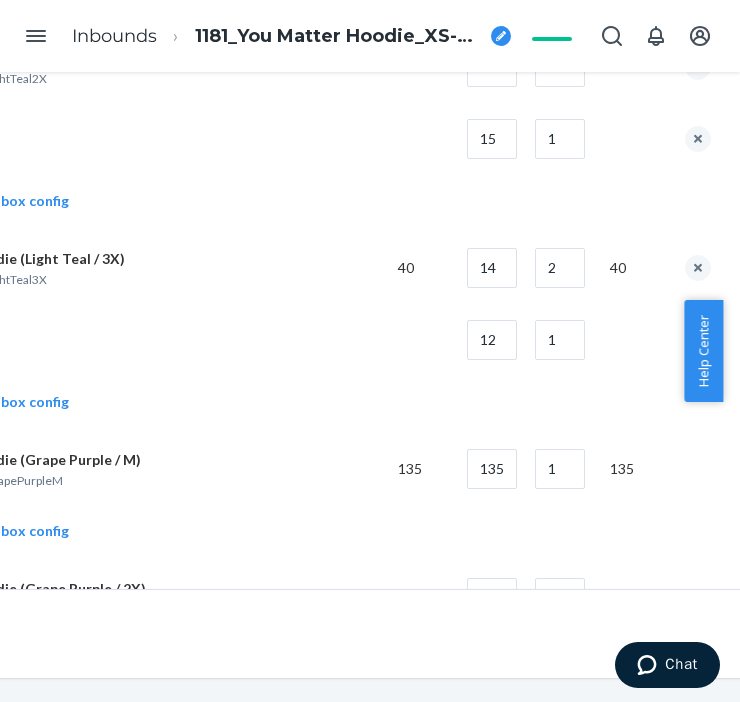 click at bounding box center (134, 340) 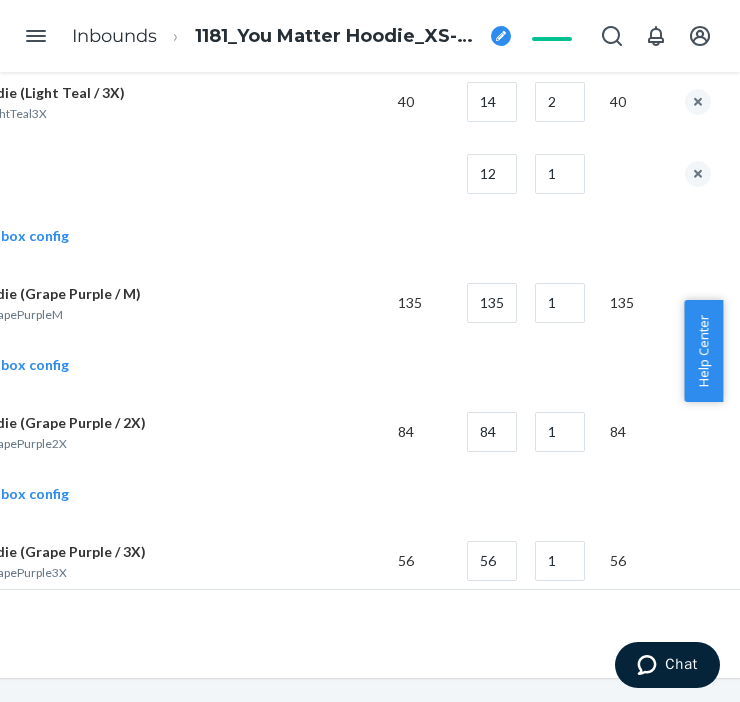 scroll, scrollTop: 2111, scrollLeft: 231, axis: both 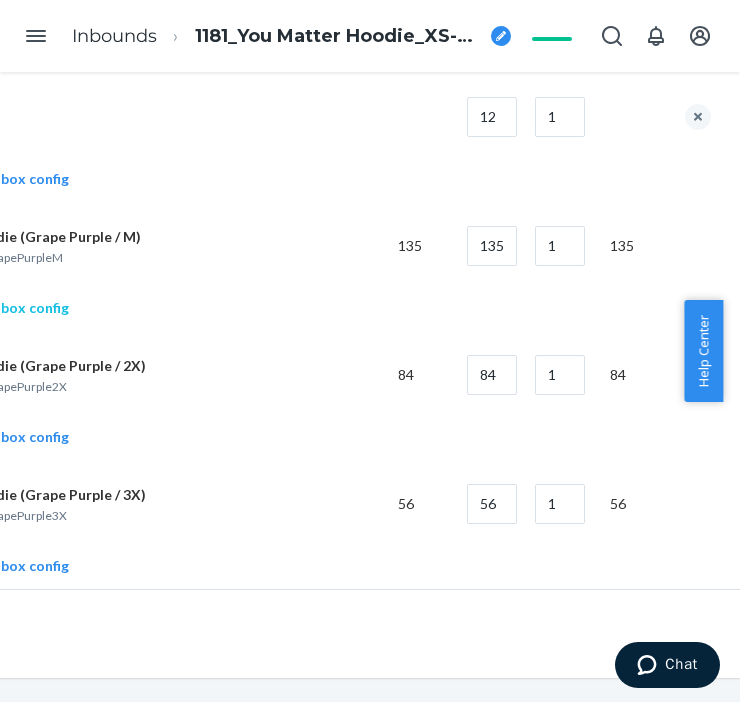 click on "Add another box config" at bounding box center [-22, 308] 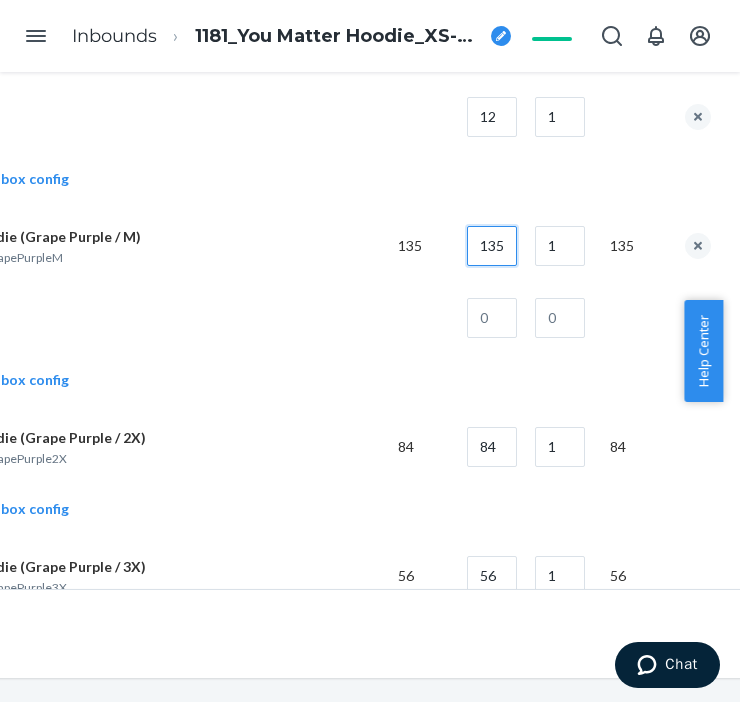 click on "135" at bounding box center (492, 246) 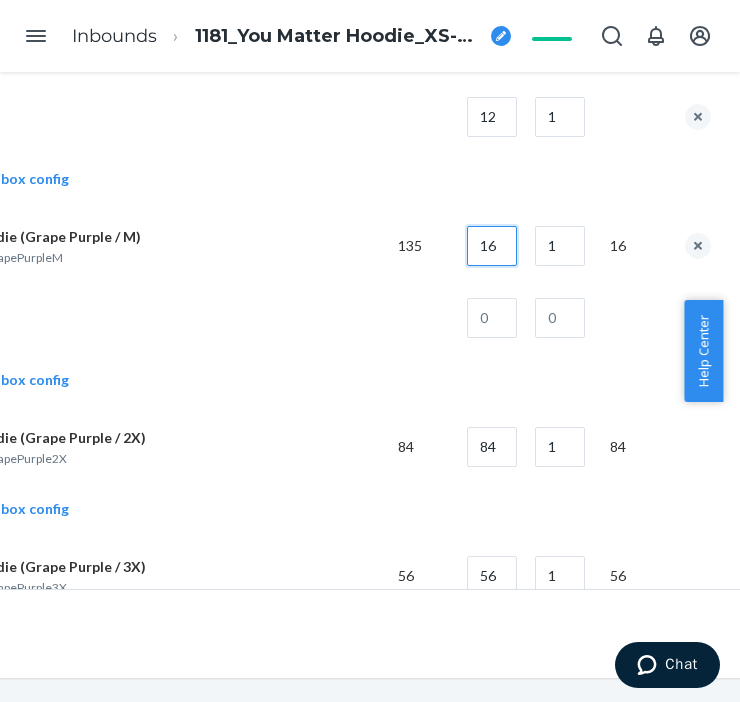 type on "16" 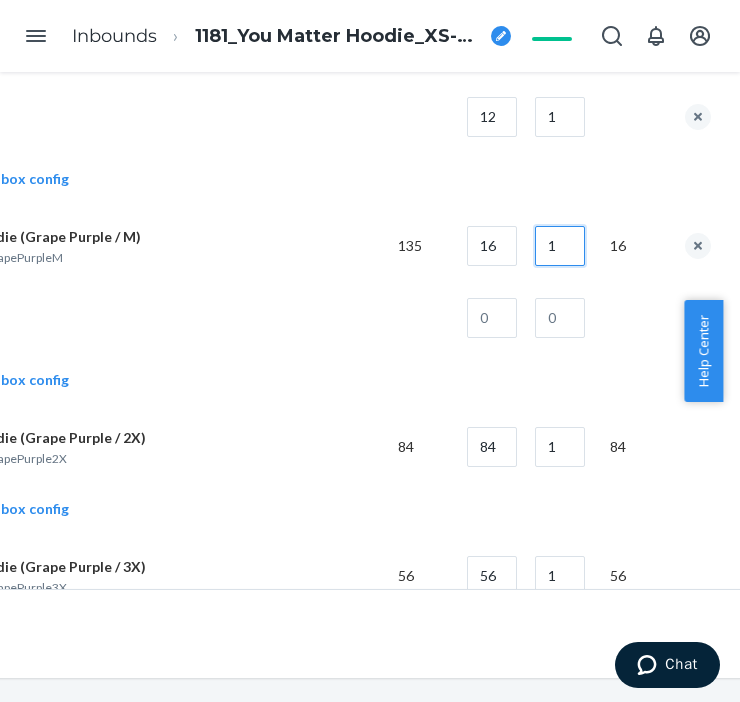 click on "1" at bounding box center (560, 246) 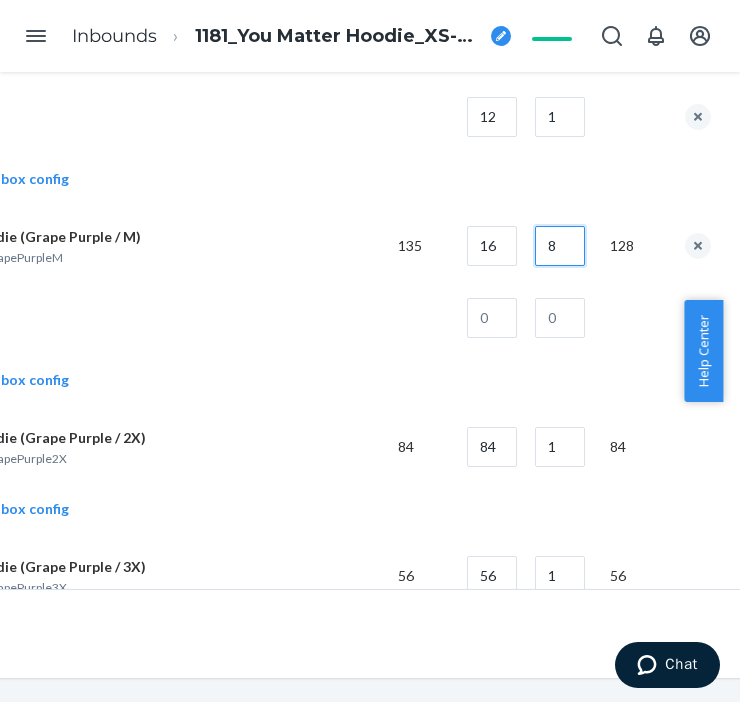 type on "8" 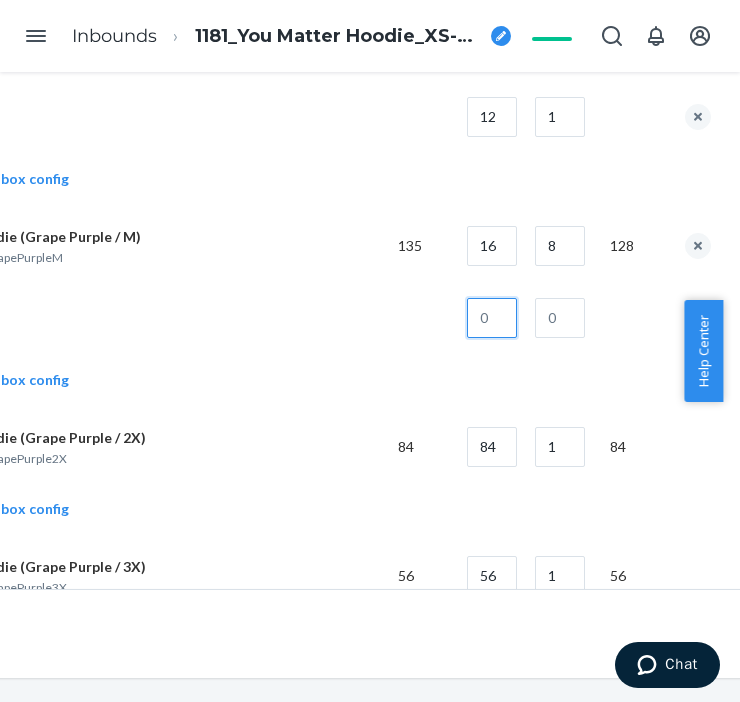 click at bounding box center [492, 318] 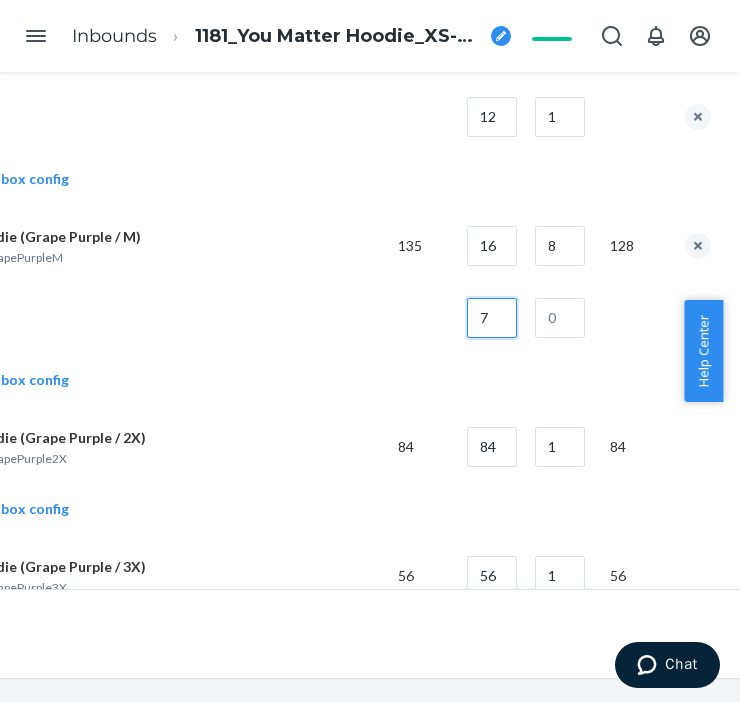 type on "7" 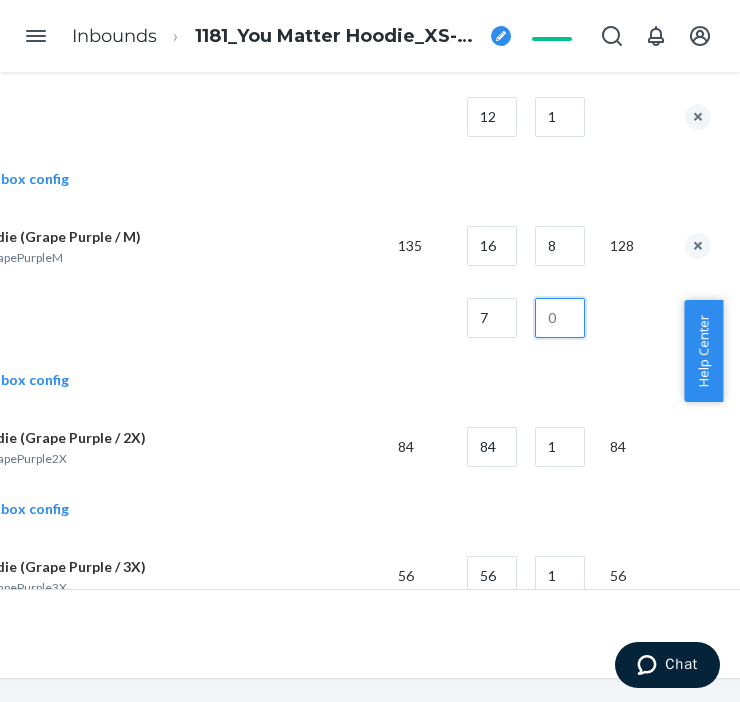 click at bounding box center [560, 318] 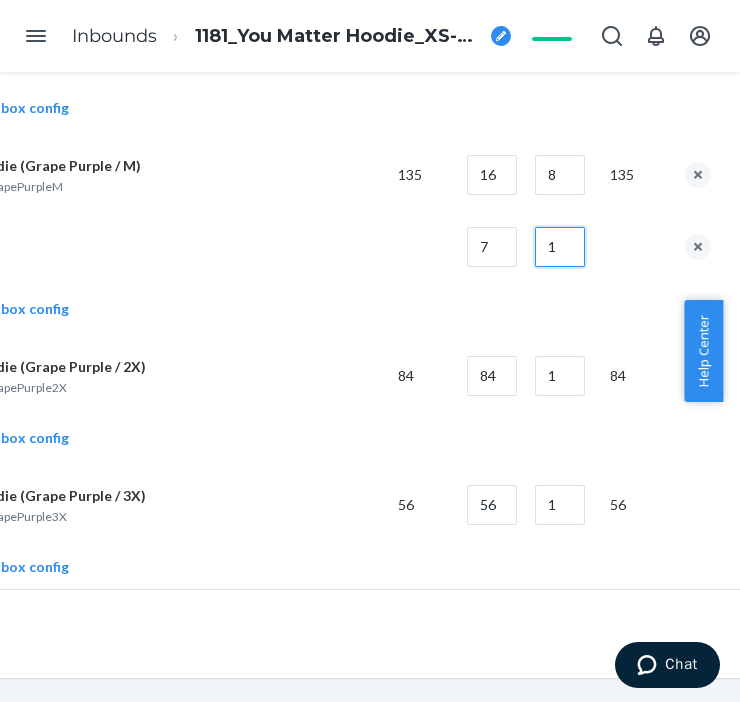 scroll, scrollTop: 2222, scrollLeft: 231, axis: both 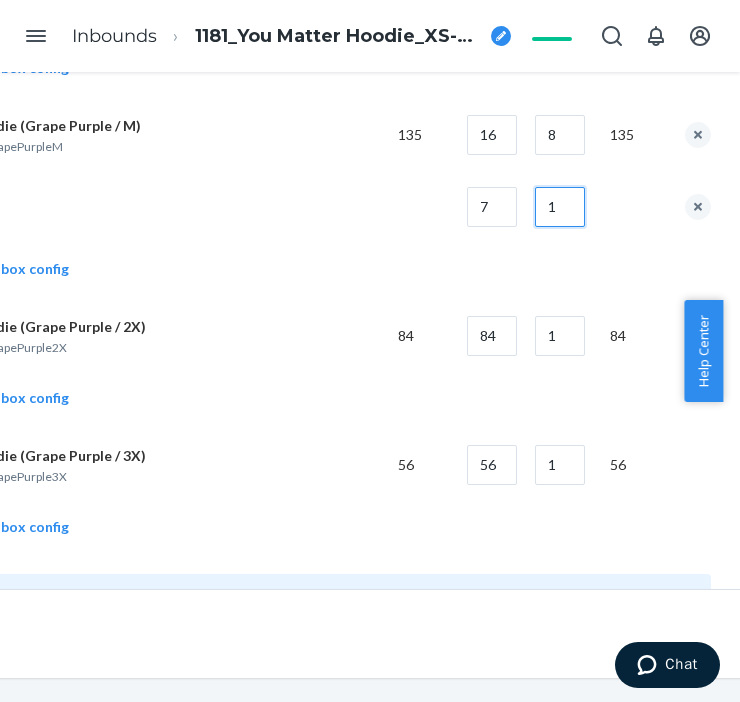 type on "1" 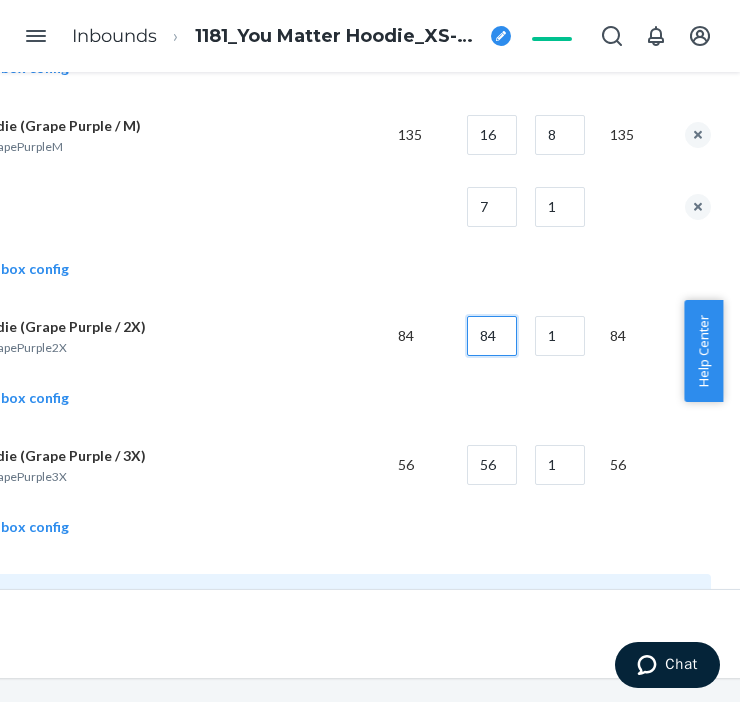 click on "84" at bounding box center (492, 336) 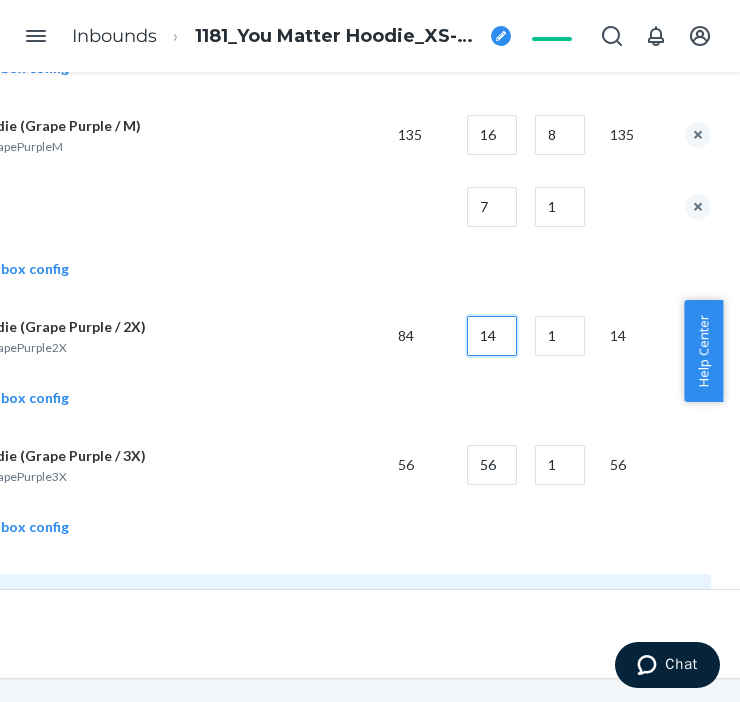 type on "14" 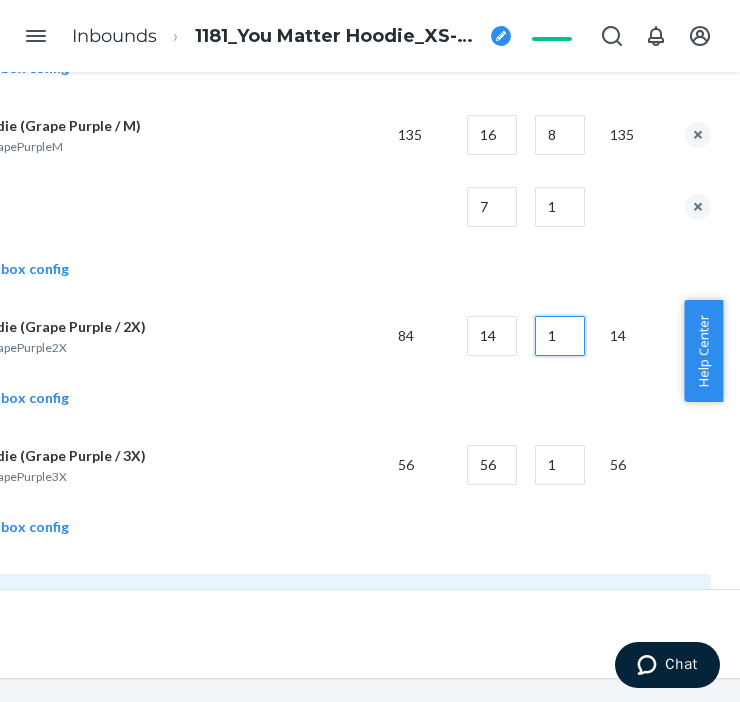 click on "1" at bounding box center (560, 336) 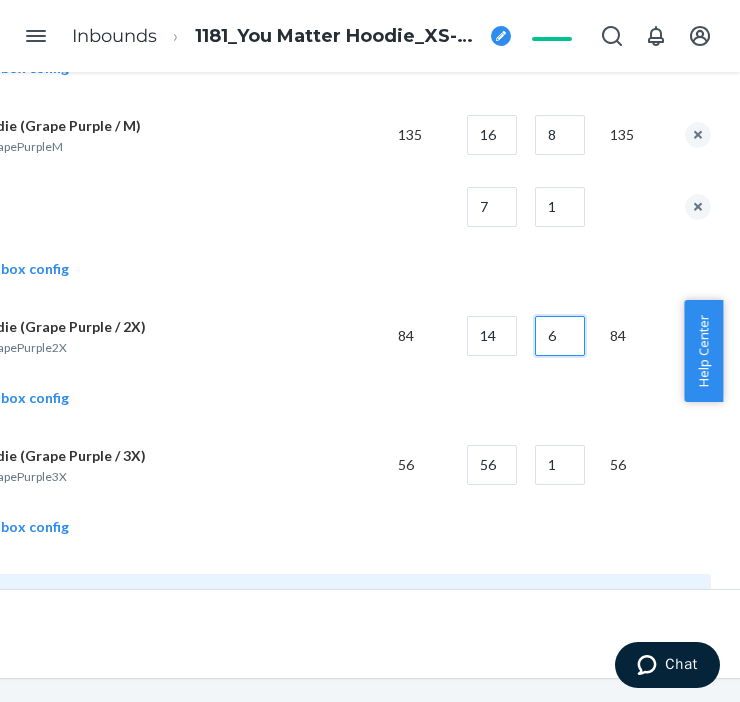type on "6" 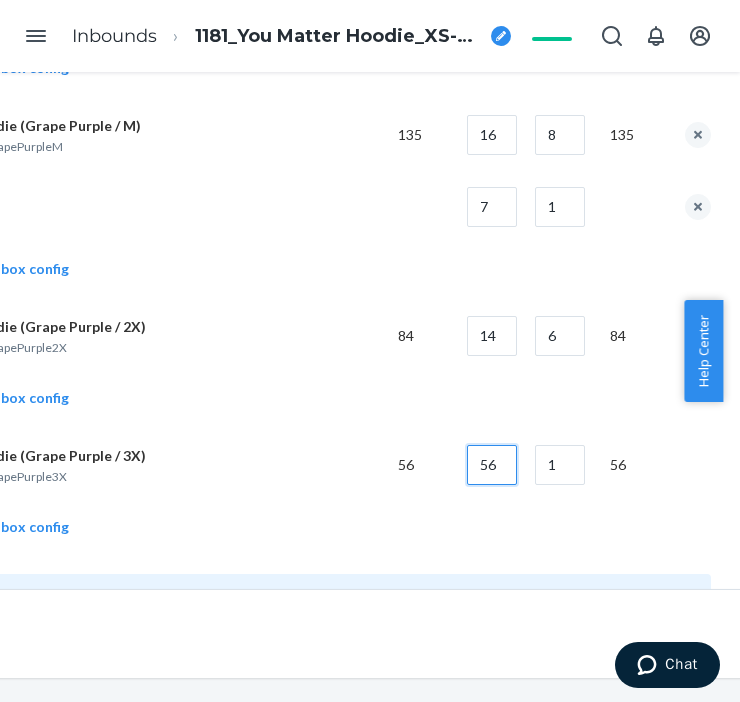 click on "56" at bounding box center [492, 465] 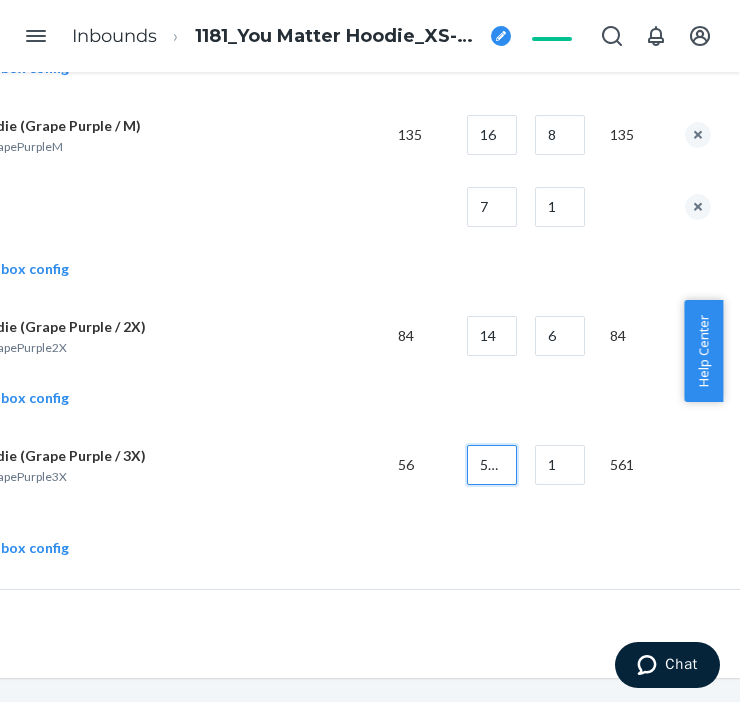 scroll, scrollTop: 0, scrollLeft: 8, axis: horizontal 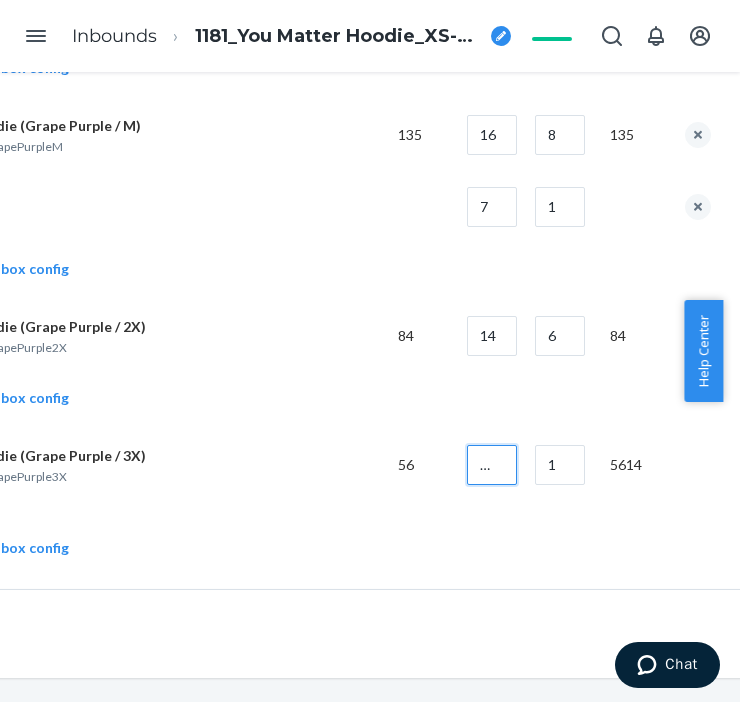 click on "5614" at bounding box center (492, 465) 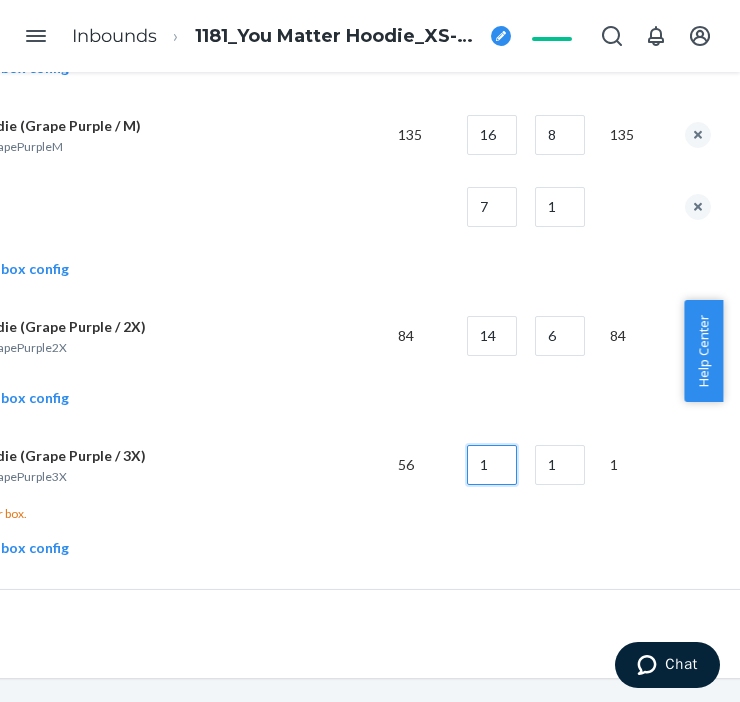 scroll, scrollTop: 0, scrollLeft: 0, axis: both 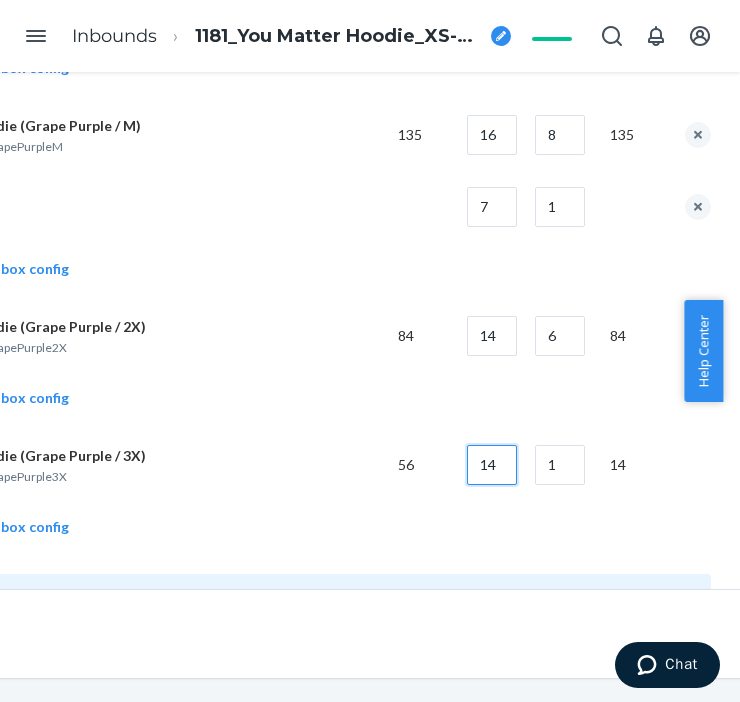 type on "14" 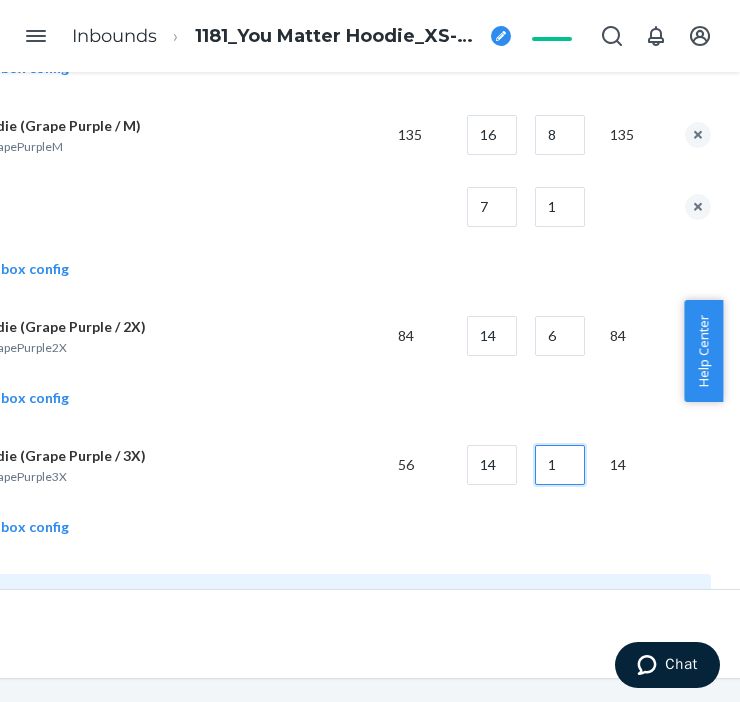 click on "1" at bounding box center [560, 465] 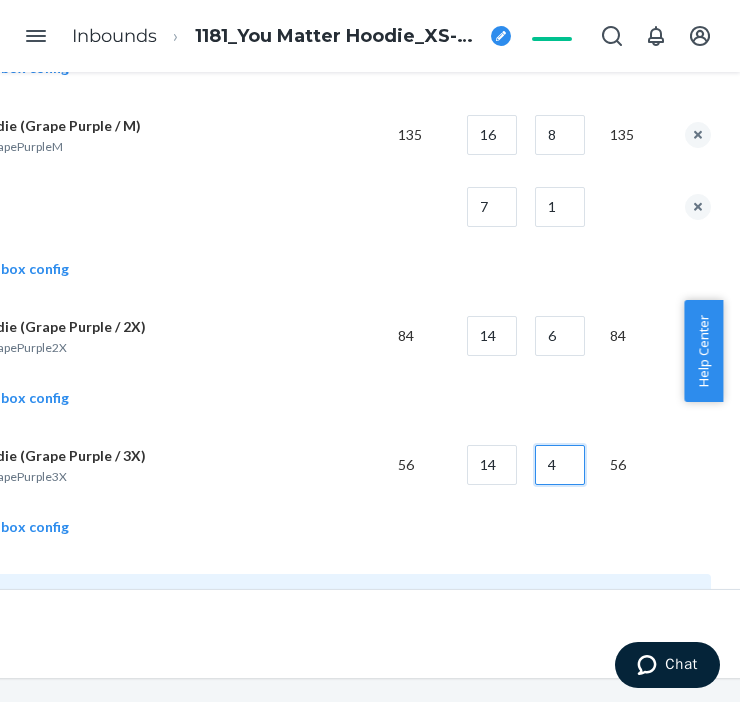 type on "4" 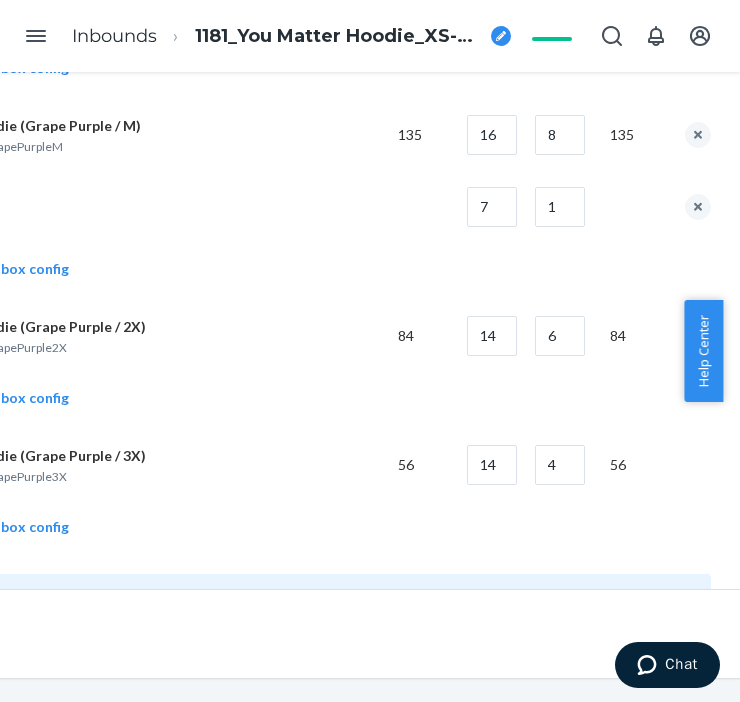 click on "You Matter Hoodie (Grape Purple / 3X)" at bounding box center [134, 456] 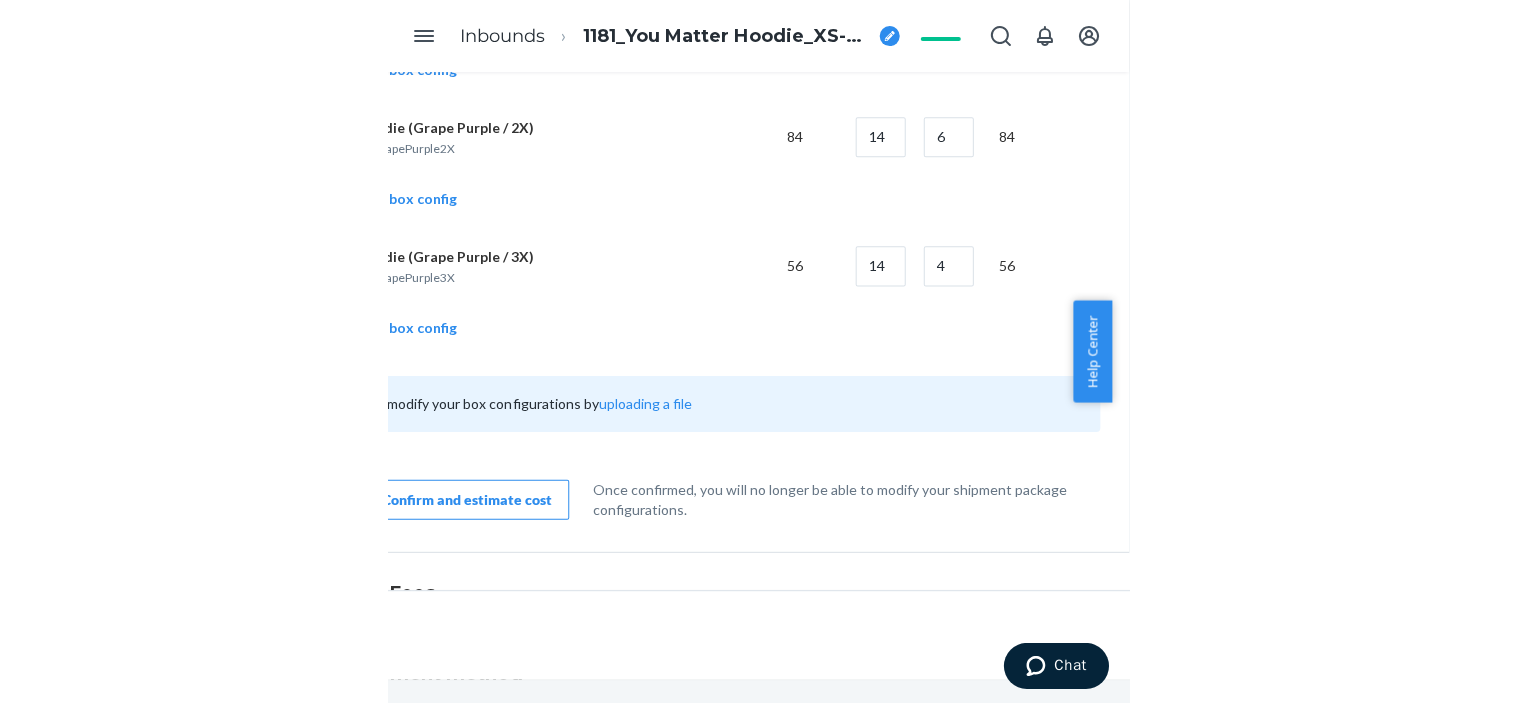 scroll, scrollTop: 2444, scrollLeft: 231, axis: both 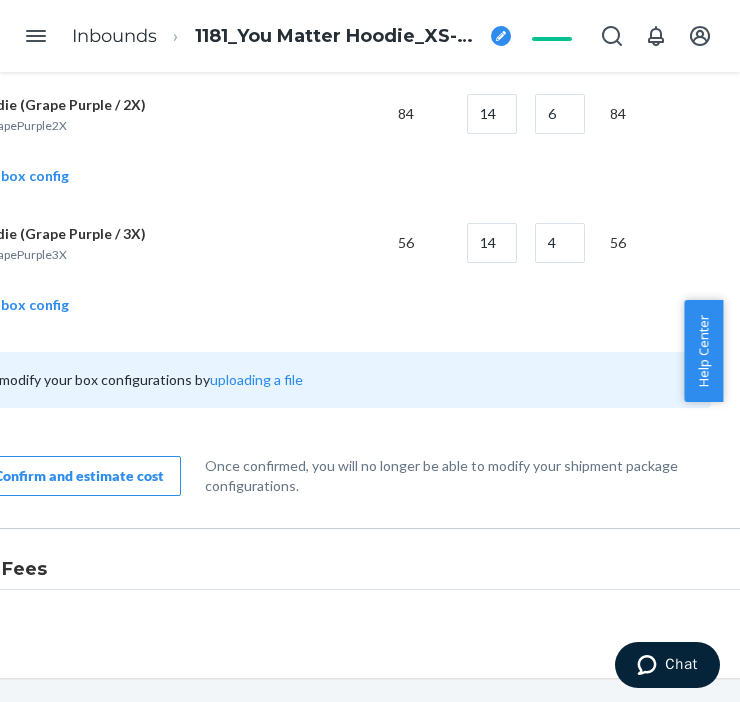click on "Confirm and estimate cost" at bounding box center [79, 476] 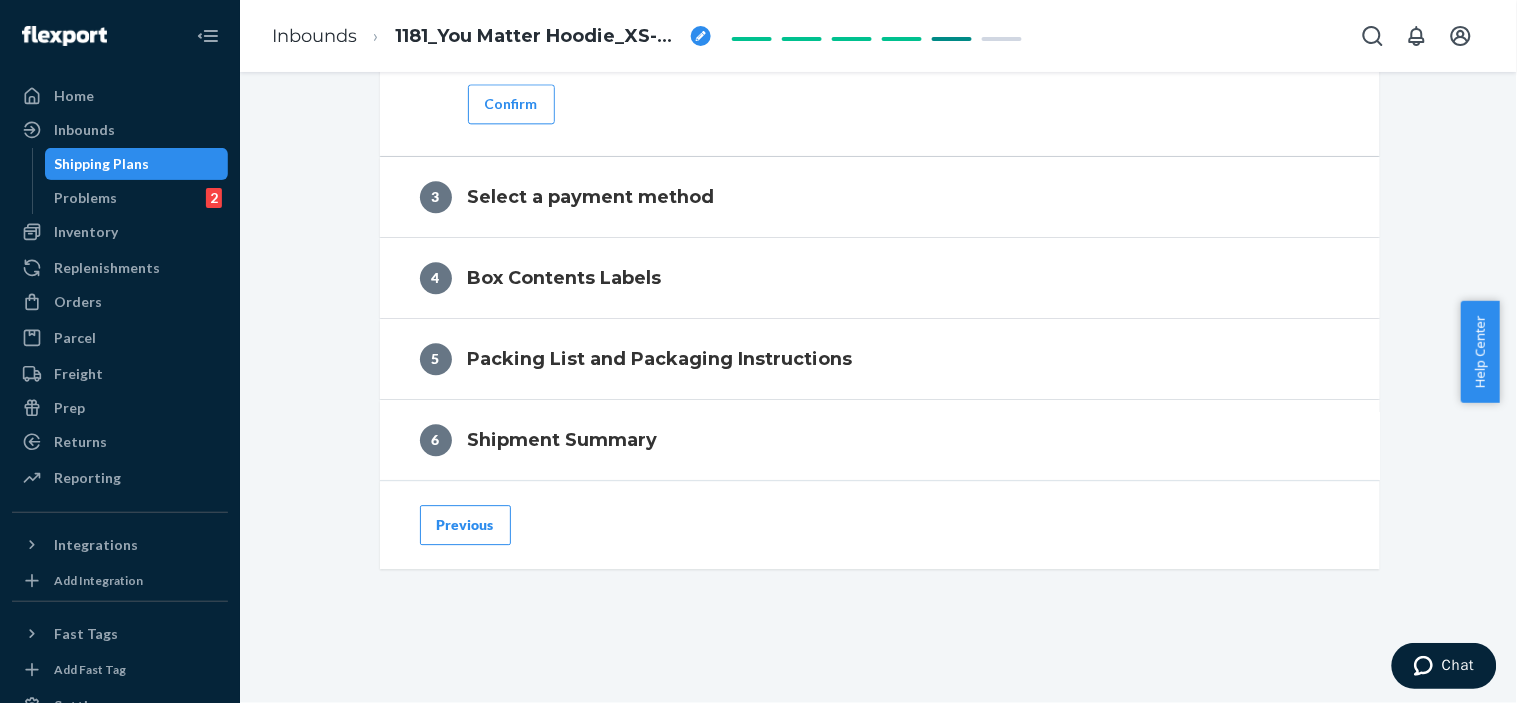 scroll, scrollTop: 1218, scrollLeft: 0, axis: vertical 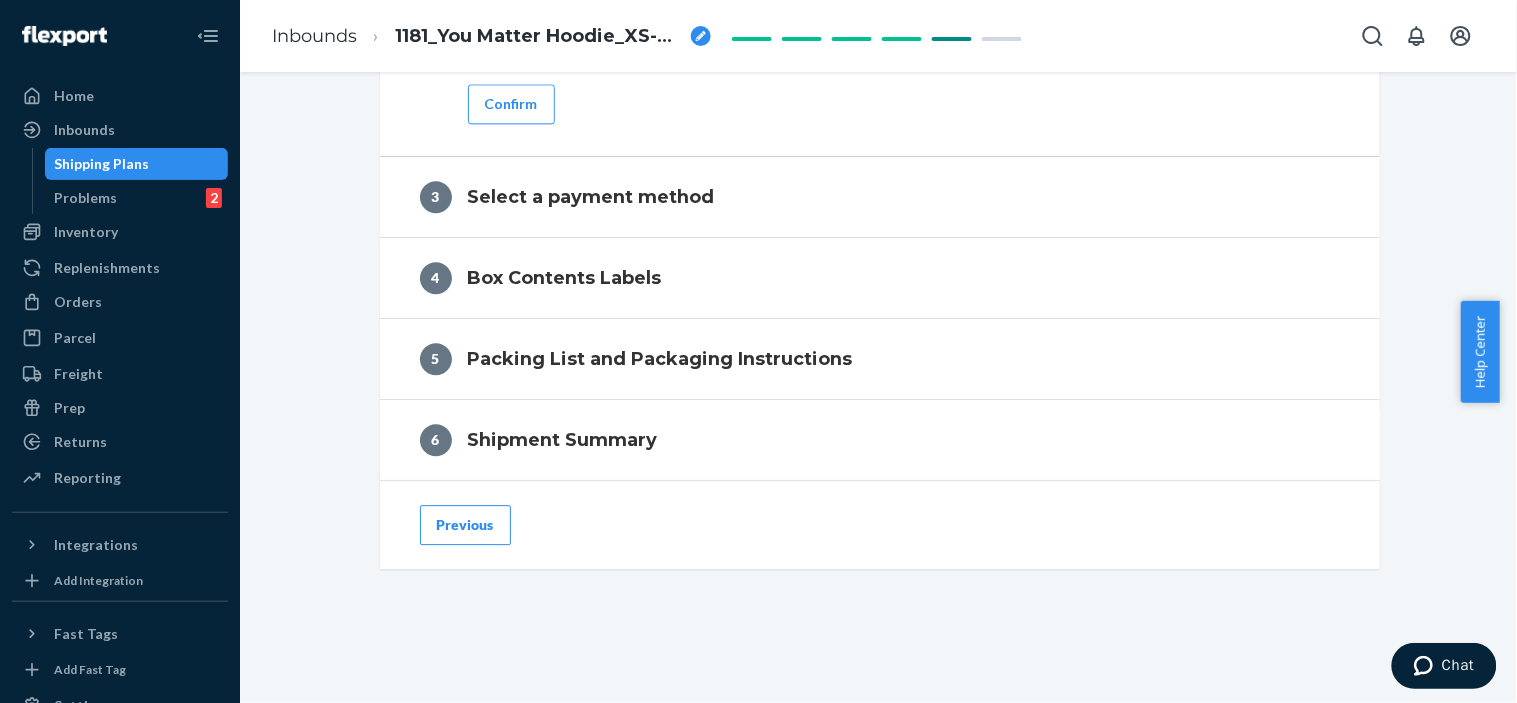 click on "0 Forwarding costs Quantity Unit cost   Amount Forwarding fee 1,181 units $0.30/unit $354.30 100% forwarding fee discount -$354.30 Total forwarding costs $0.00 Estimated total $0.00 Confirm" at bounding box center (880, -46) 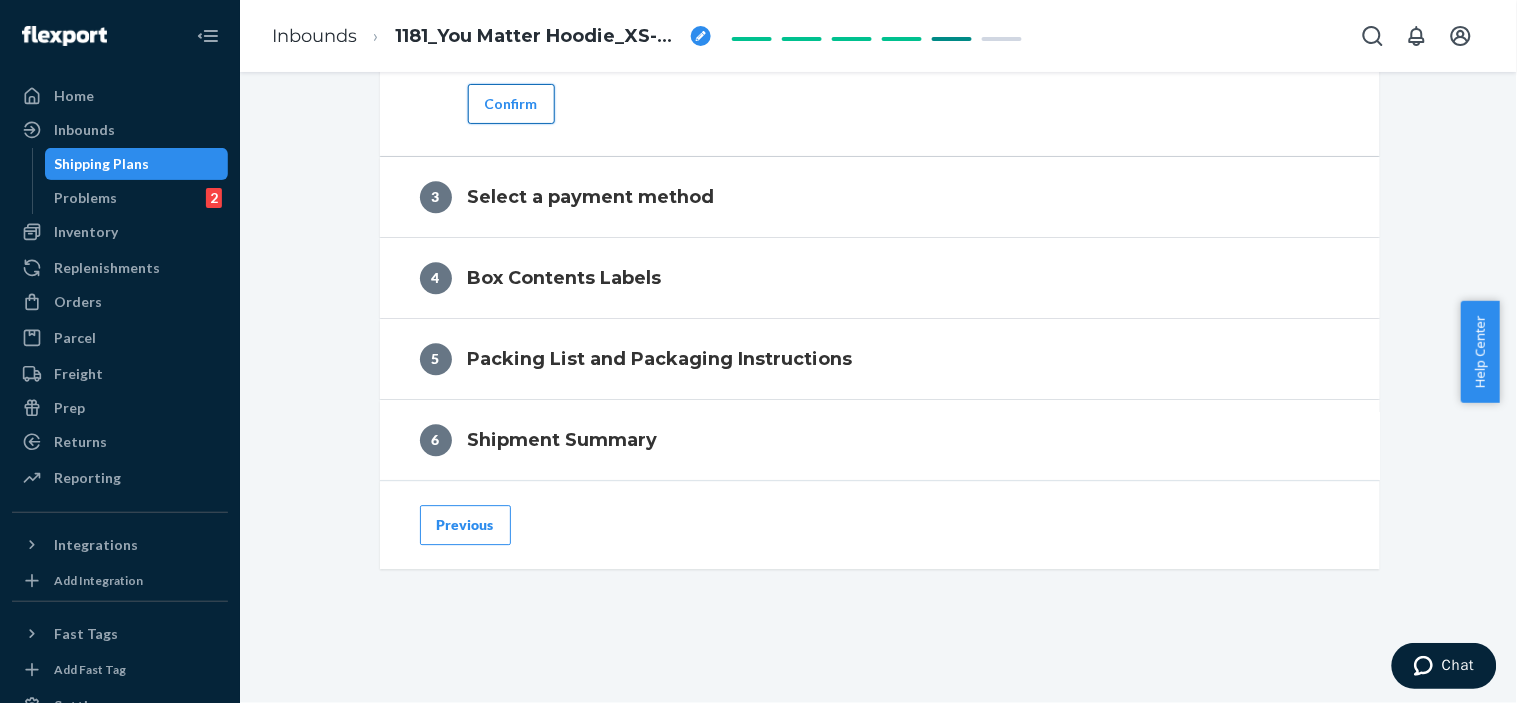 click on "Confirm" at bounding box center (511, 104) 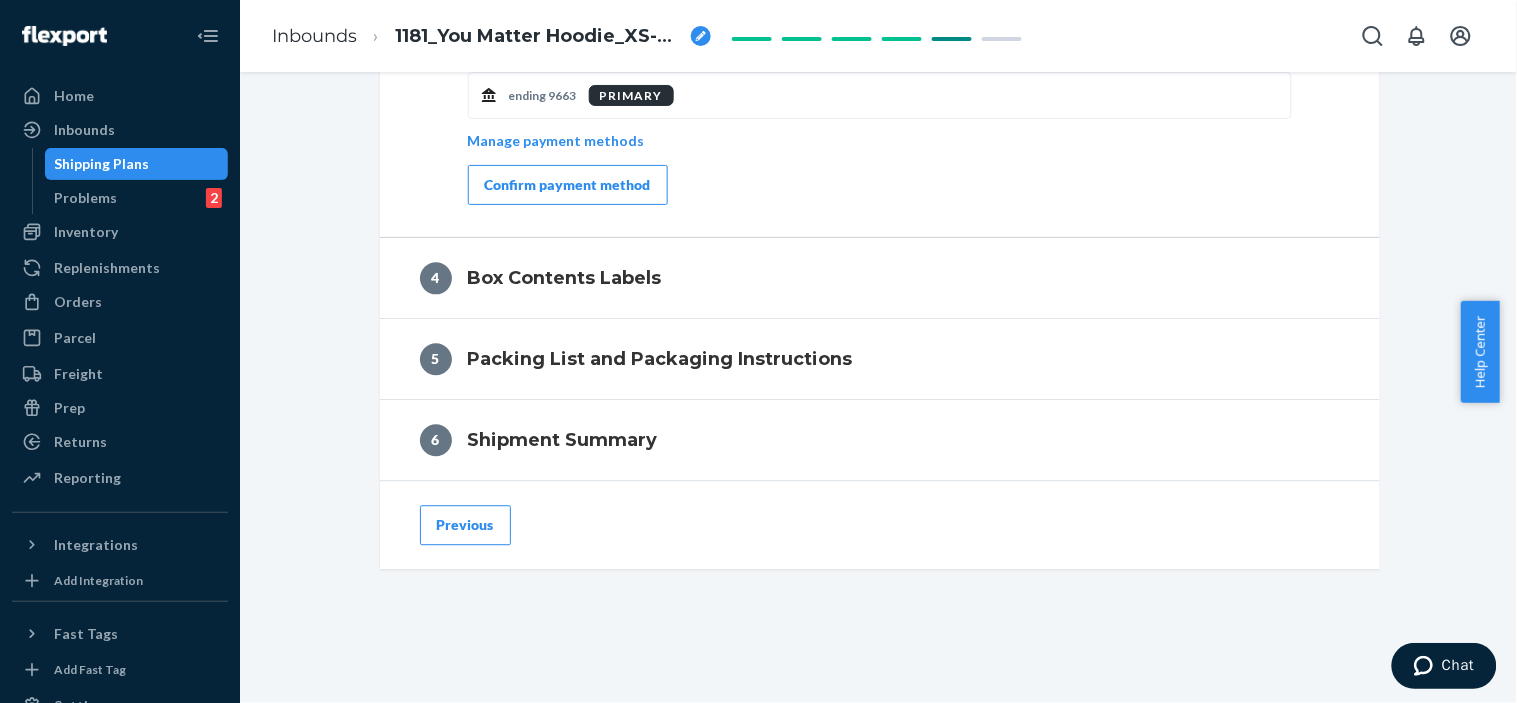 scroll, scrollTop: 1075, scrollLeft: 0, axis: vertical 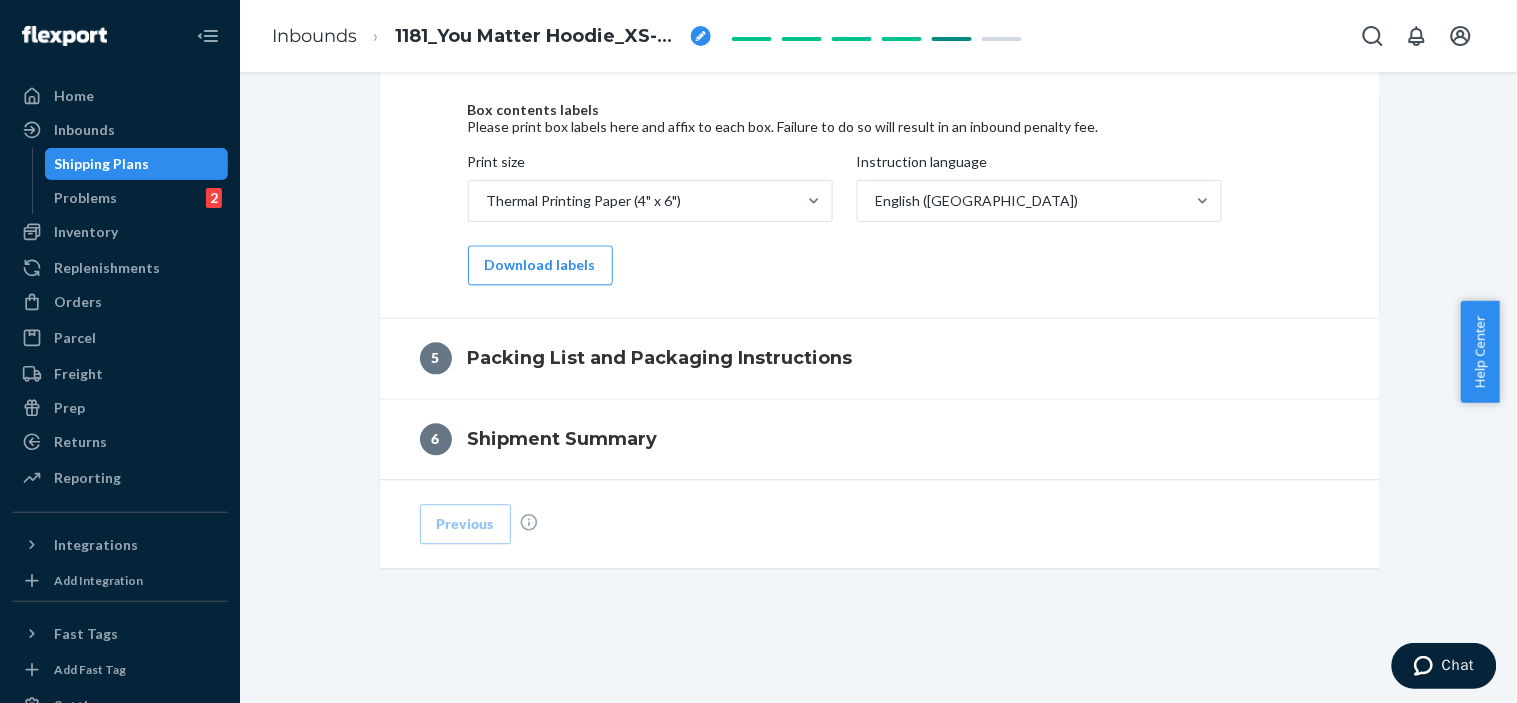 click on "Box contents labels Please print box labels here and affix to each box. Failure to do so will result in an inbound penalty fee. Print size Thermal Printing Paper (4" x 6") Instruction language English ([GEOGRAPHIC_DATA]) Download labels" at bounding box center [880, 206] 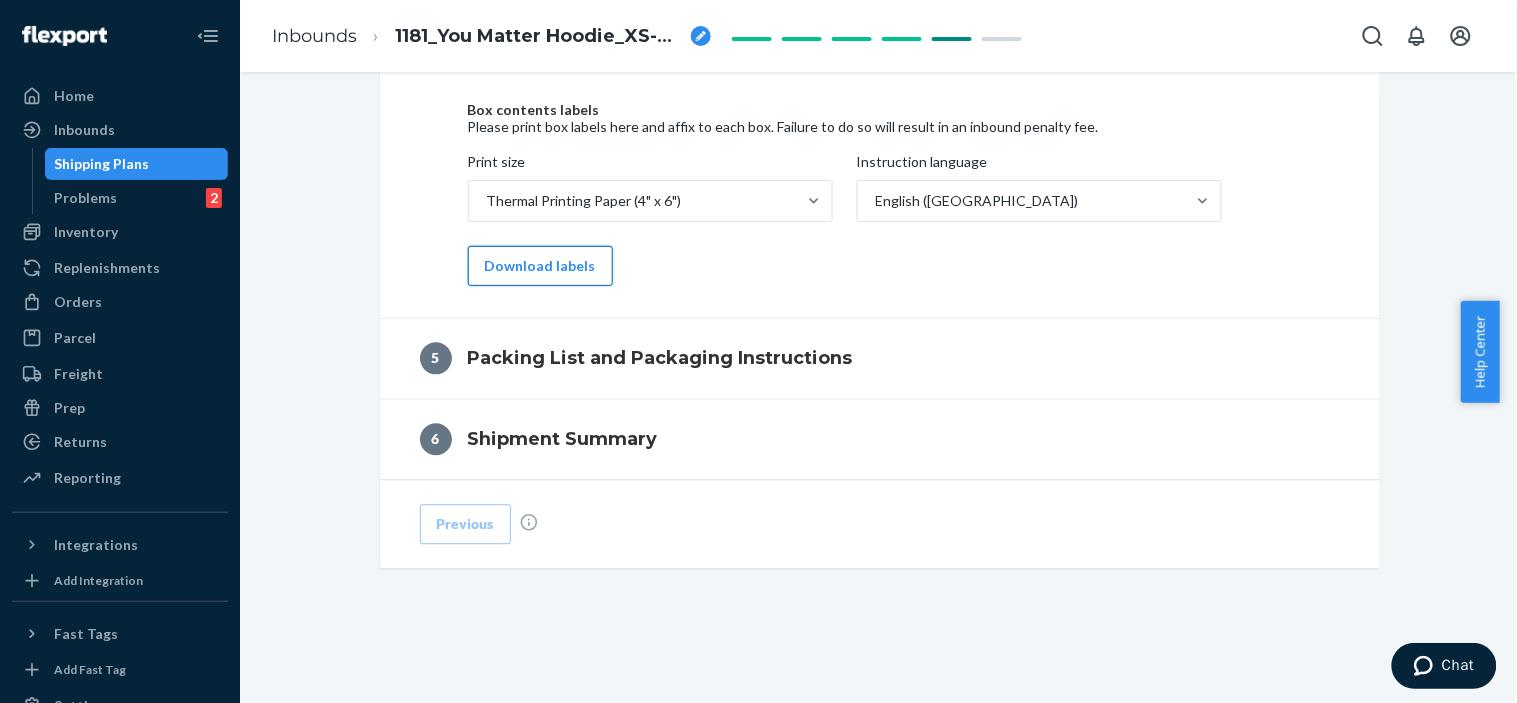 click on "Download labels" at bounding box center [540, 266] 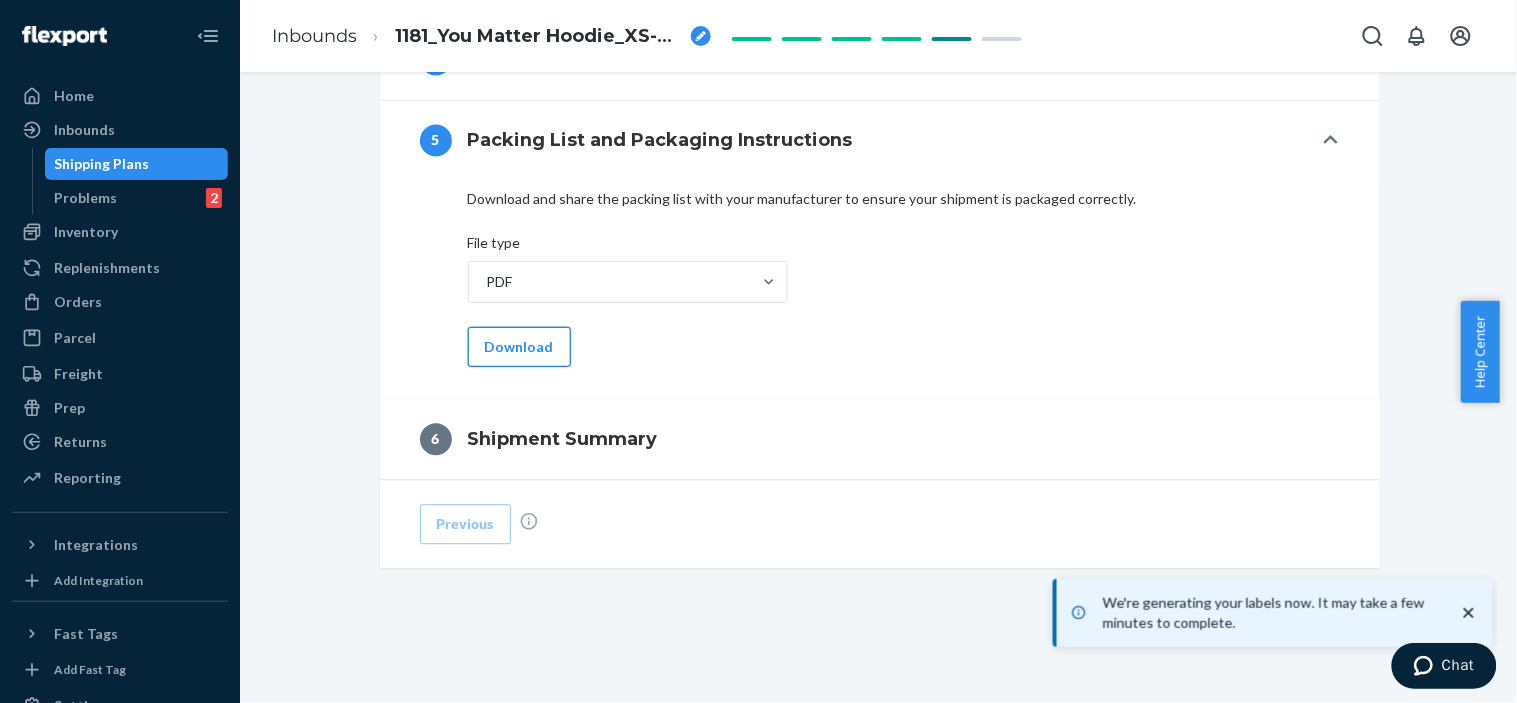 click on "Download" at bounding box center [519, 347] 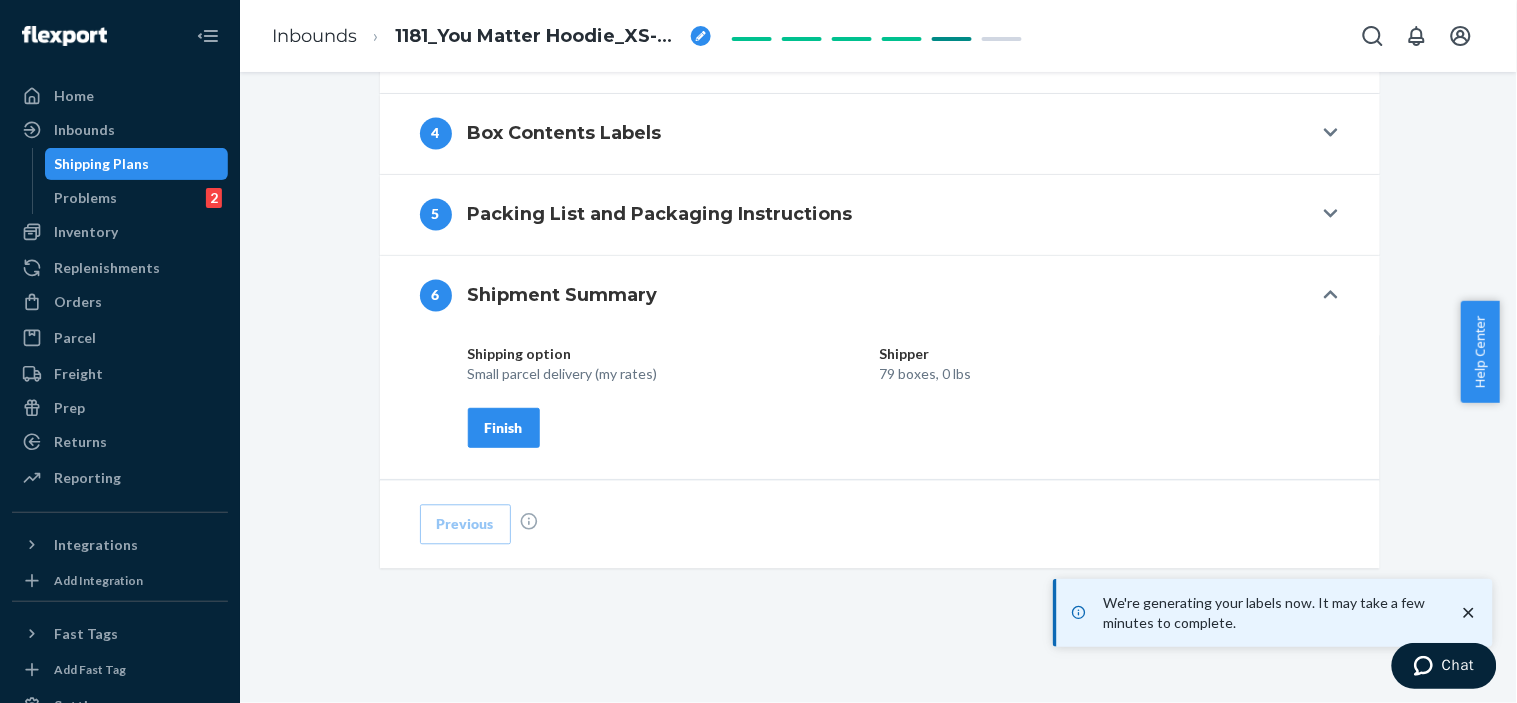 scroll, scrollTop: 958, scrollLeft: 0, axis: vertical 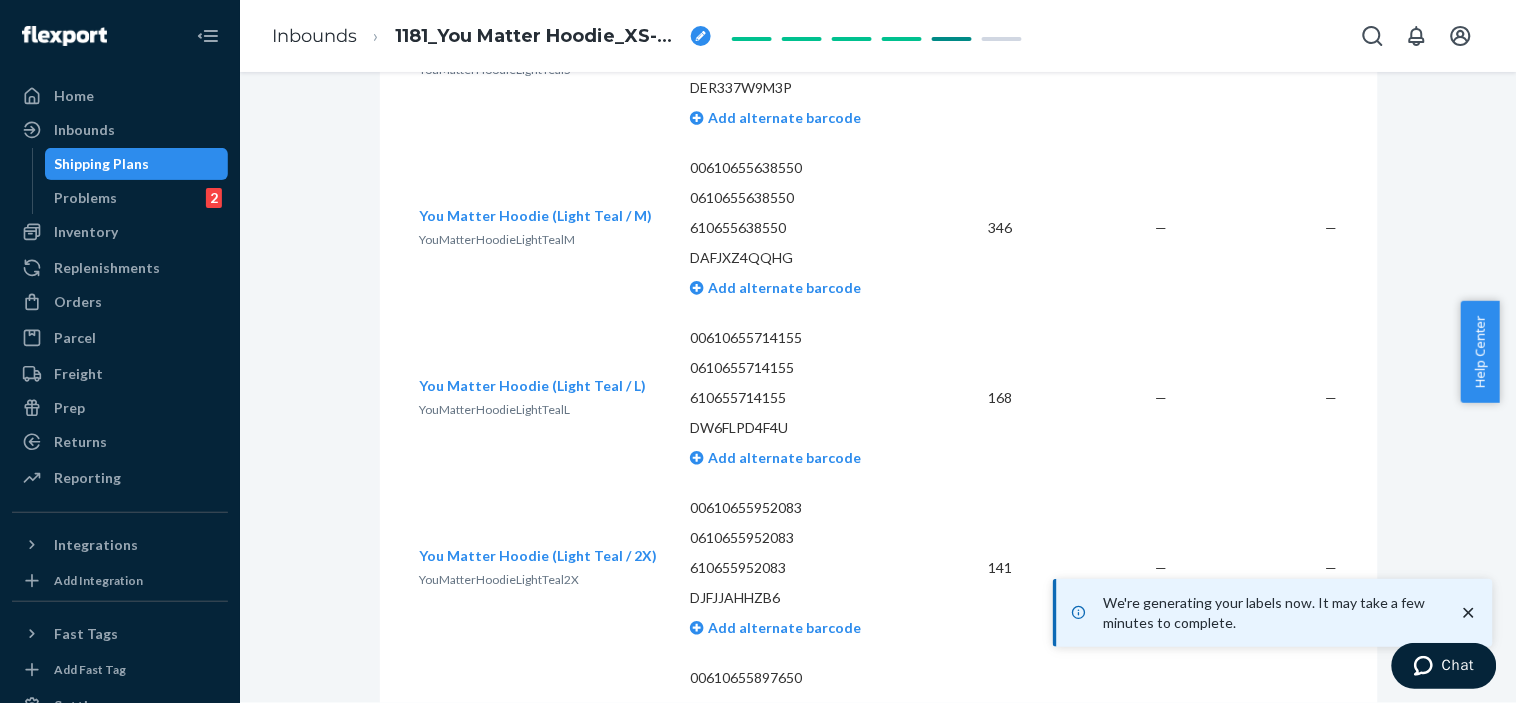 click on "—" at bounding box center [1260, 398] 